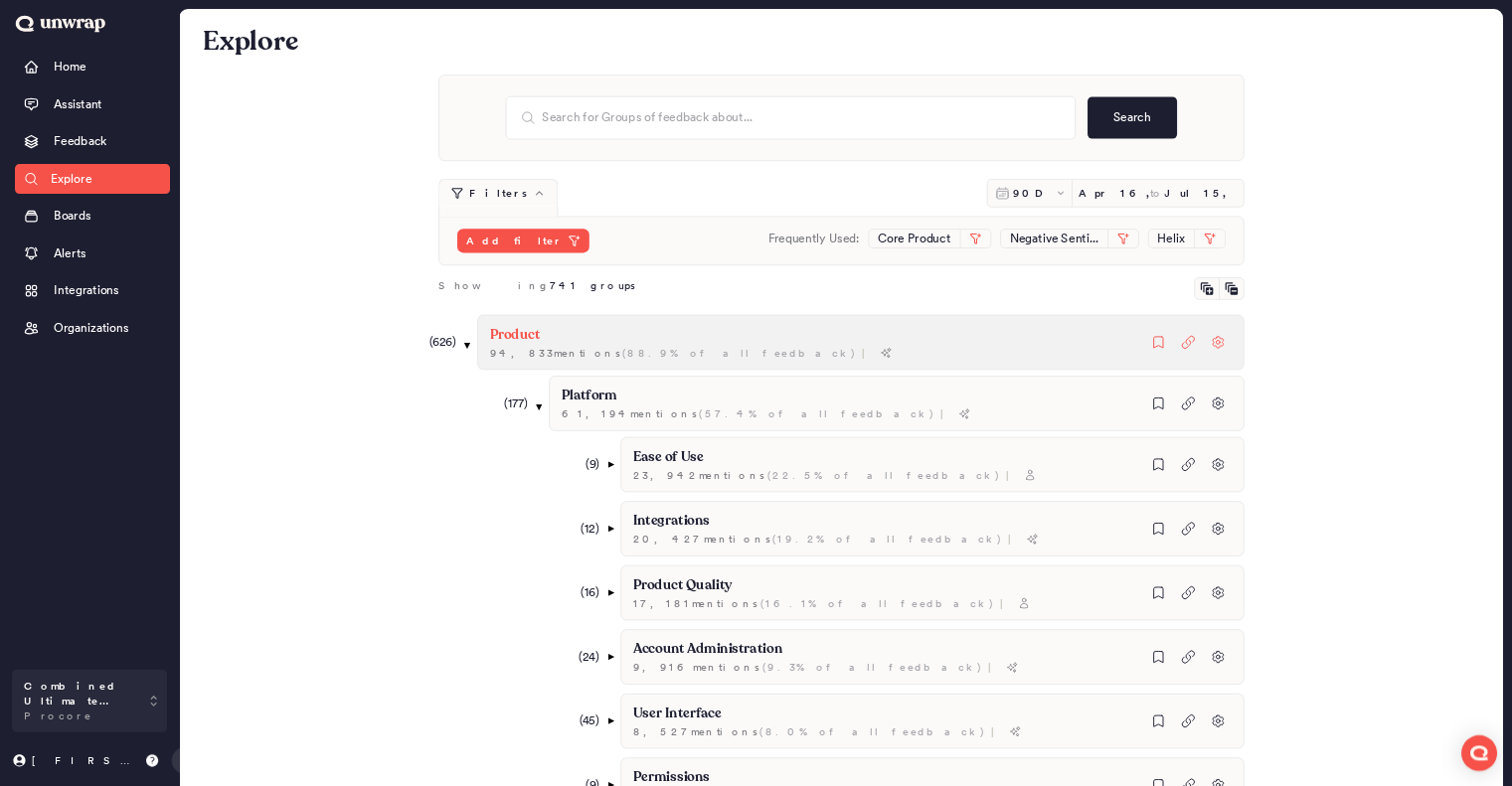 scroll, scrollTop: 0, scrollLeft: 0, axis: both 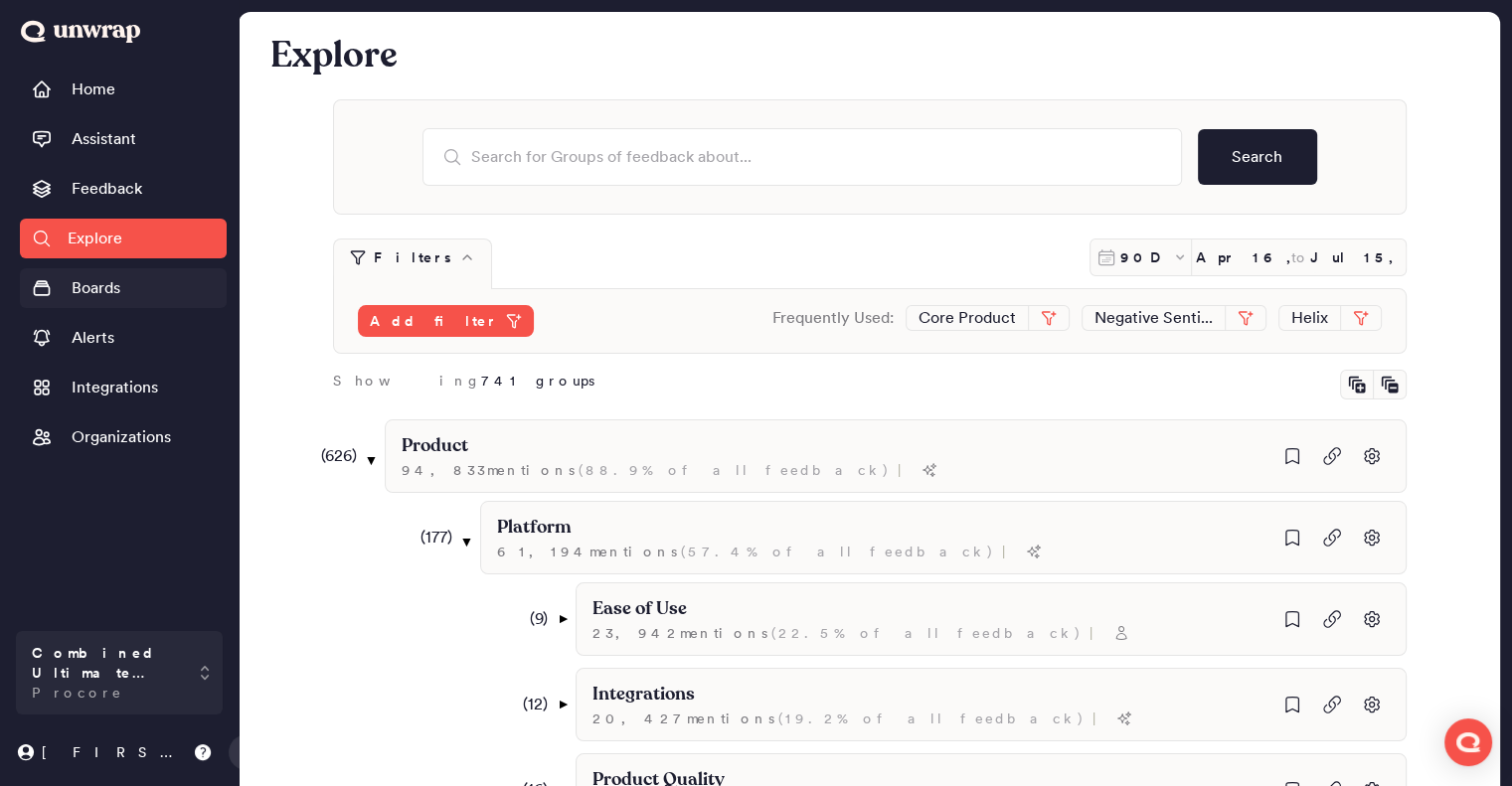 click on "Boards" at bounding box center [95, 288] 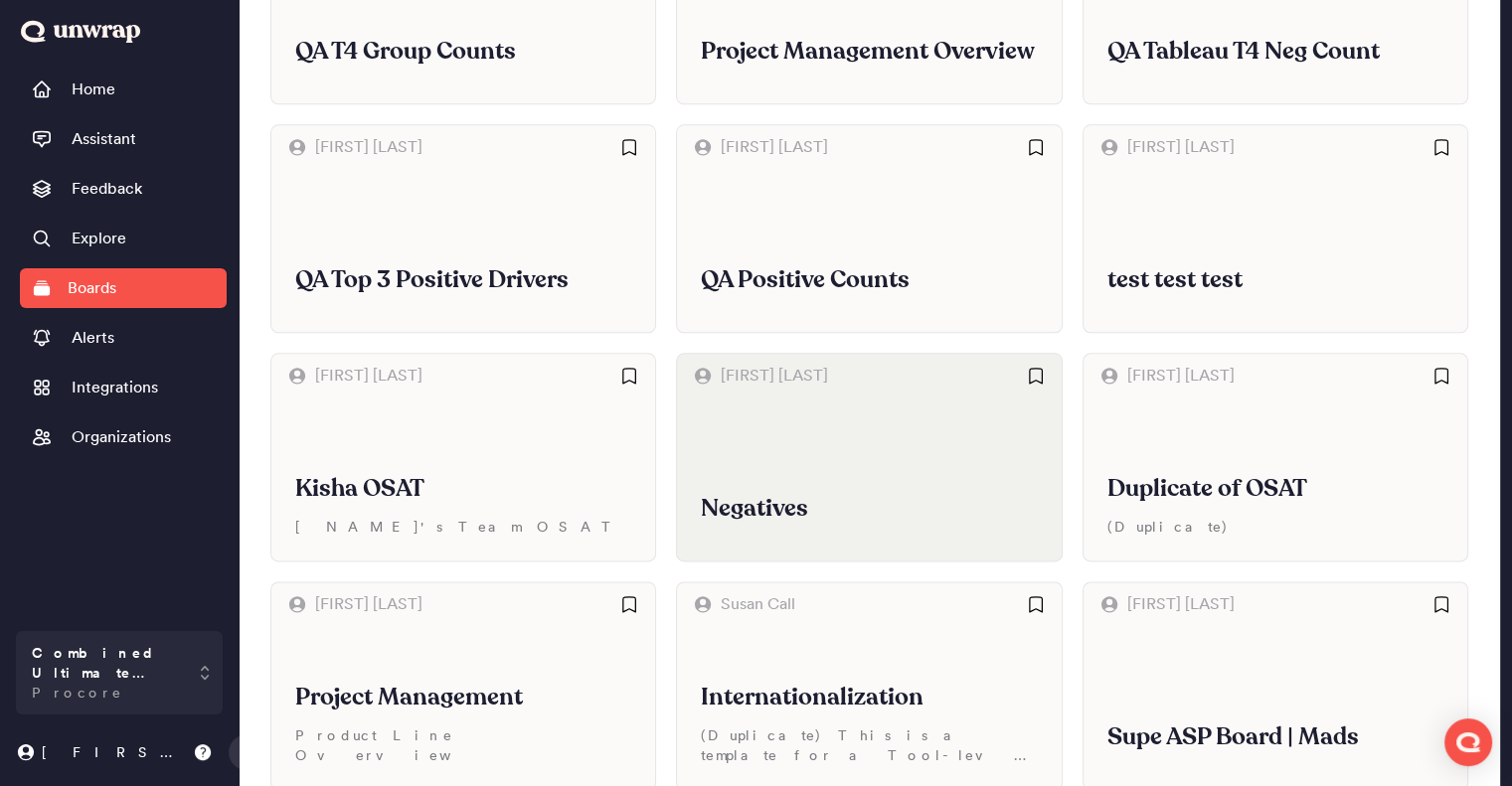 scroll, scrollTop: 2269, scrollLeft: 0, axis: vertical 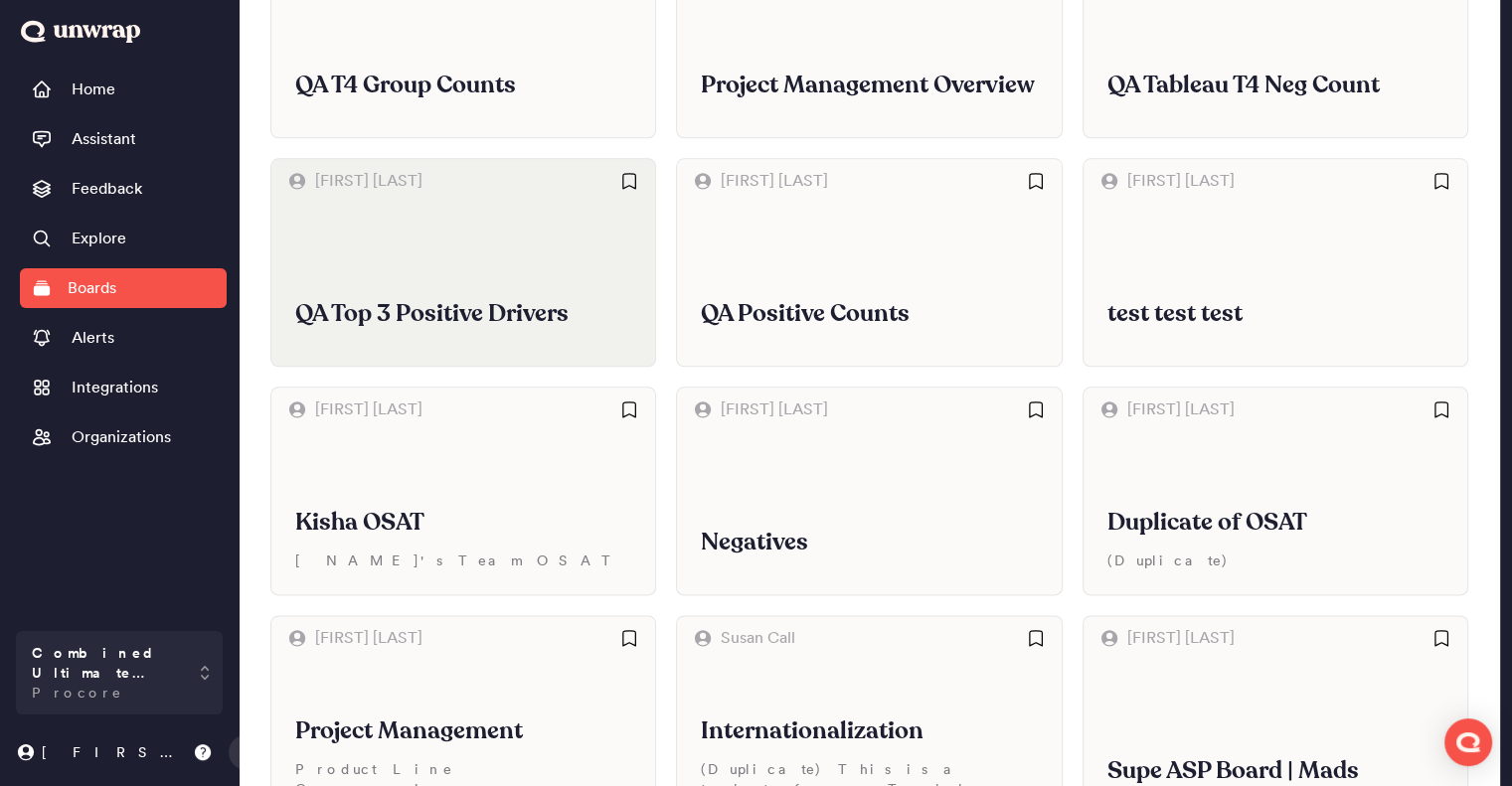 click on "[FIRST] [LAST]" at bounding box center (405, 181) 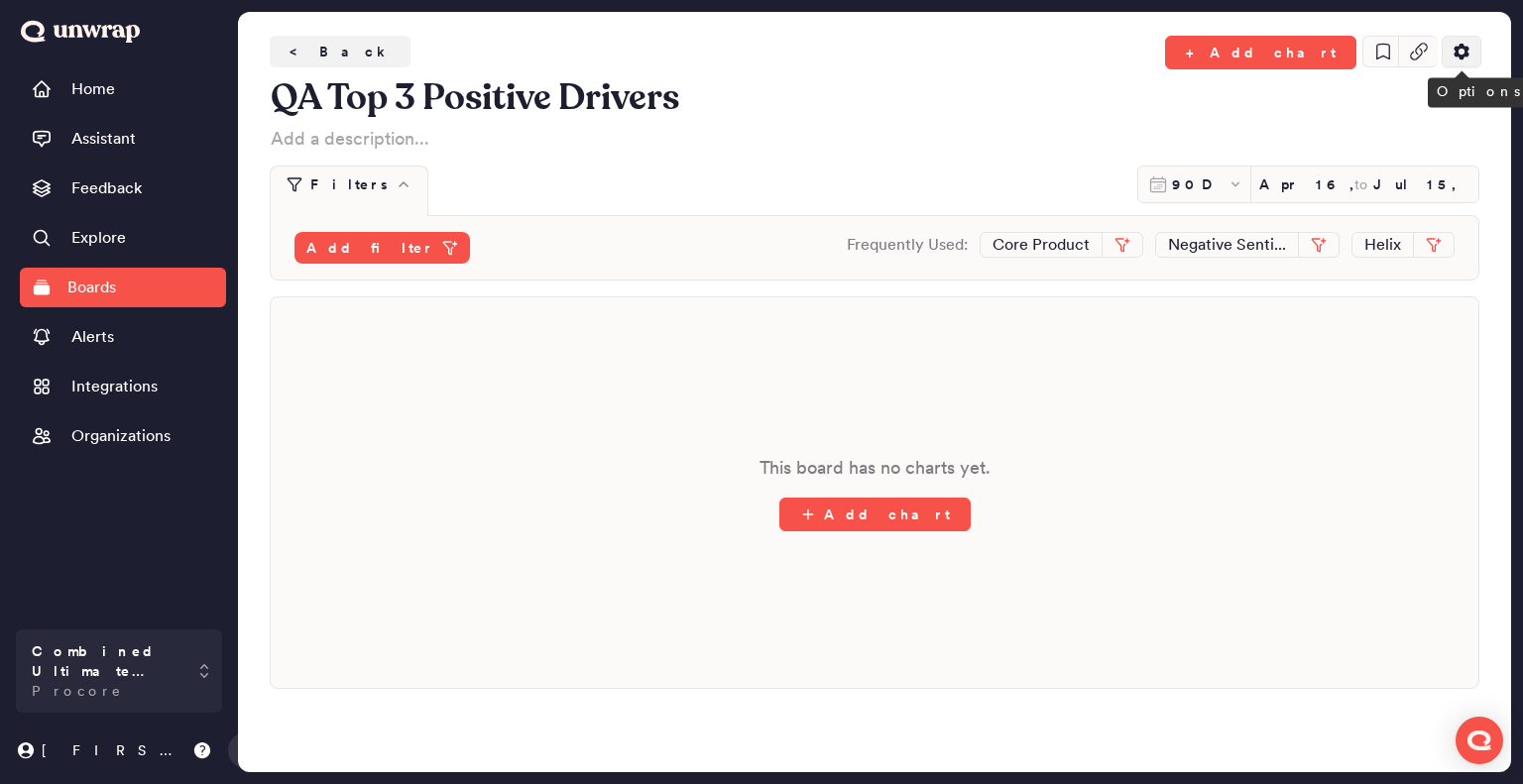 click 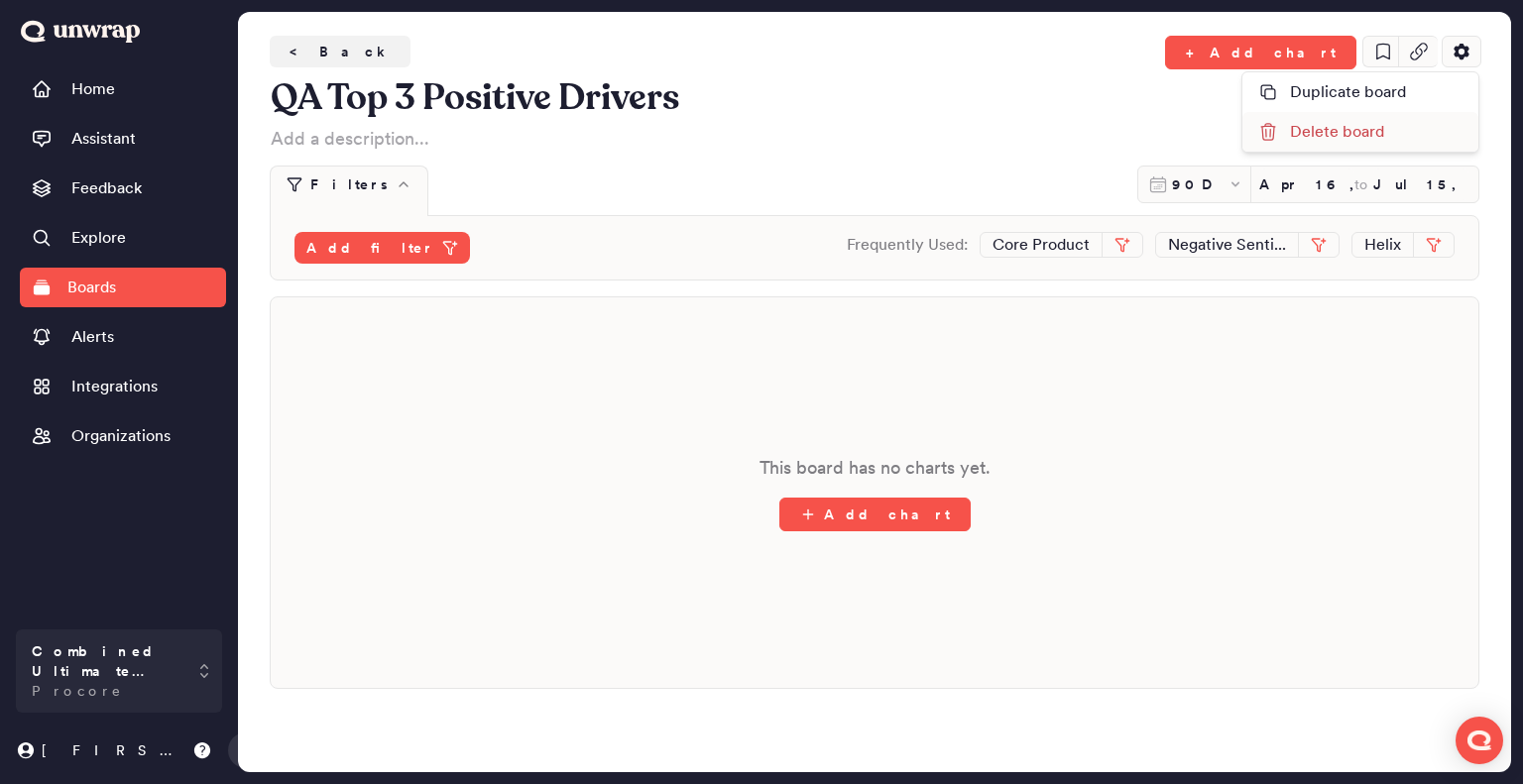 click on "Delete board" at bounding box center (1321, 132) 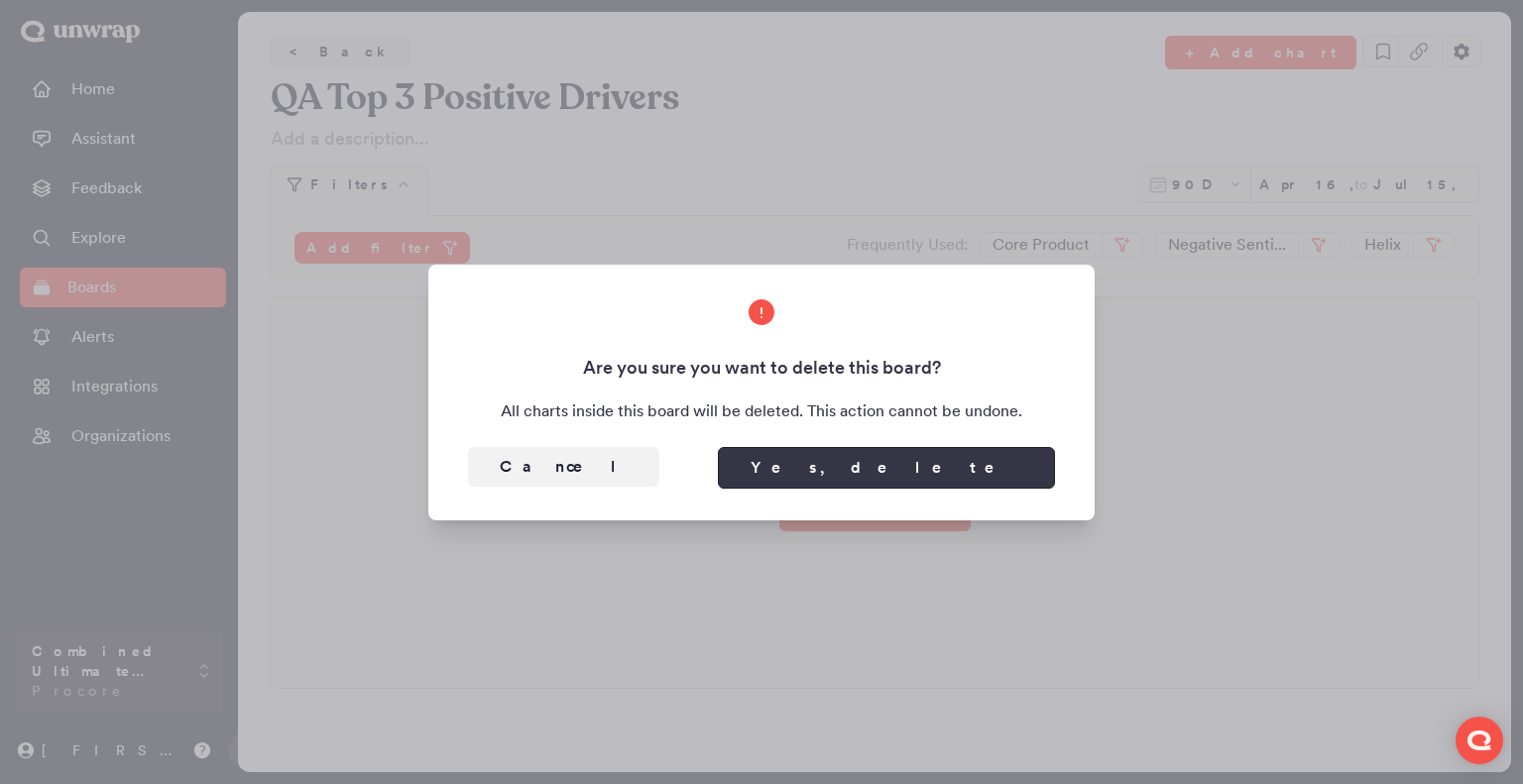 click on "Yes, delete" at bounding box center [886, 468] 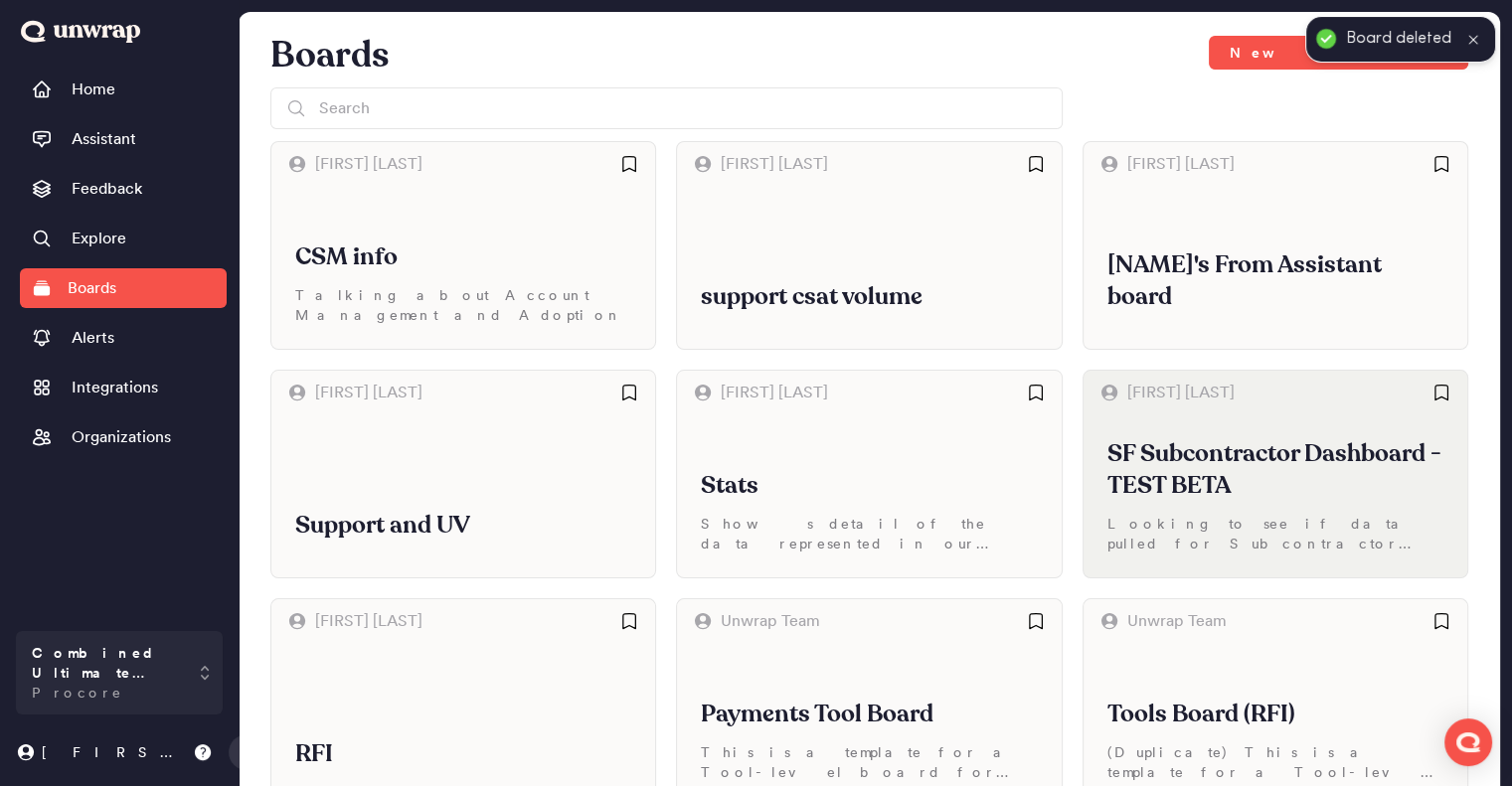 click on "[FIRST] [LAST]" at bounding box center [1275, 393] 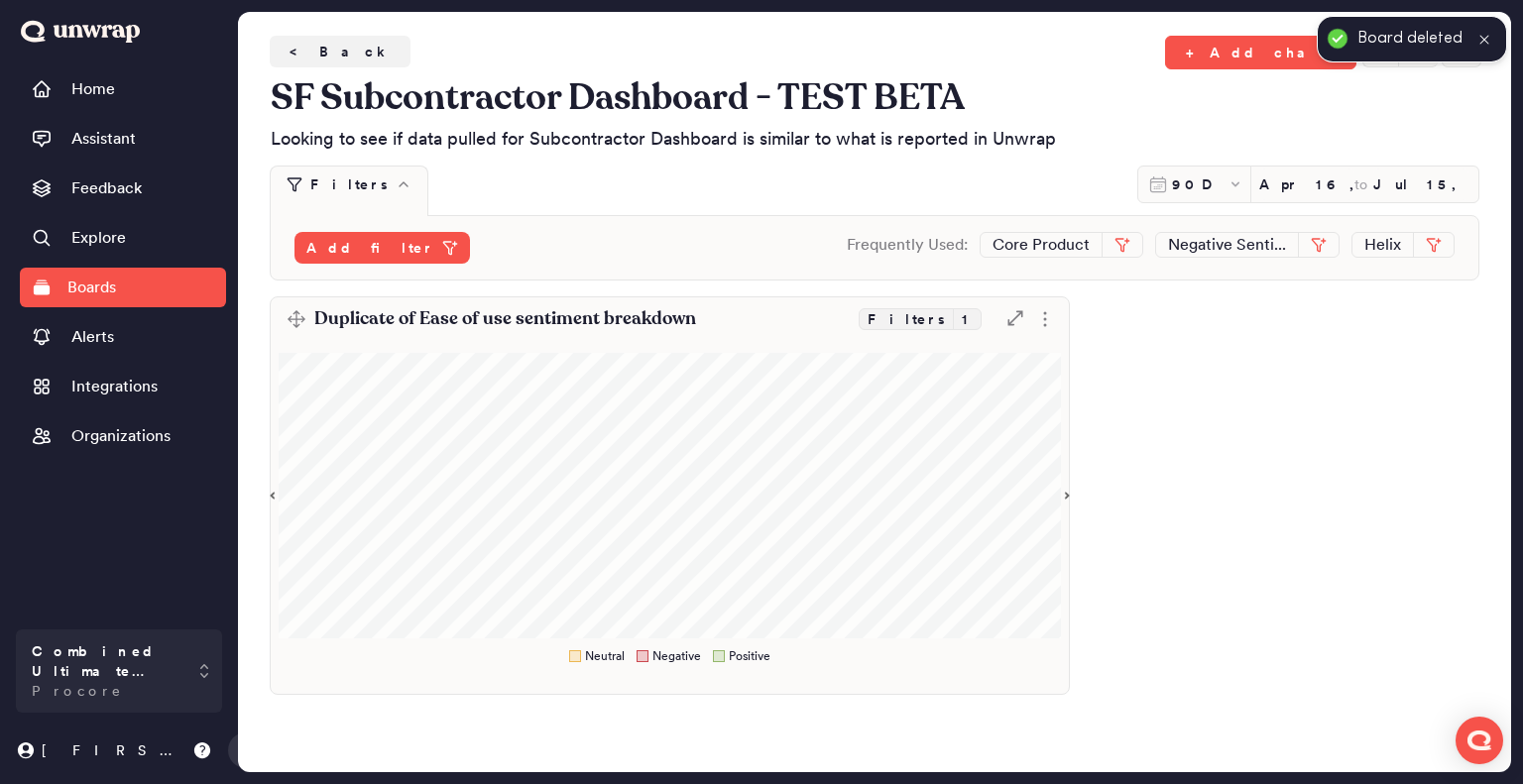 click 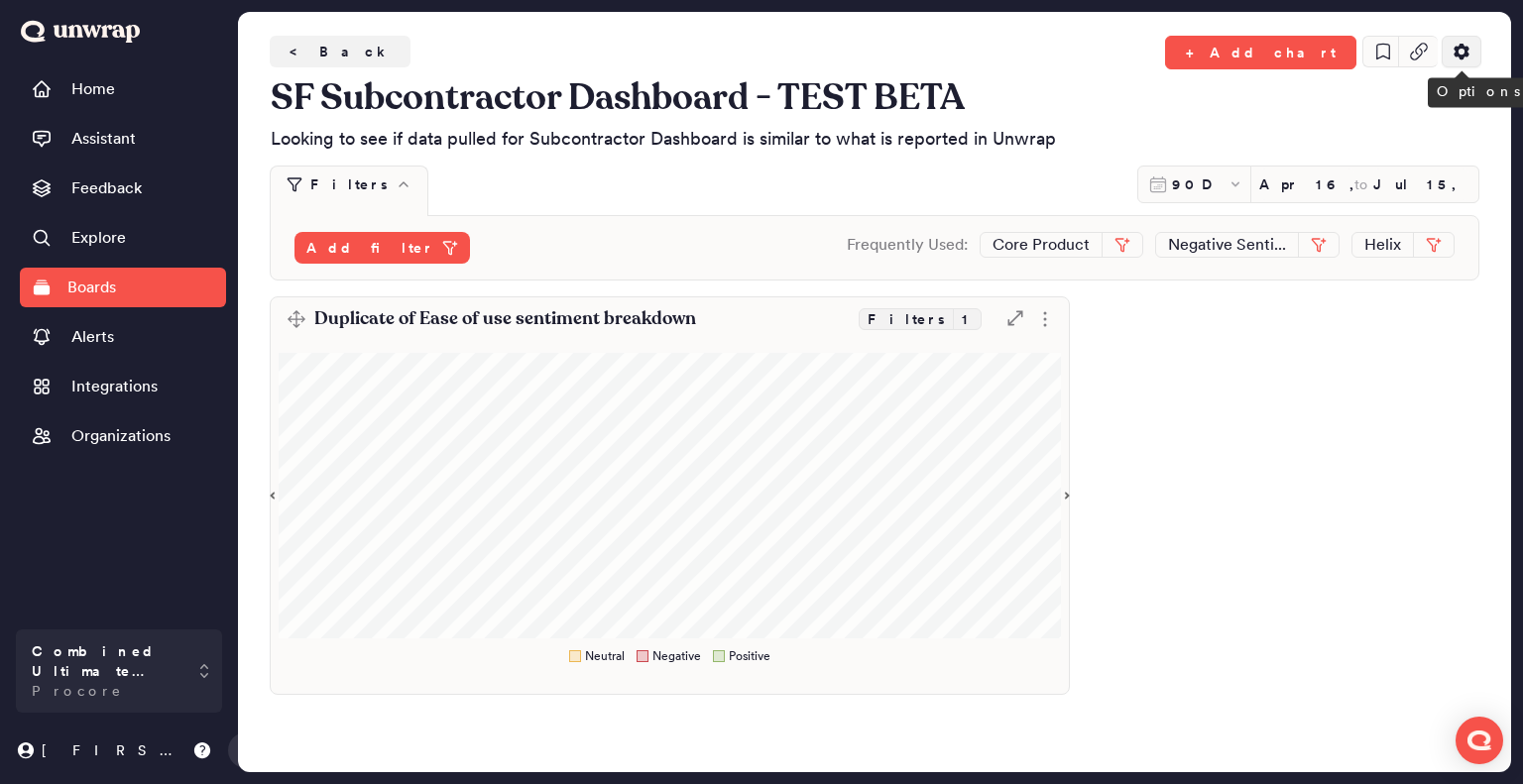 click 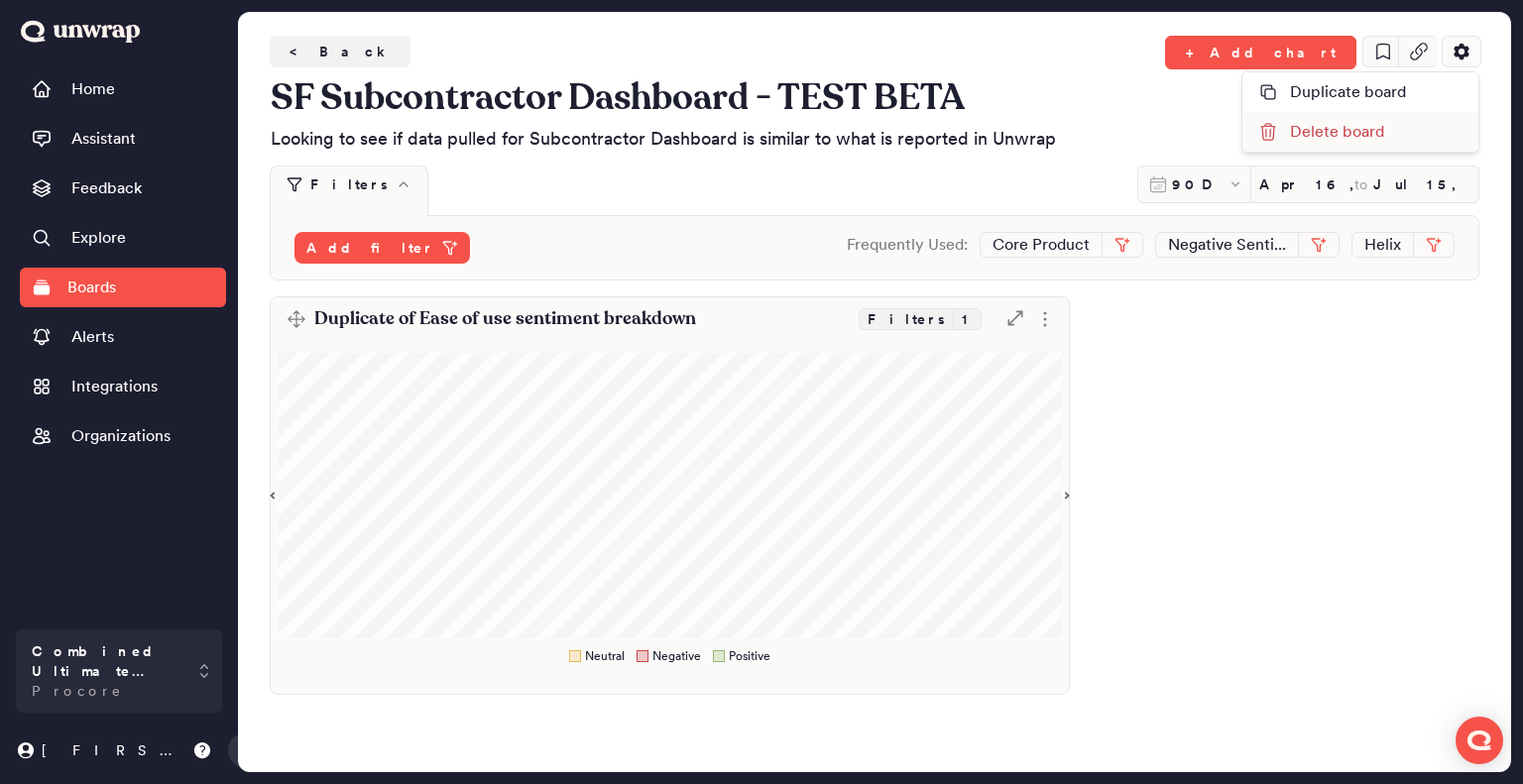 click on "Delete board" at bounding box center [1321, 132] 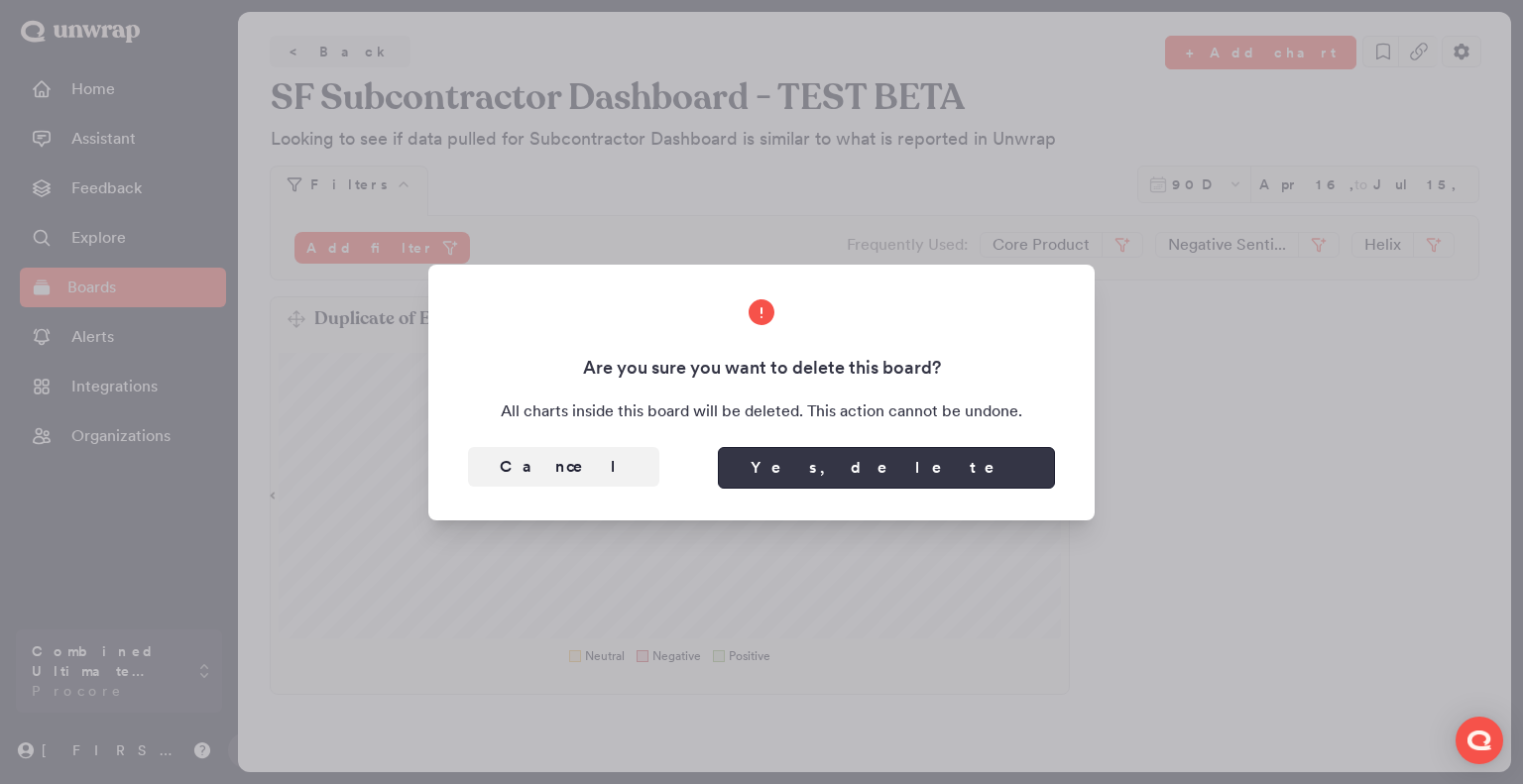 click on "Yes, delete" at bounding box center [886, 468] 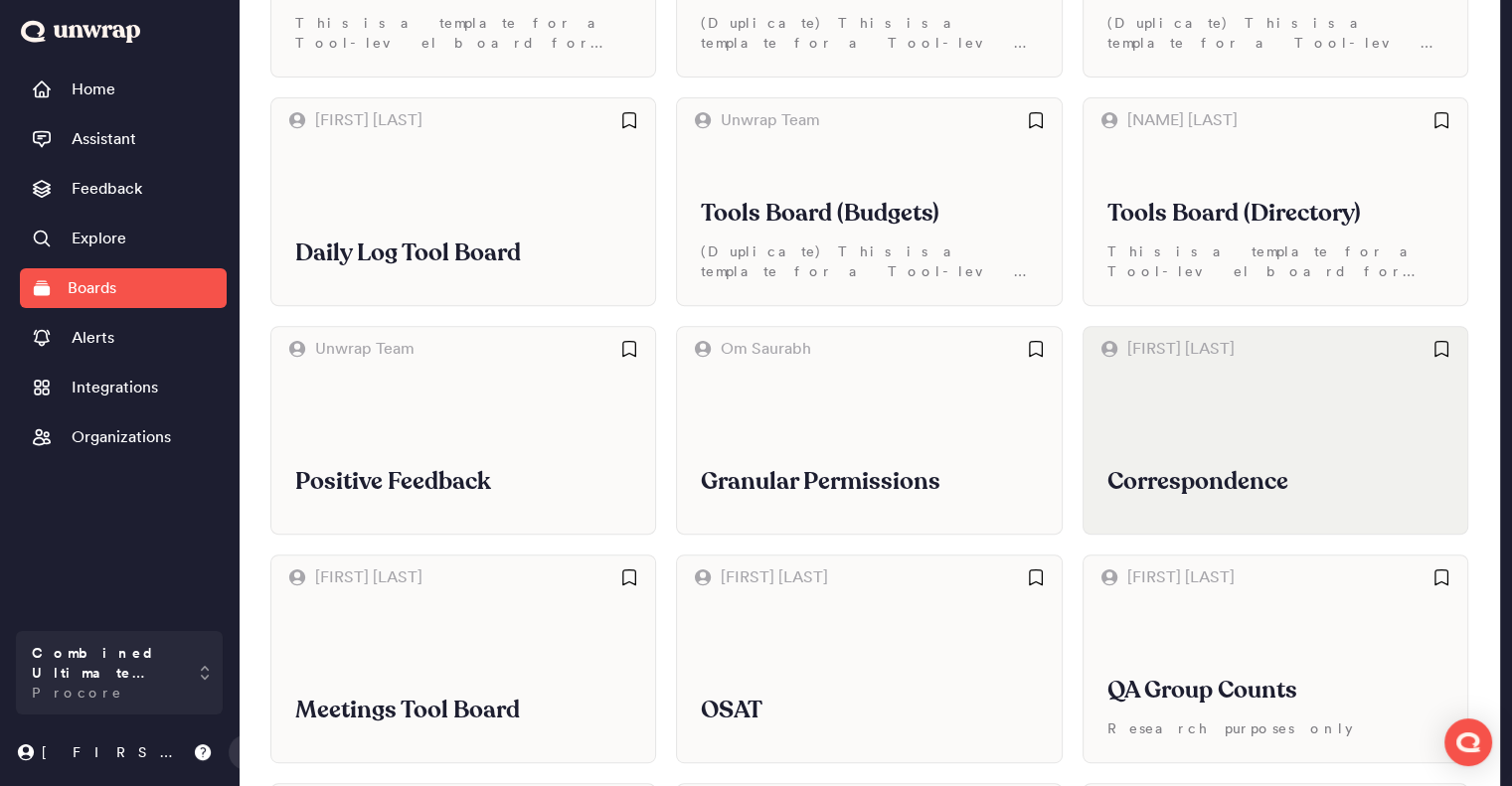 scroll, scrollTop: 795, scrollLeft: 0, axis: vertical 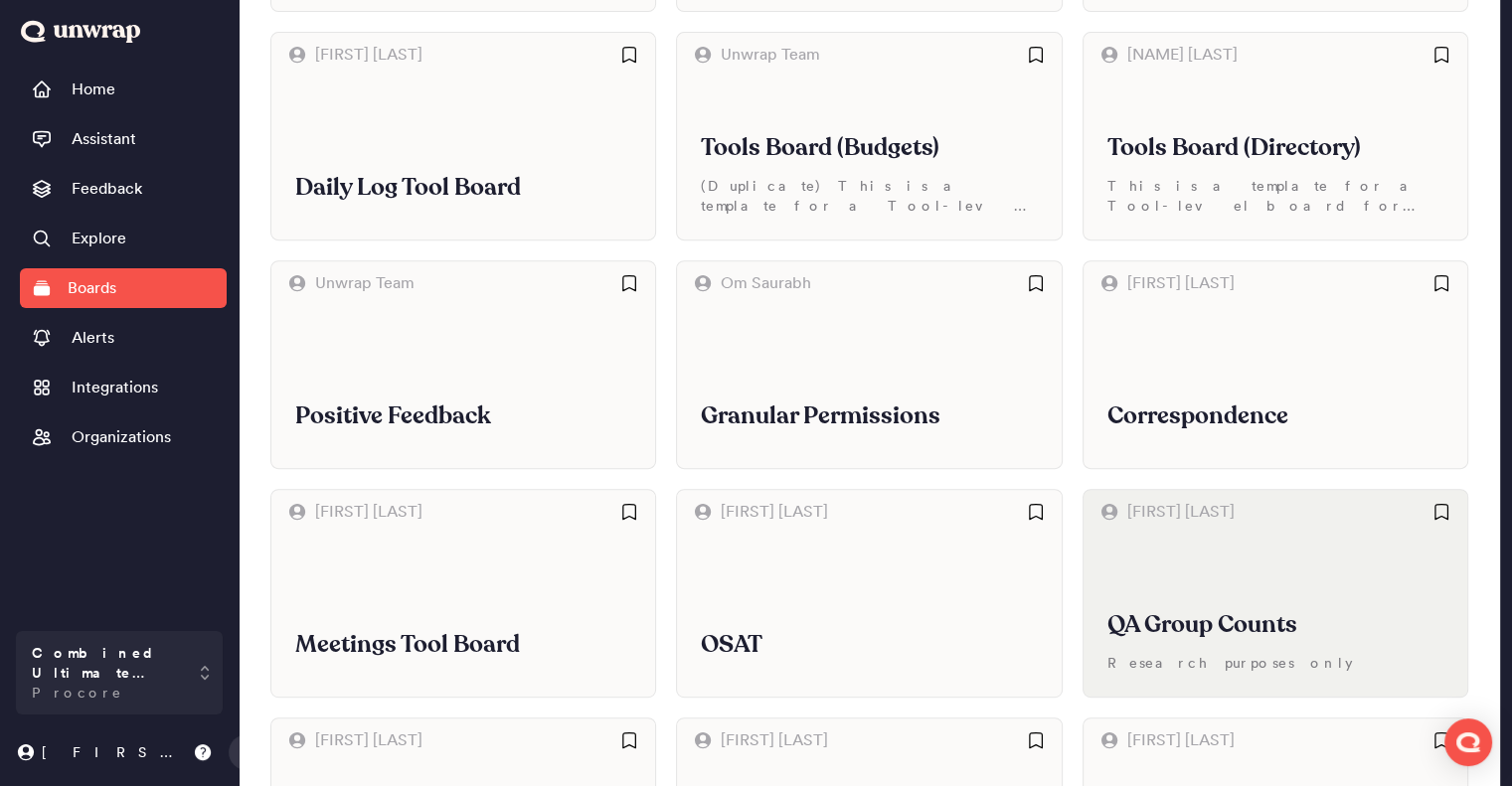 click on "QA Group Counts Research purposes only" at bounding box center (1275, 615) 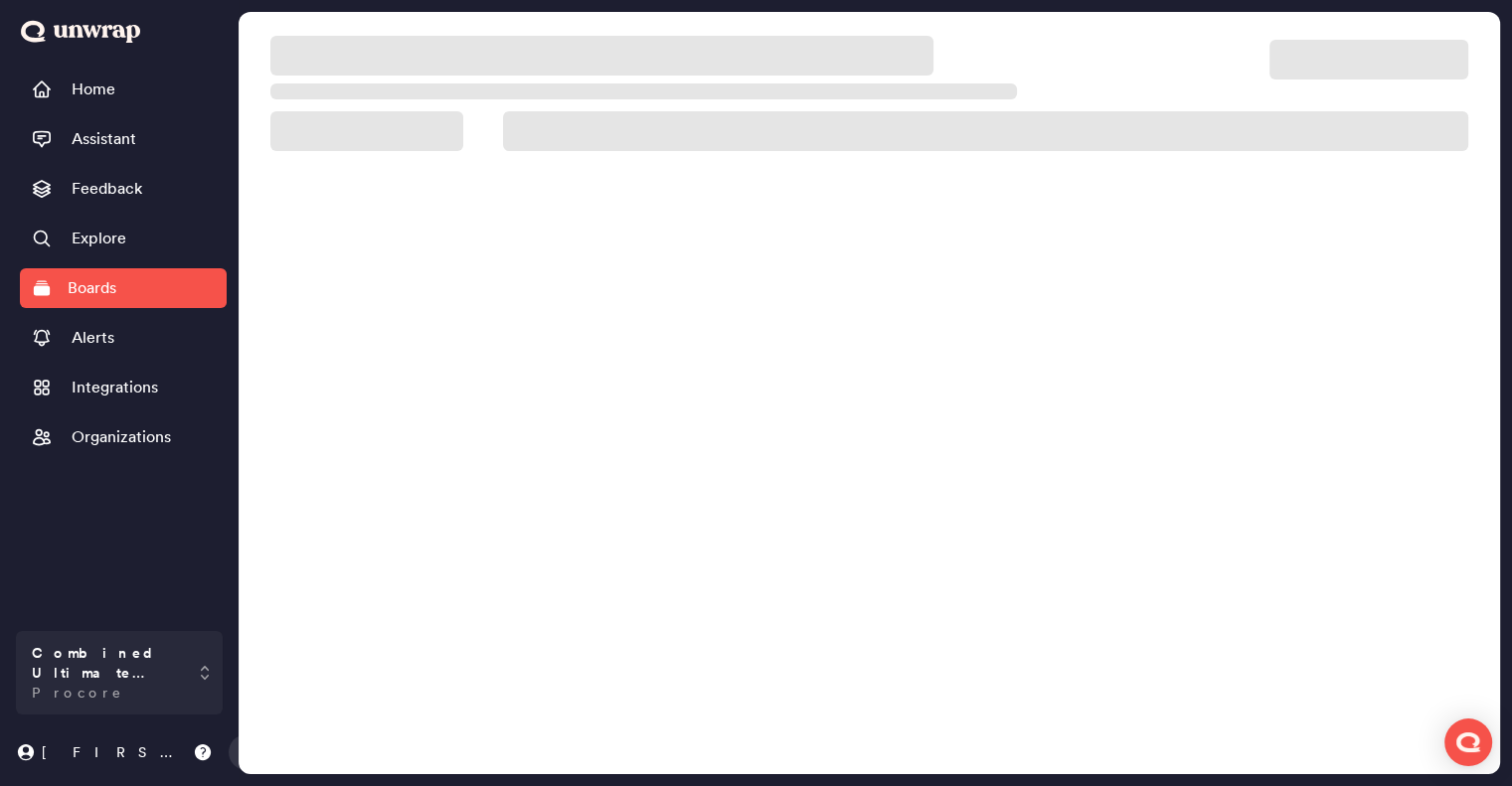 scroll, scrollTop: 0, scrollLeft: 0, axis: both 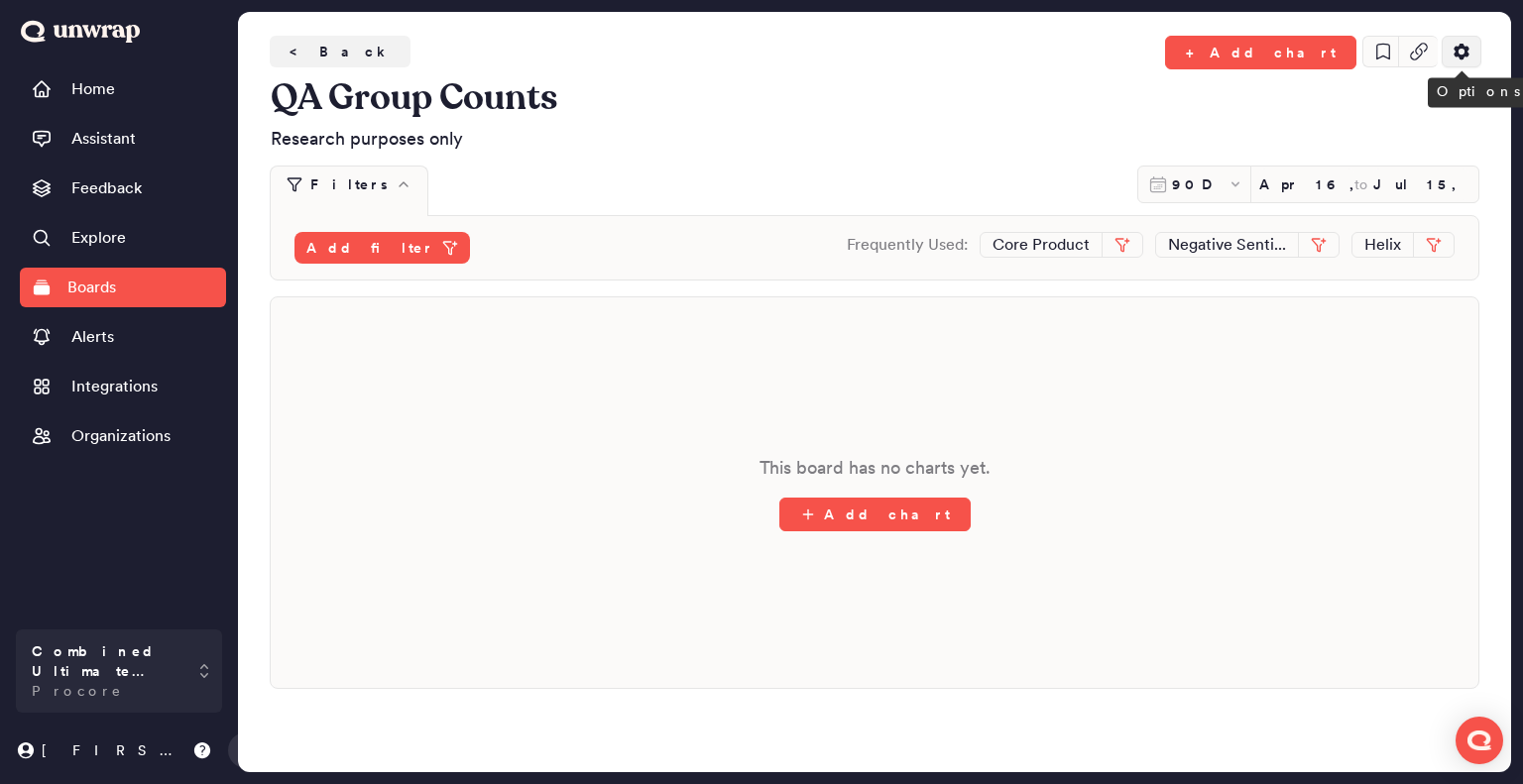 click 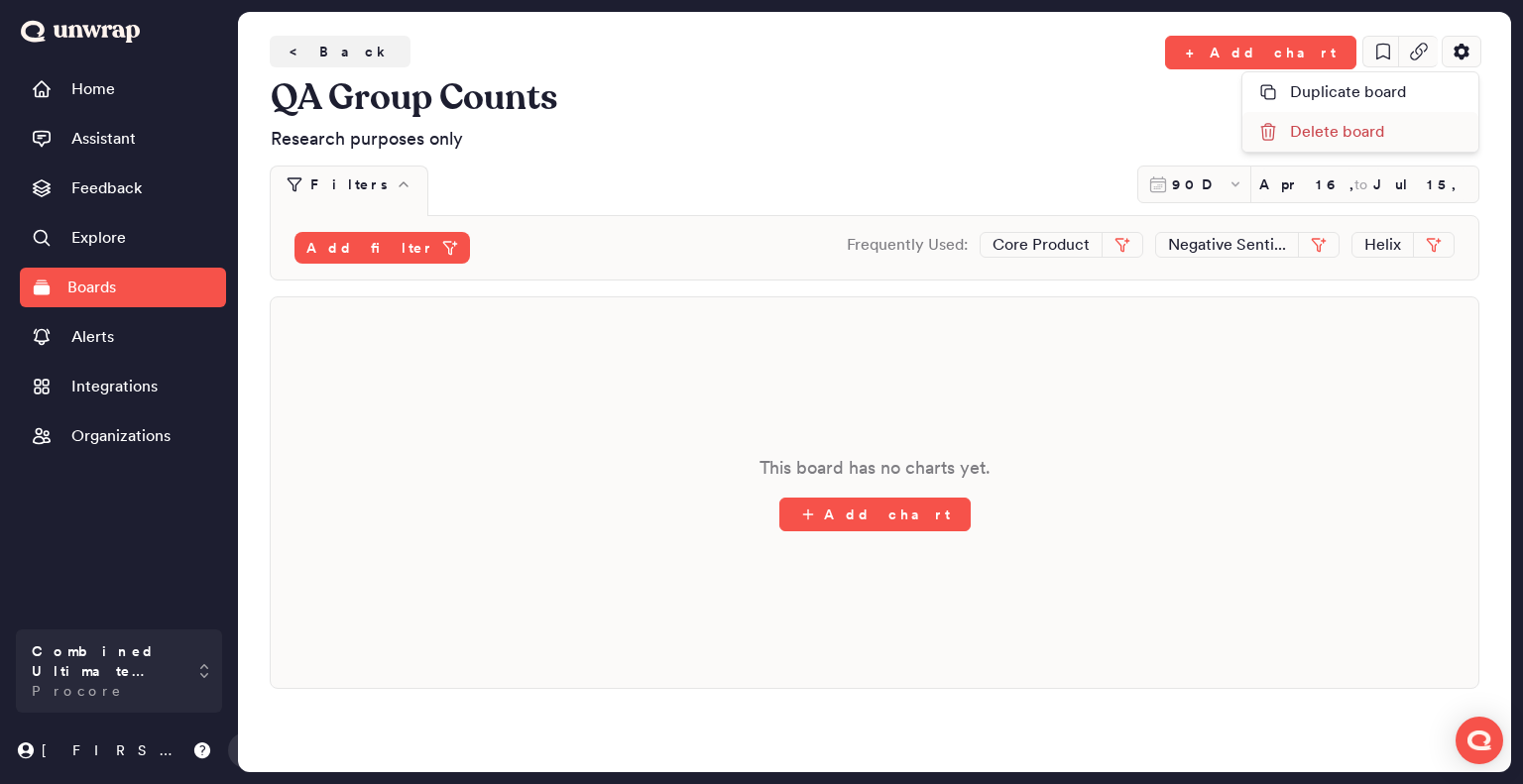 click on "Delete board" at bounding box center (1321, 132) 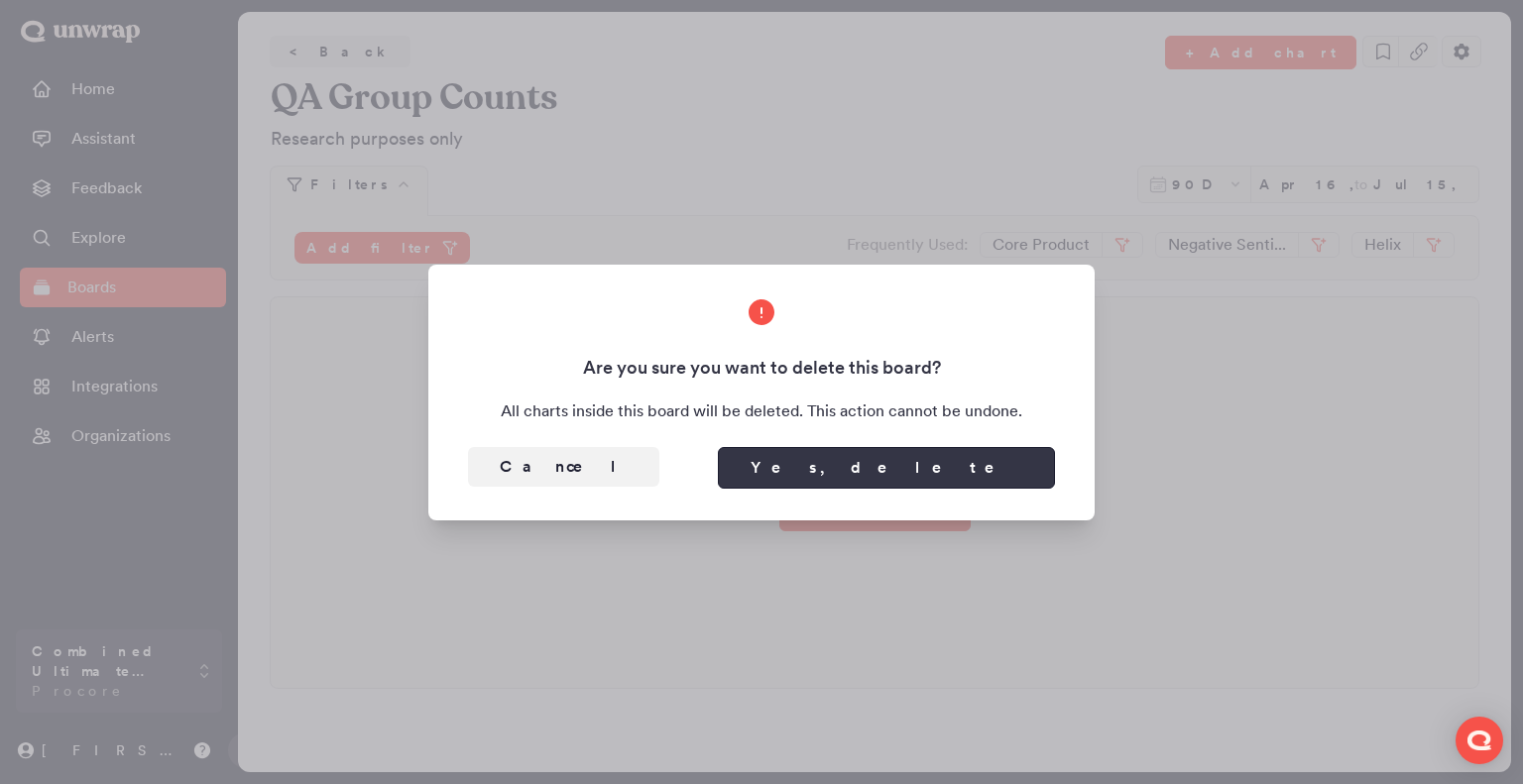 click on "Yes, delete" at bounding box center (886, 468) 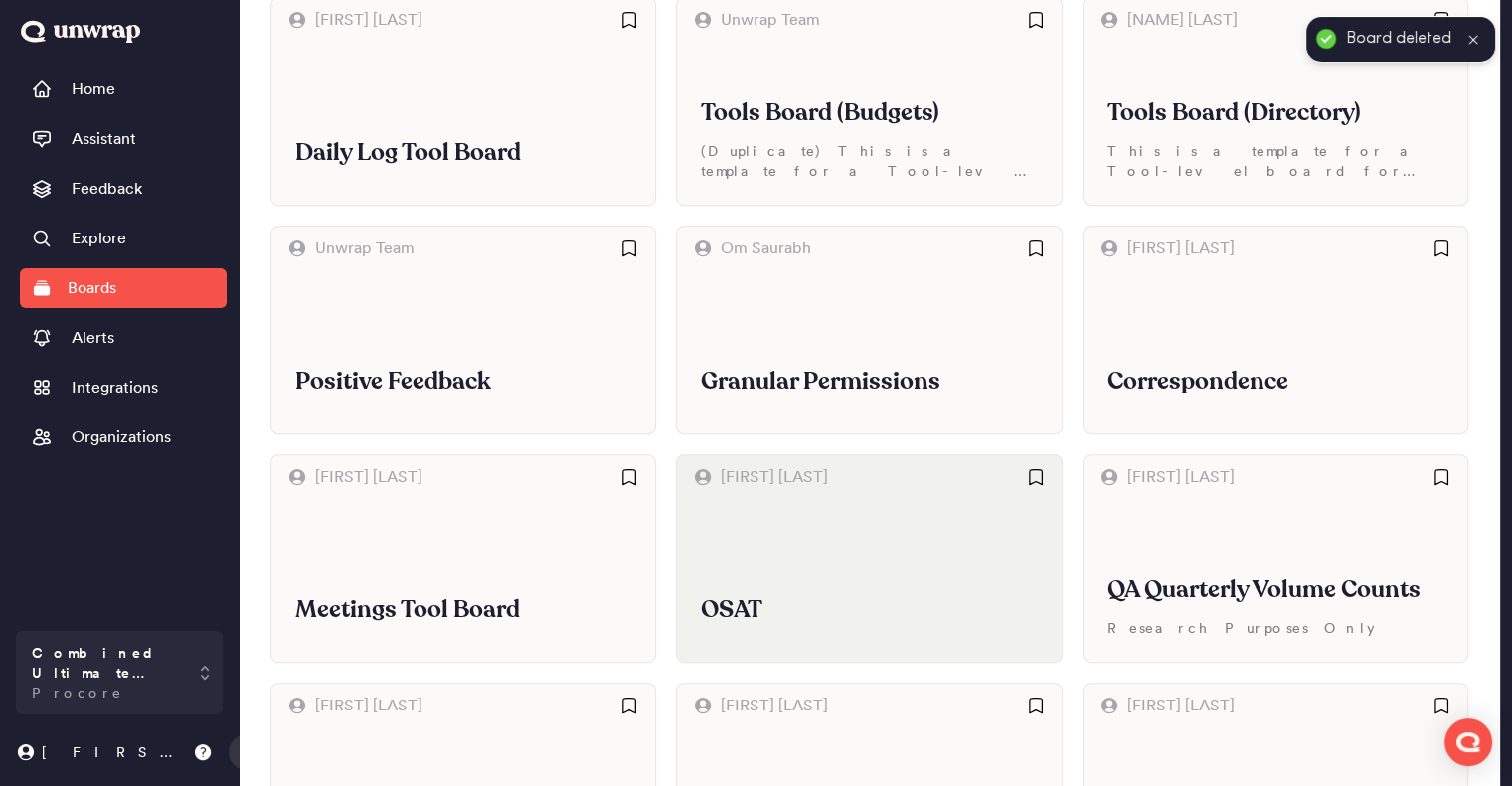 scroll, scrollTop: 1192, scrollLeft: 0, axis: vertical 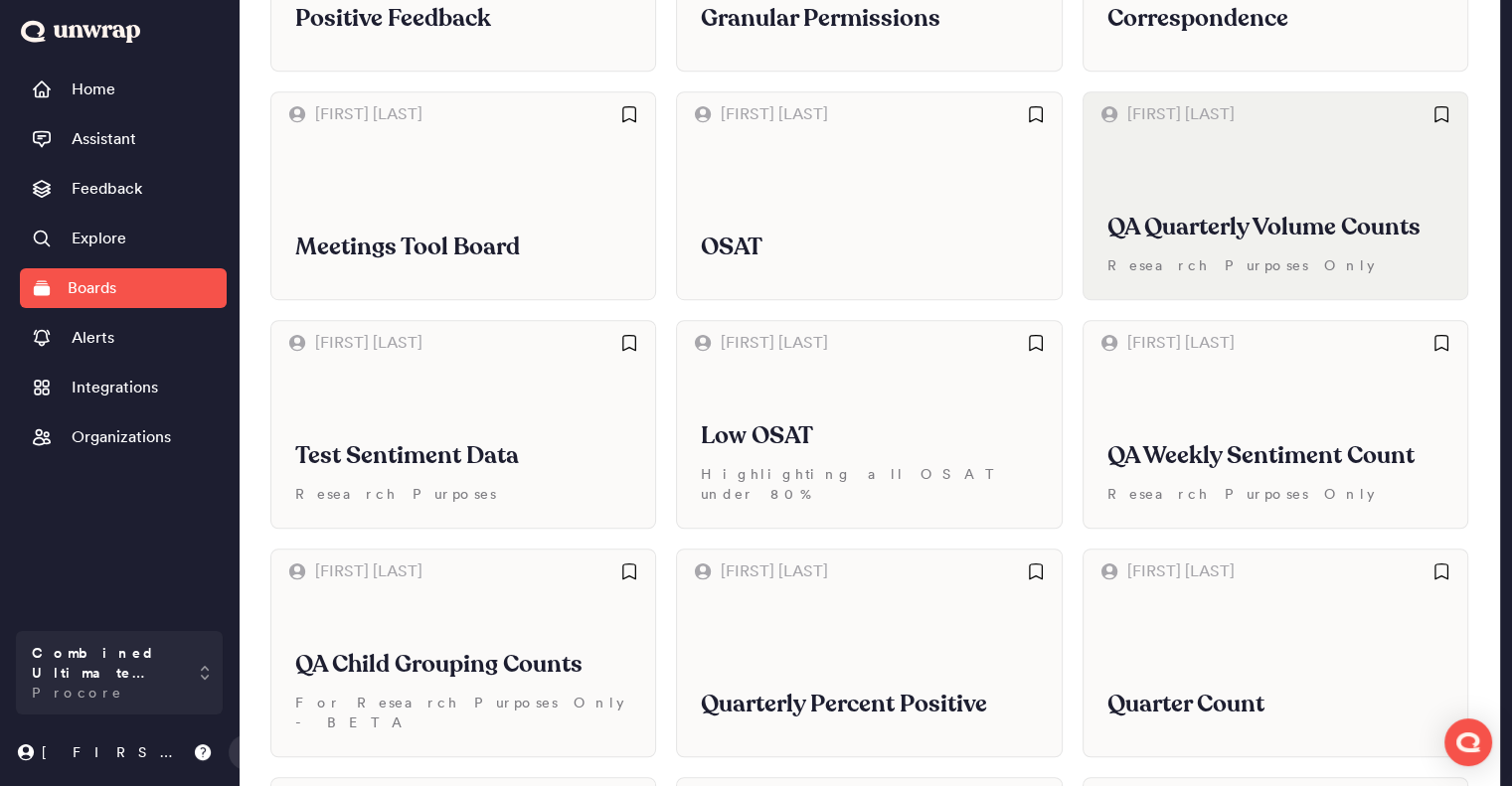 click on "QA Quarterly Volume Counts Research Purposes Only" at bounding box center (1275, 218) 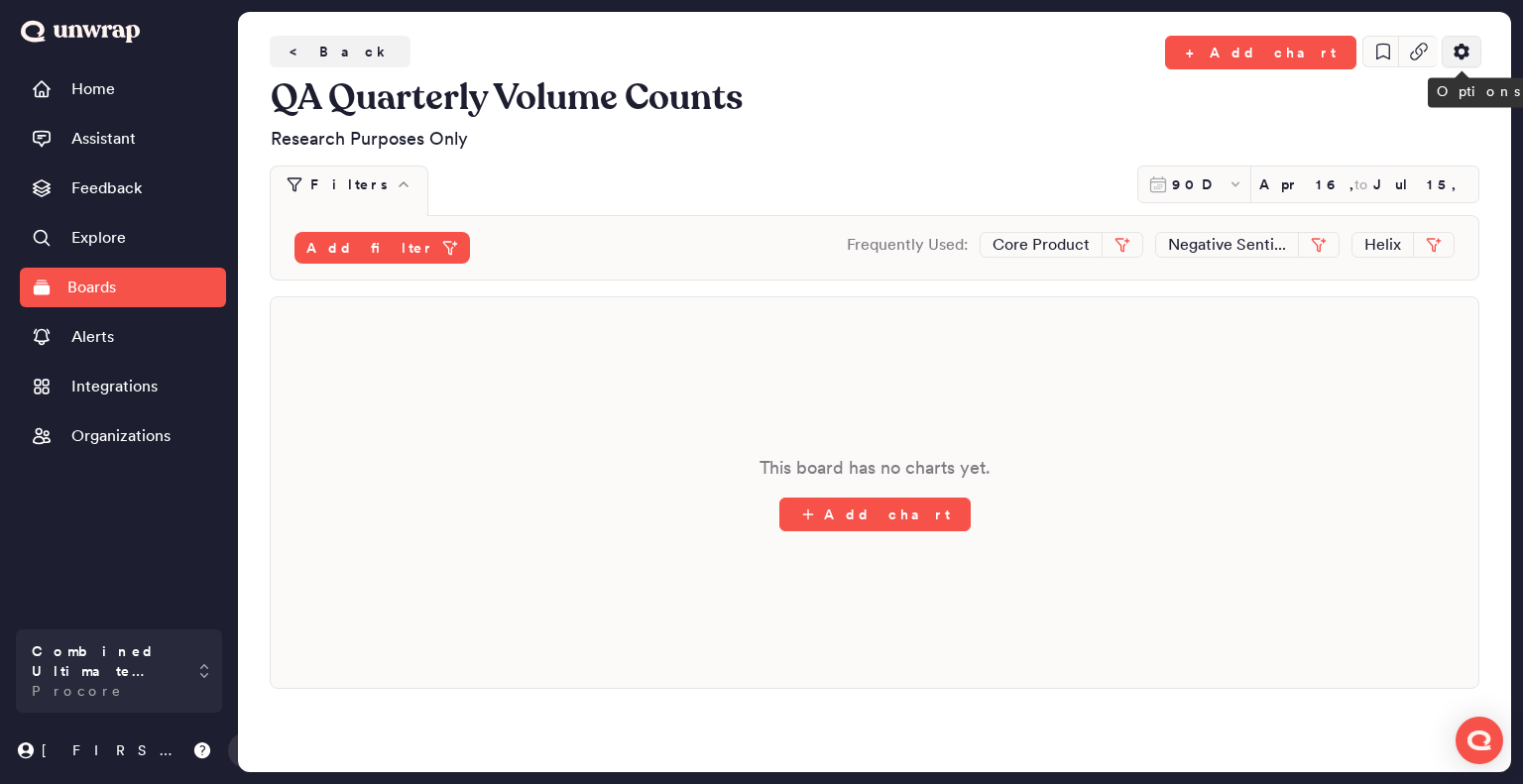 click 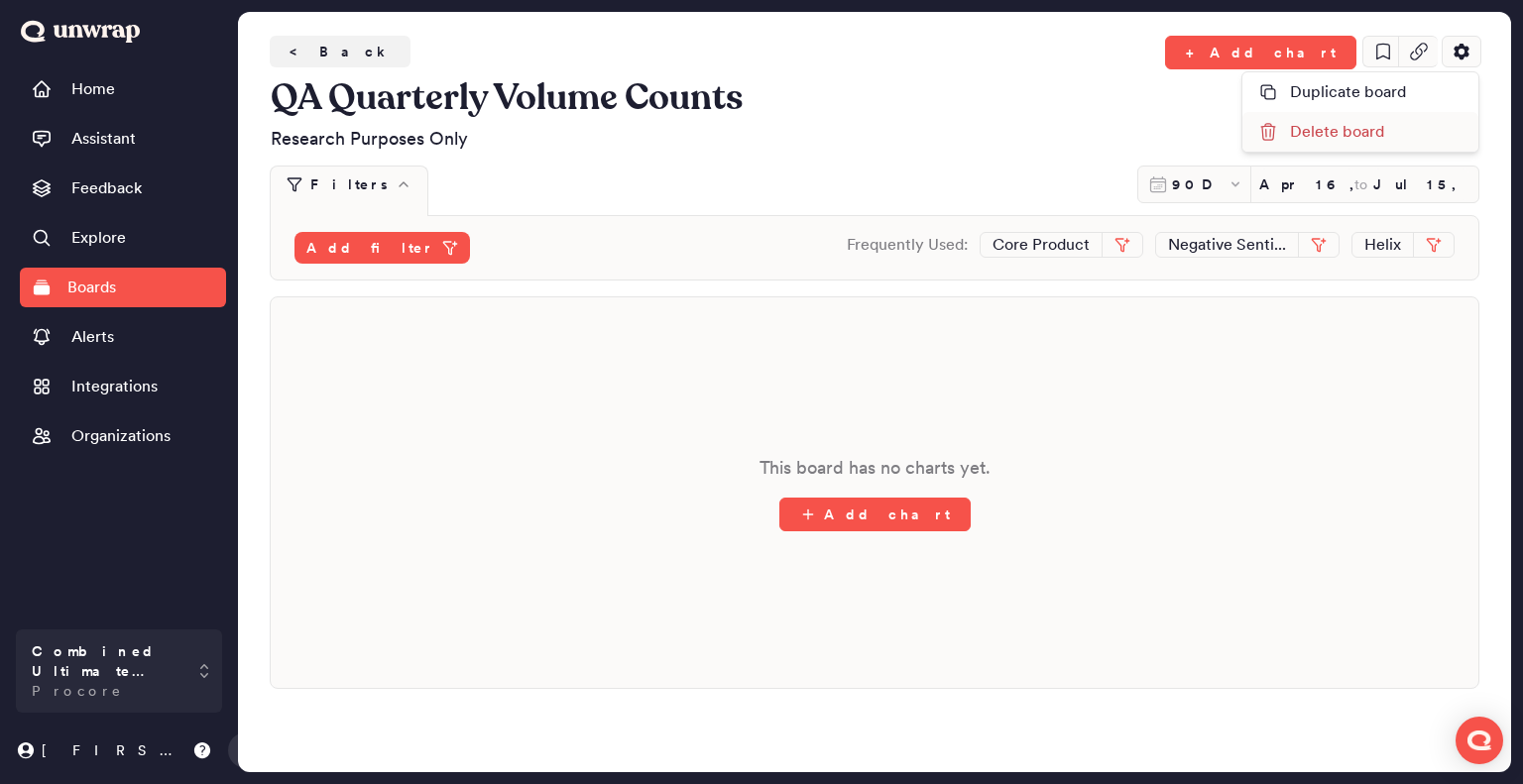 click on "Delete board" at bounding box center [1321, 132] 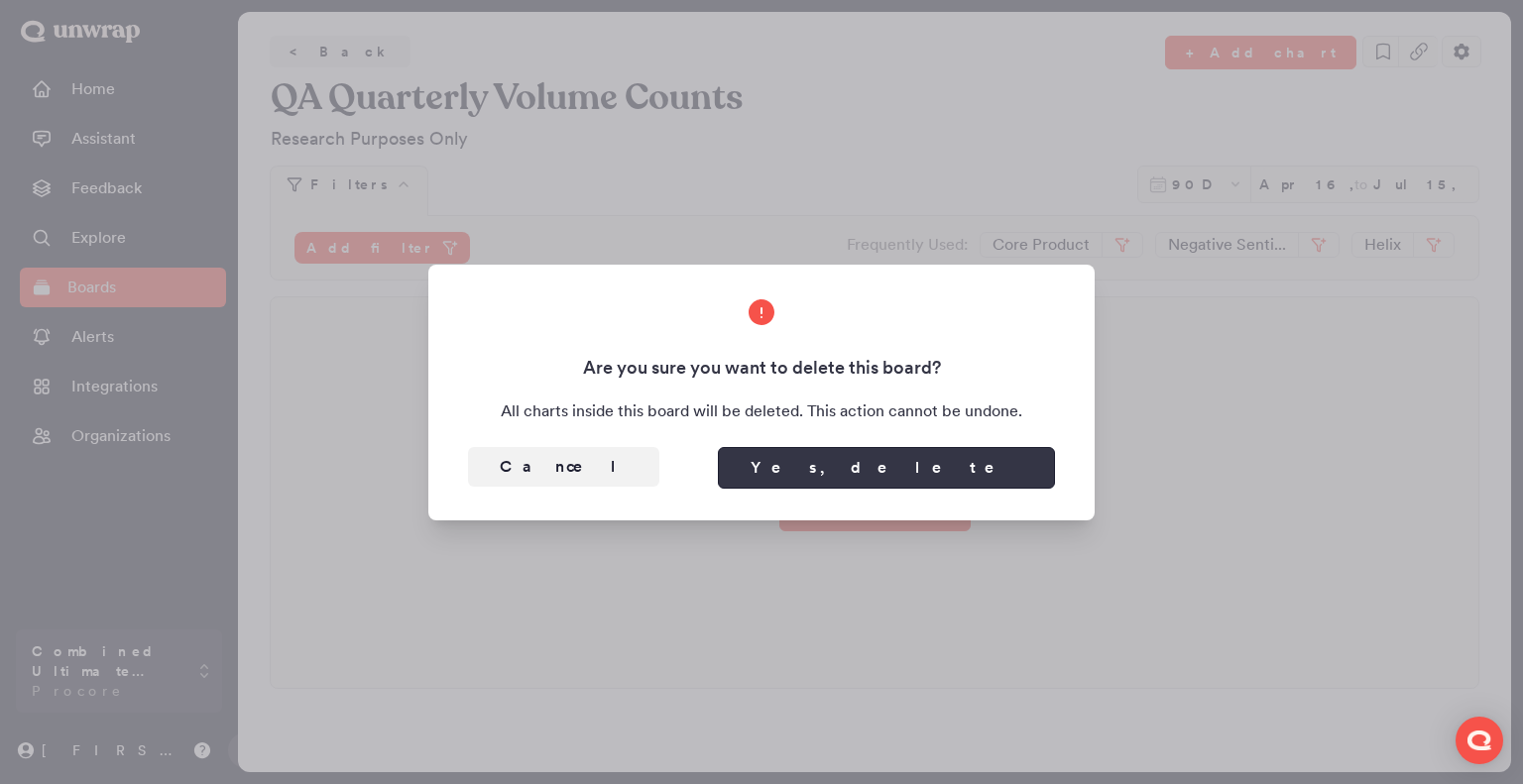 click on "Yes, delete" at bounding box center [886, 468] 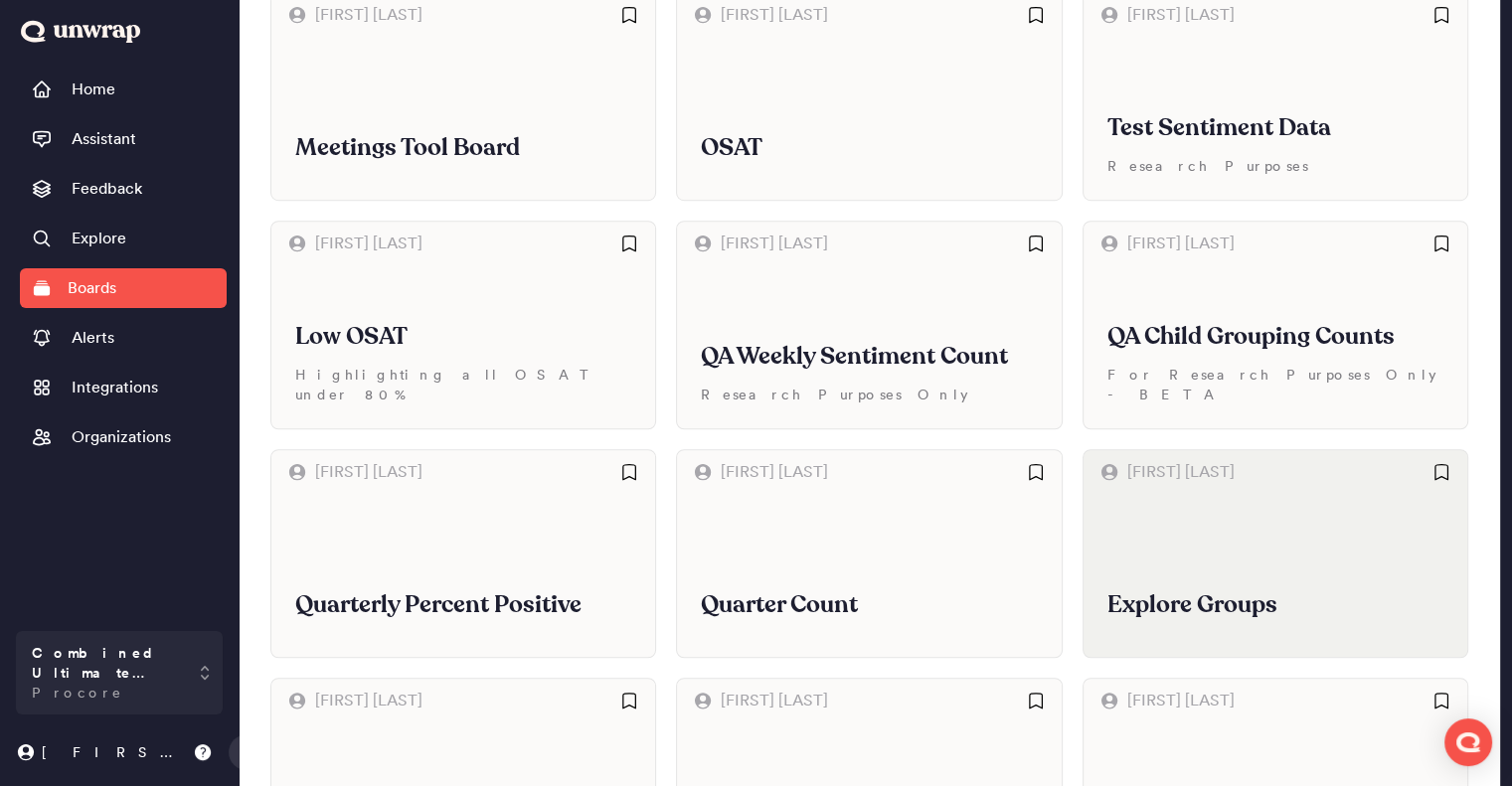 scroll, scrollTop: 1093, scrollLeft: 0, axis: vertical 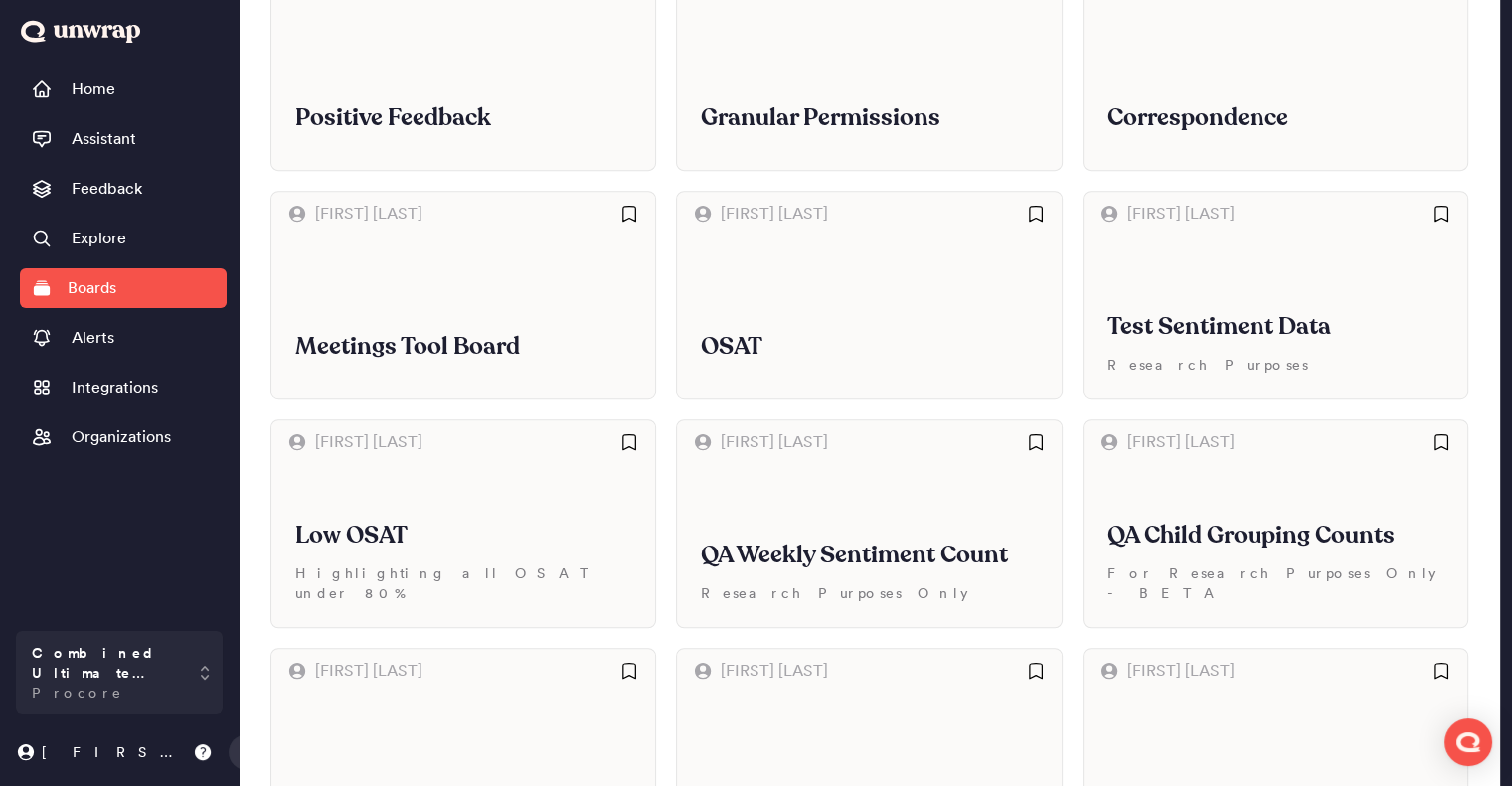 click on "Test Sentiment Data Research Purposes" at bounding box center [1275, 317] 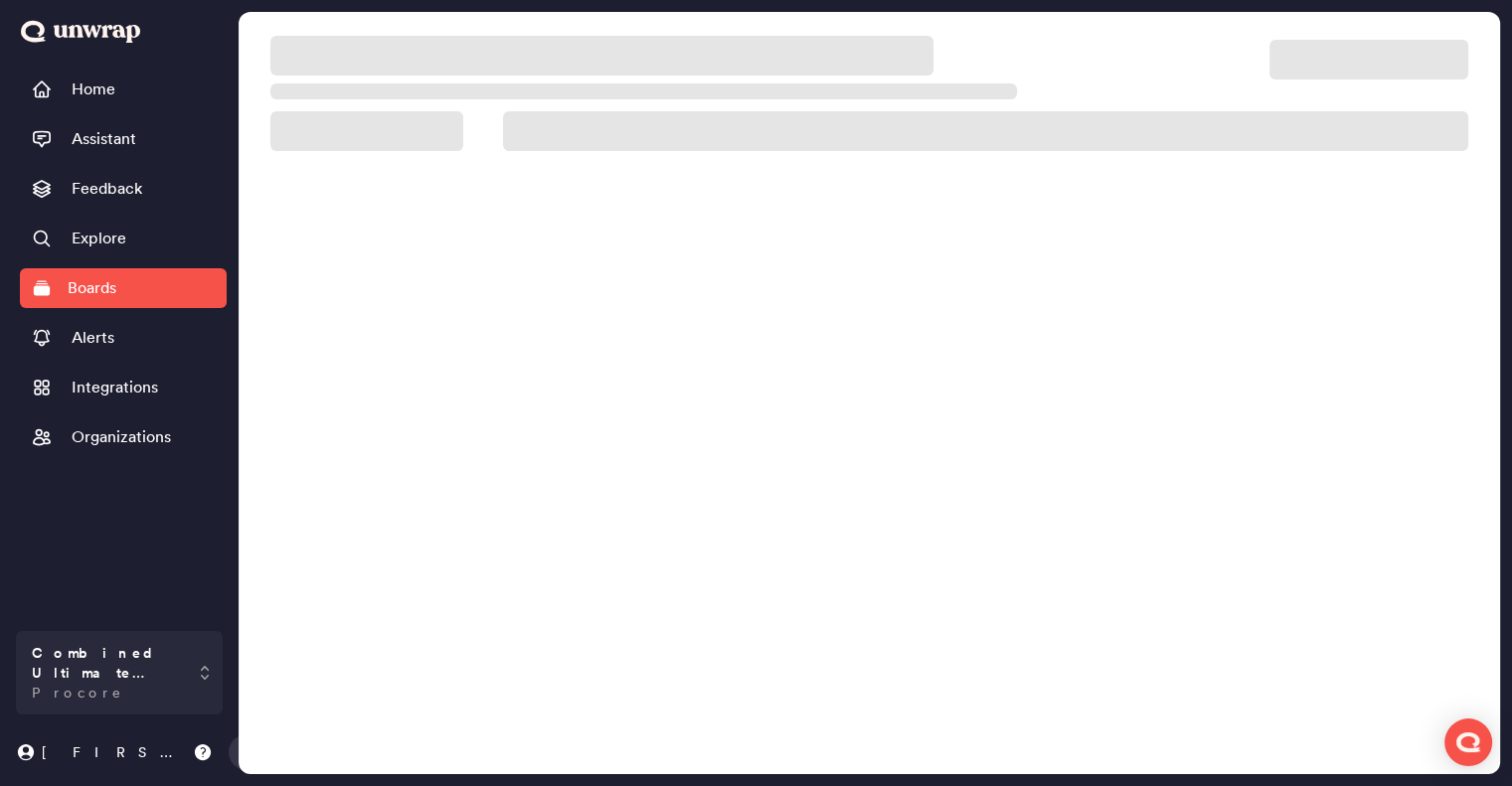 scroll, scrollTop: 0, scrollLeft: 0, axis: both 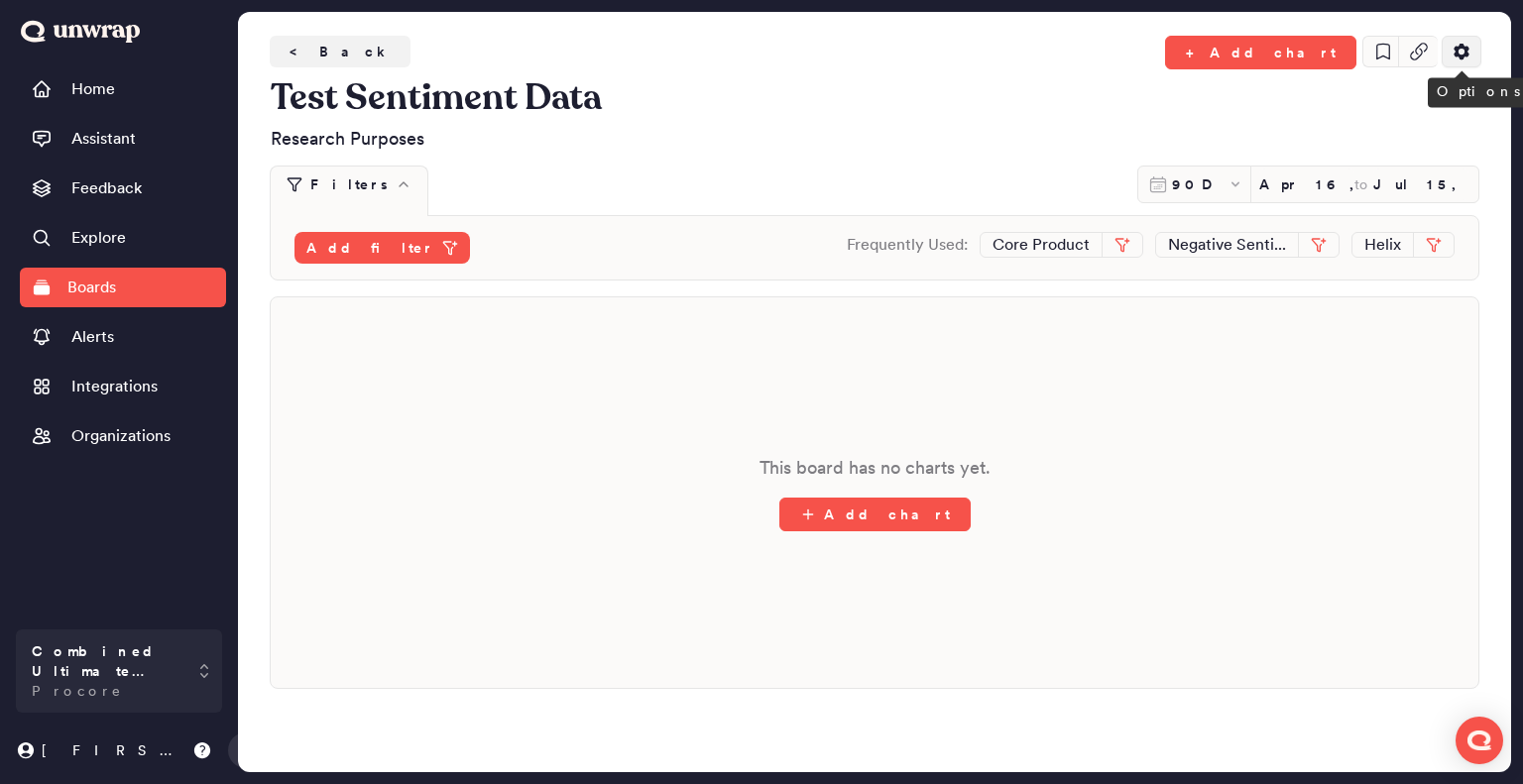 click 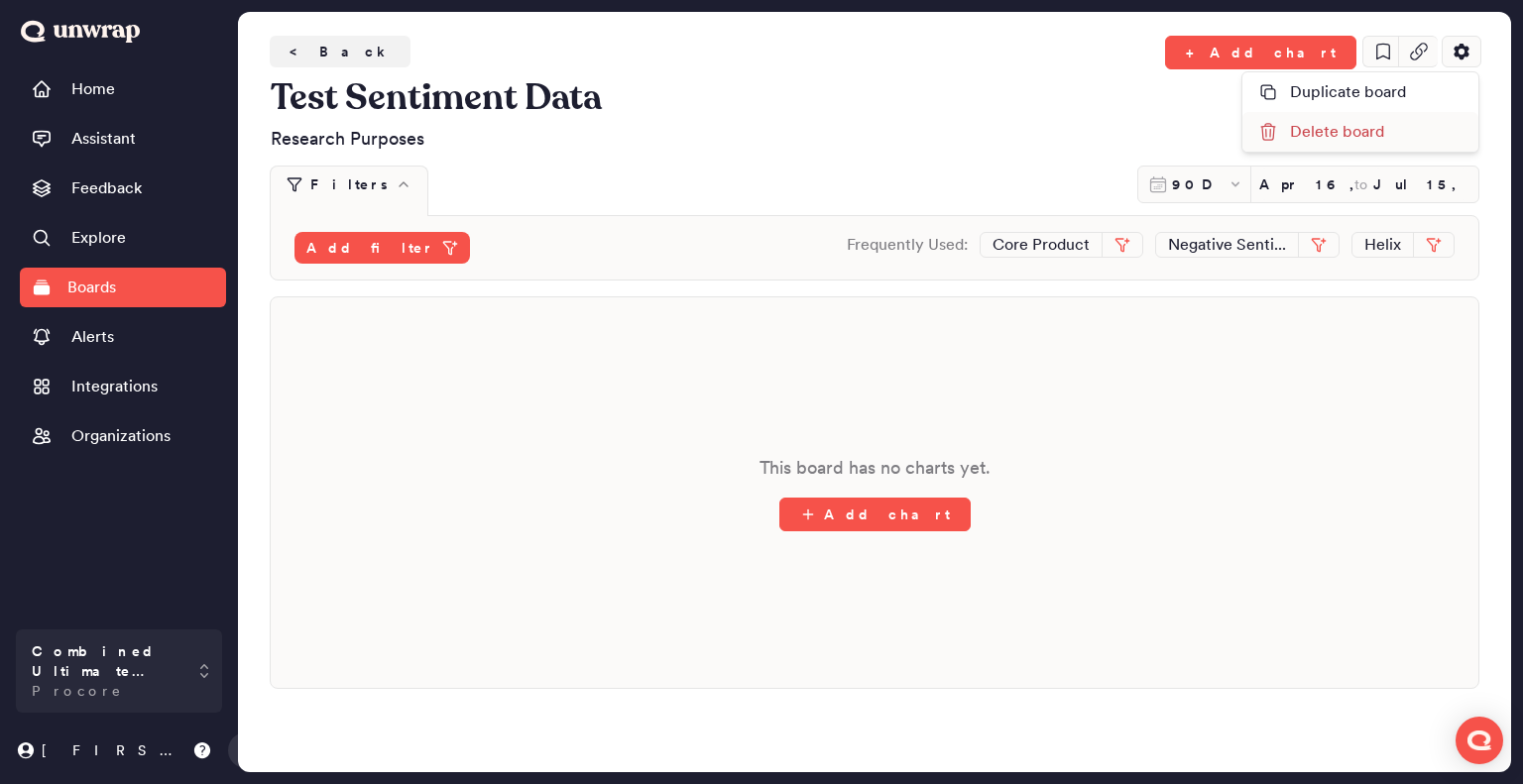 click on "Delete board" at bounding box center [1321, 132] 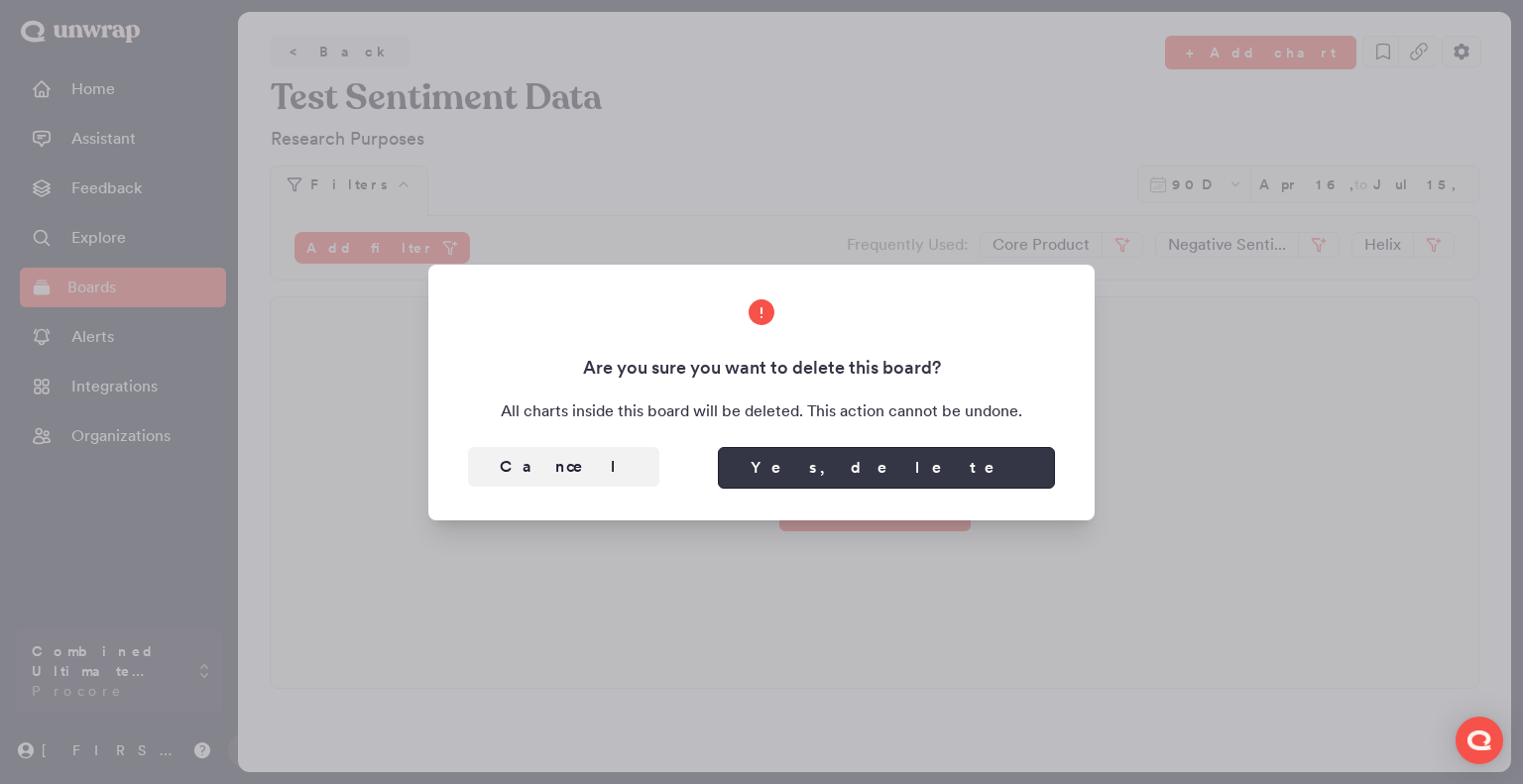 click on "Yes, delete" at bounding box center [886, 468] 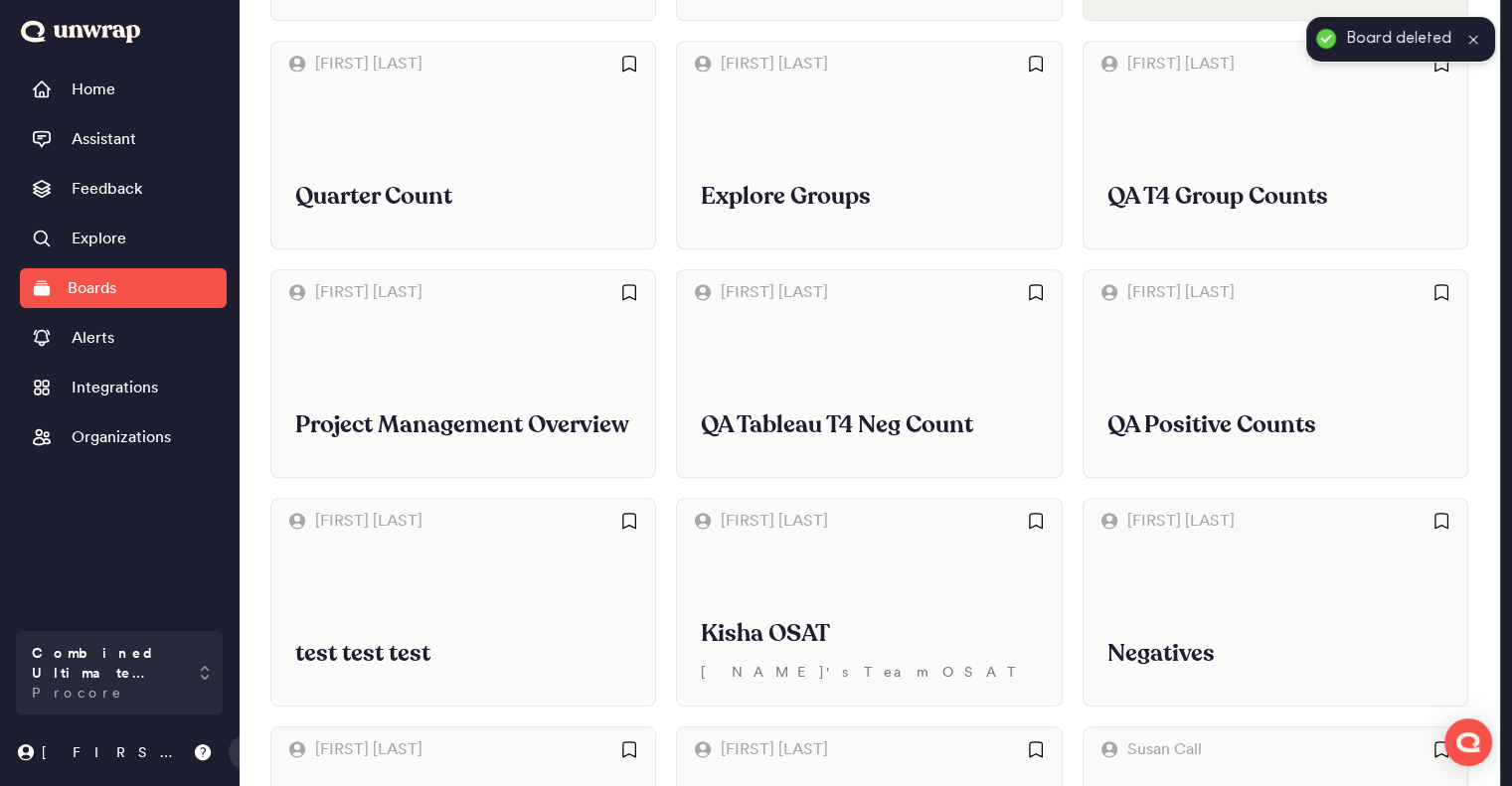 scroll, scrollTop: 1789, scrollLeft: 0, axis: vertical 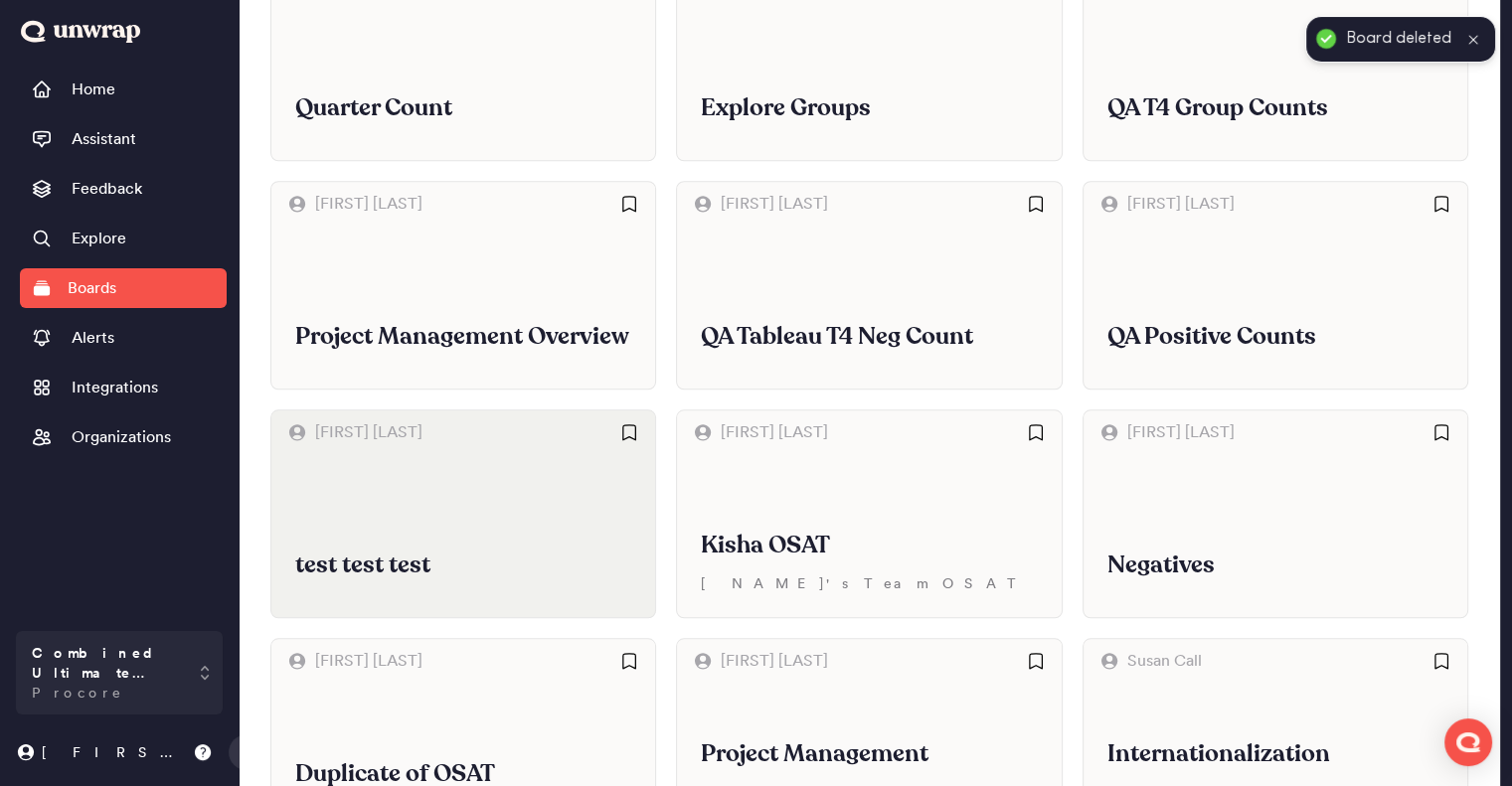 click on "test test test" at bounding box center (463, 536) 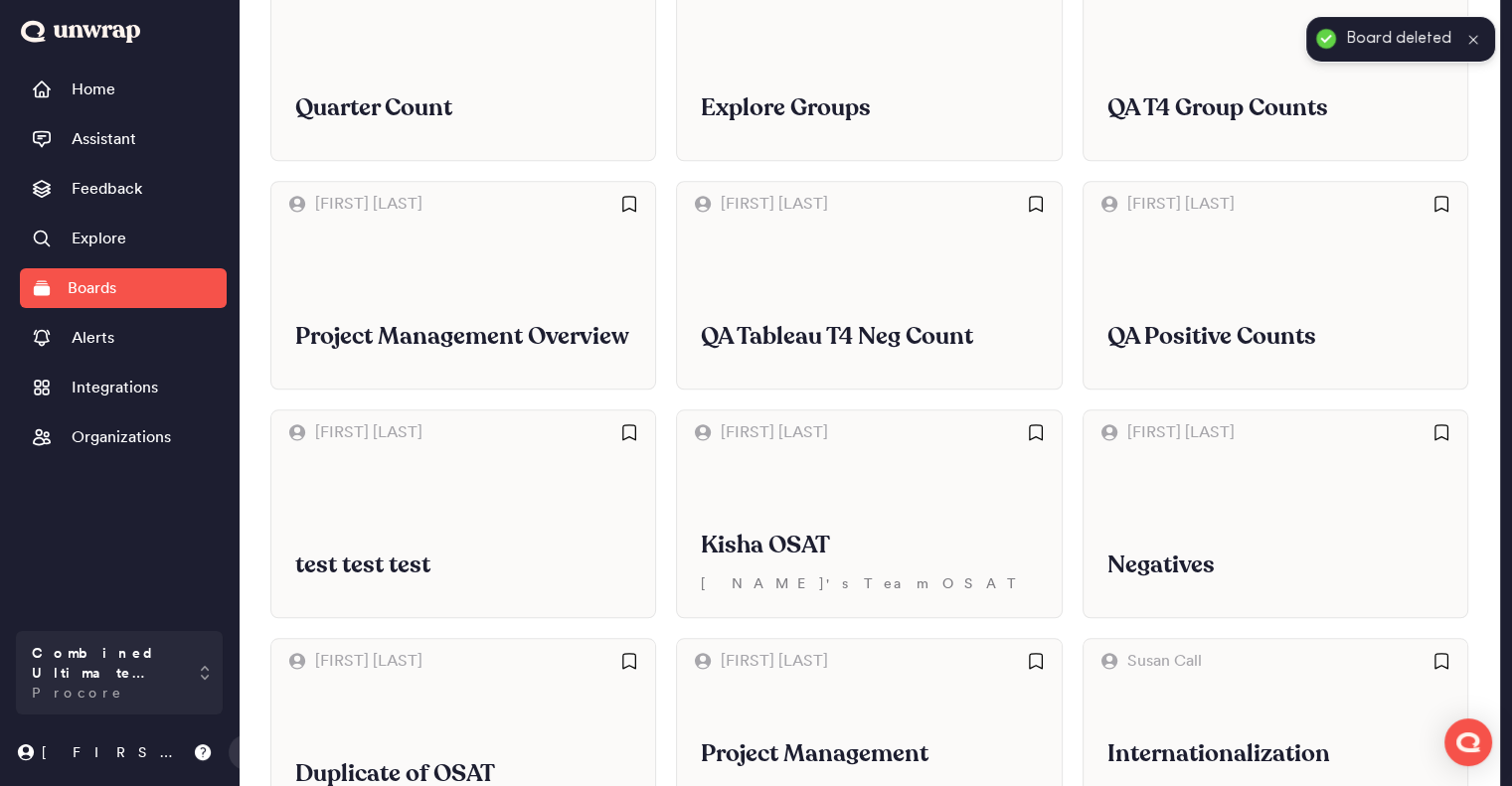 scroll, scrollTop: 0, scrollLeft: 0, axis: both 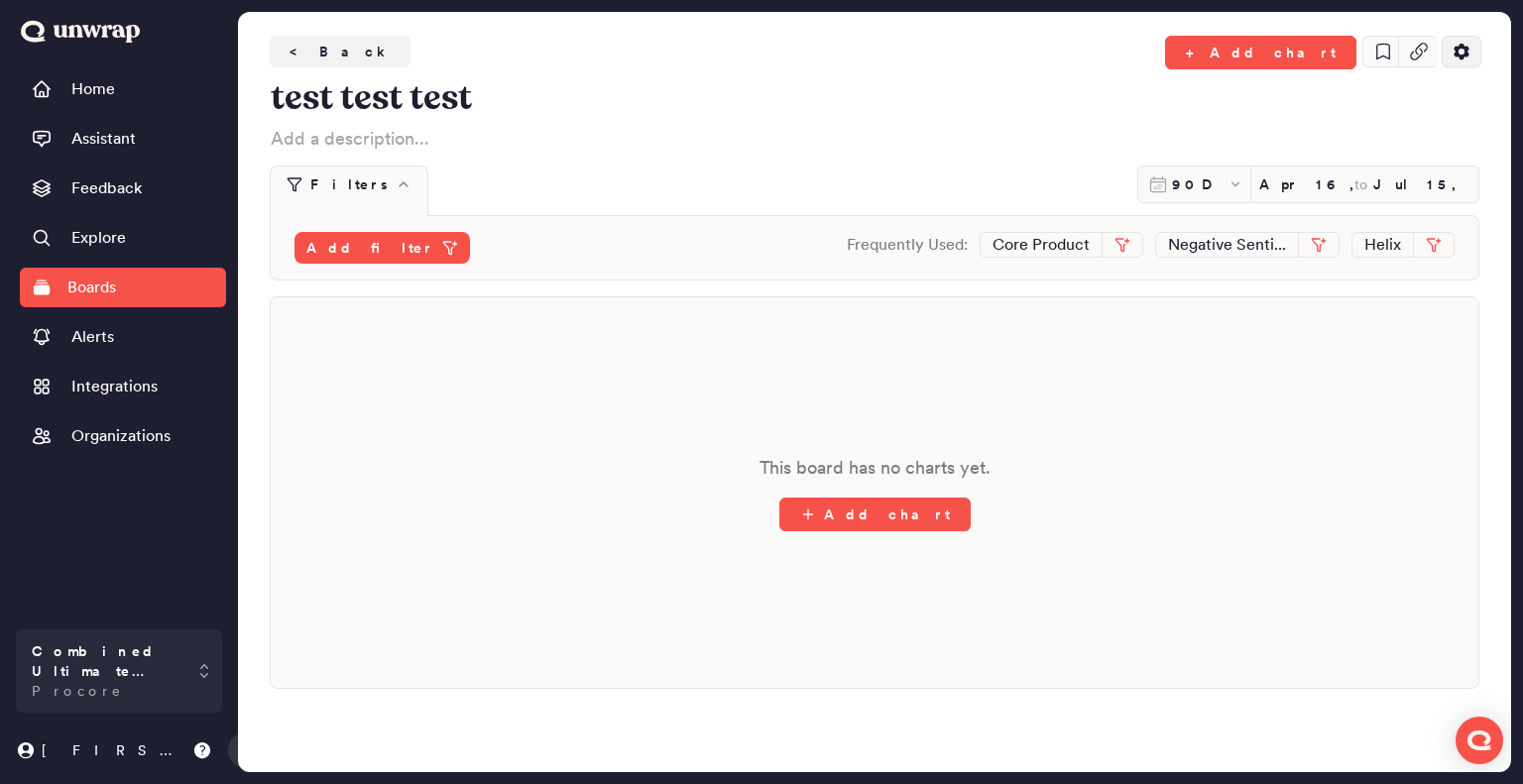 click 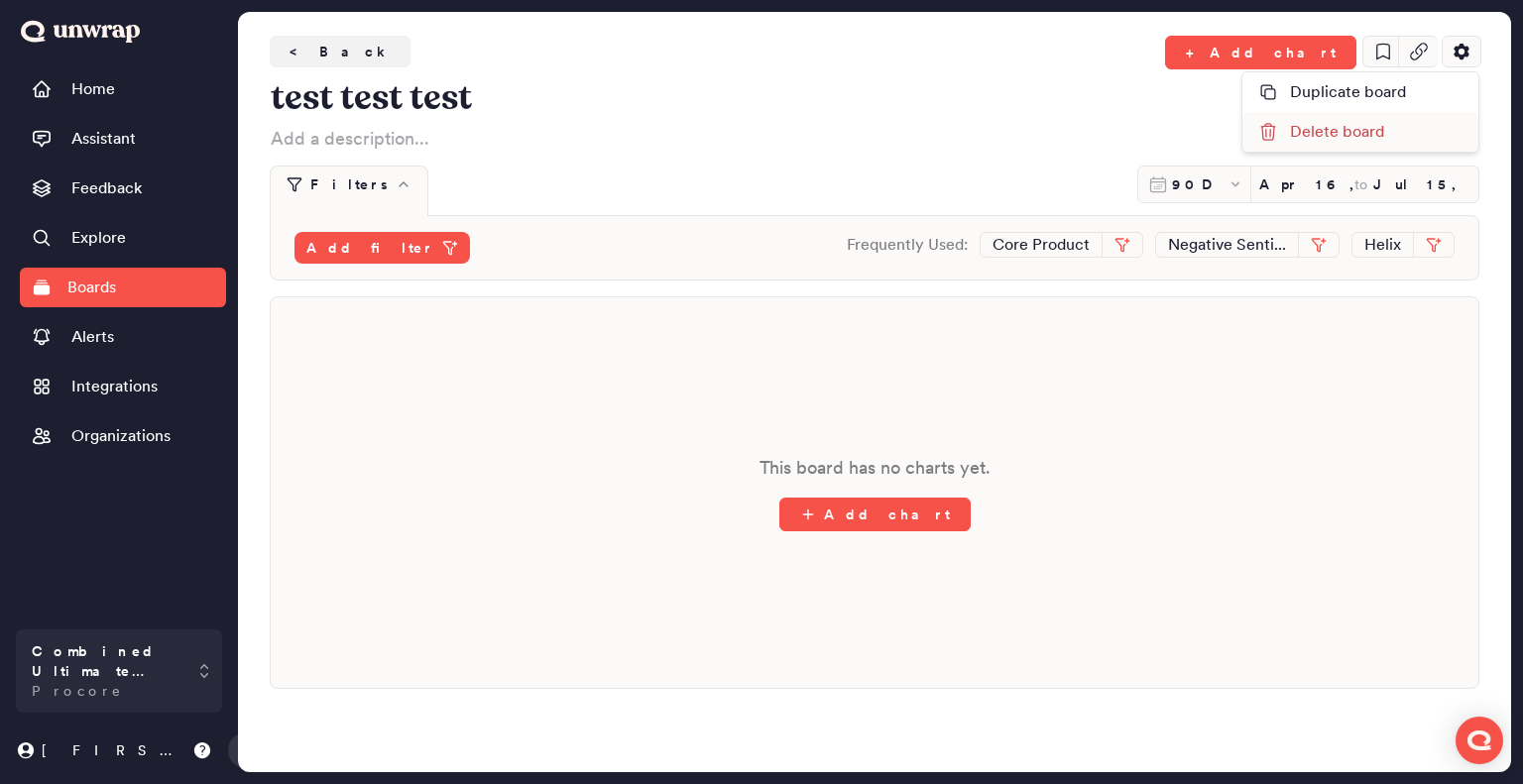 click on "Delete board" at bounding box center [1360, 132] 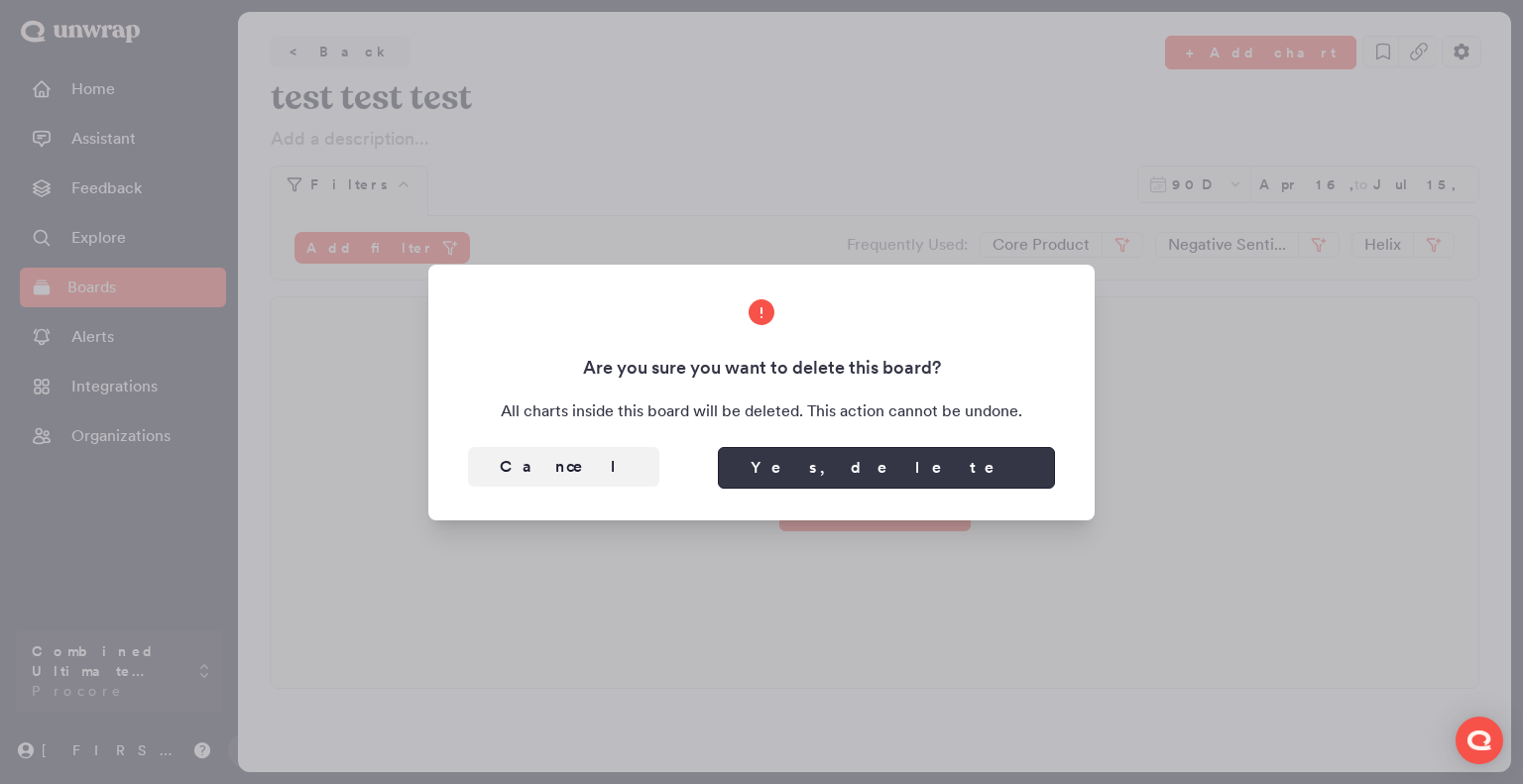 click on "Yes, delete" at bounding box center [886, 468] 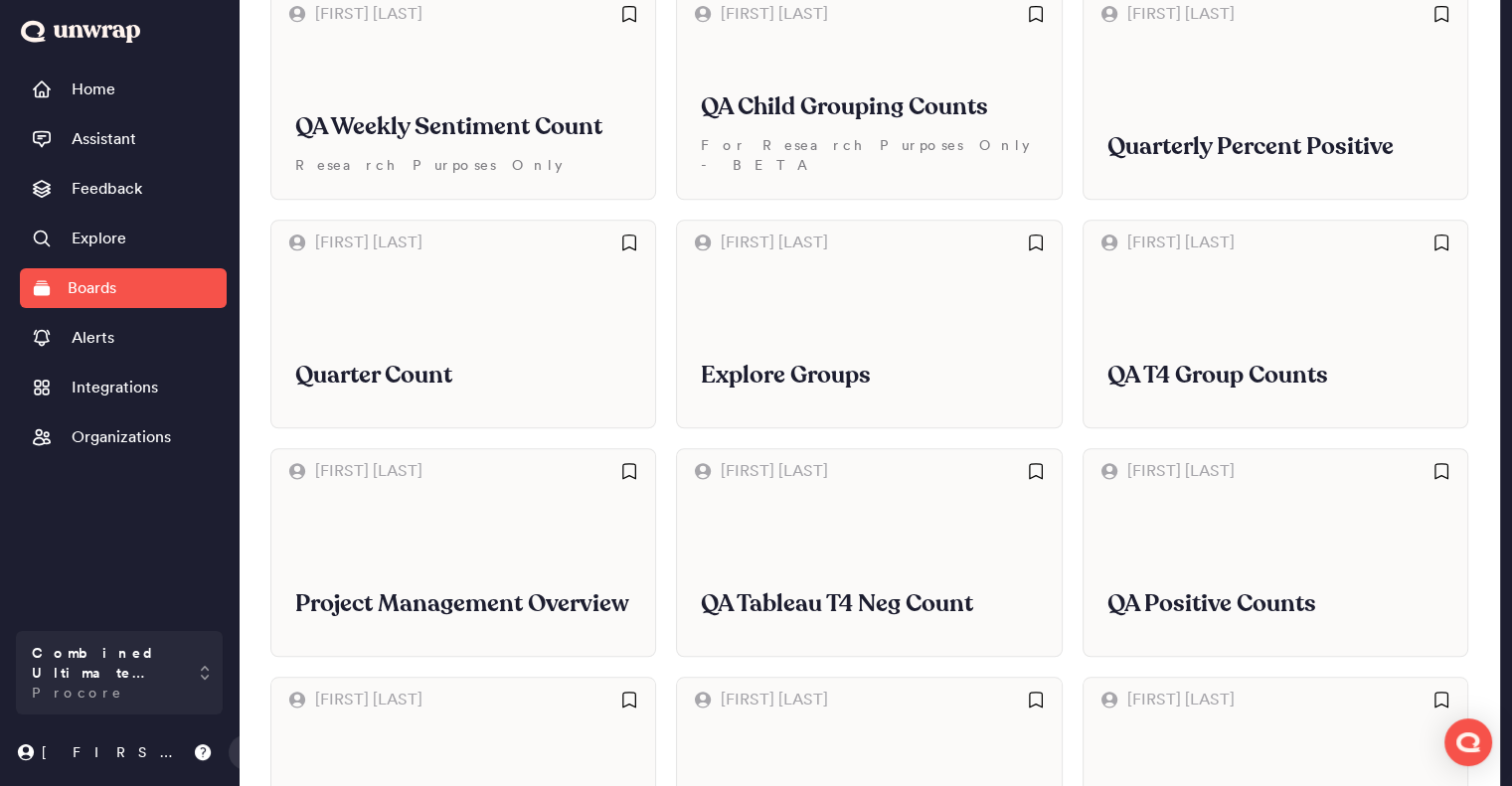 scroll, scrollTop: 1514, scrollLeft: 0, axis: vertical 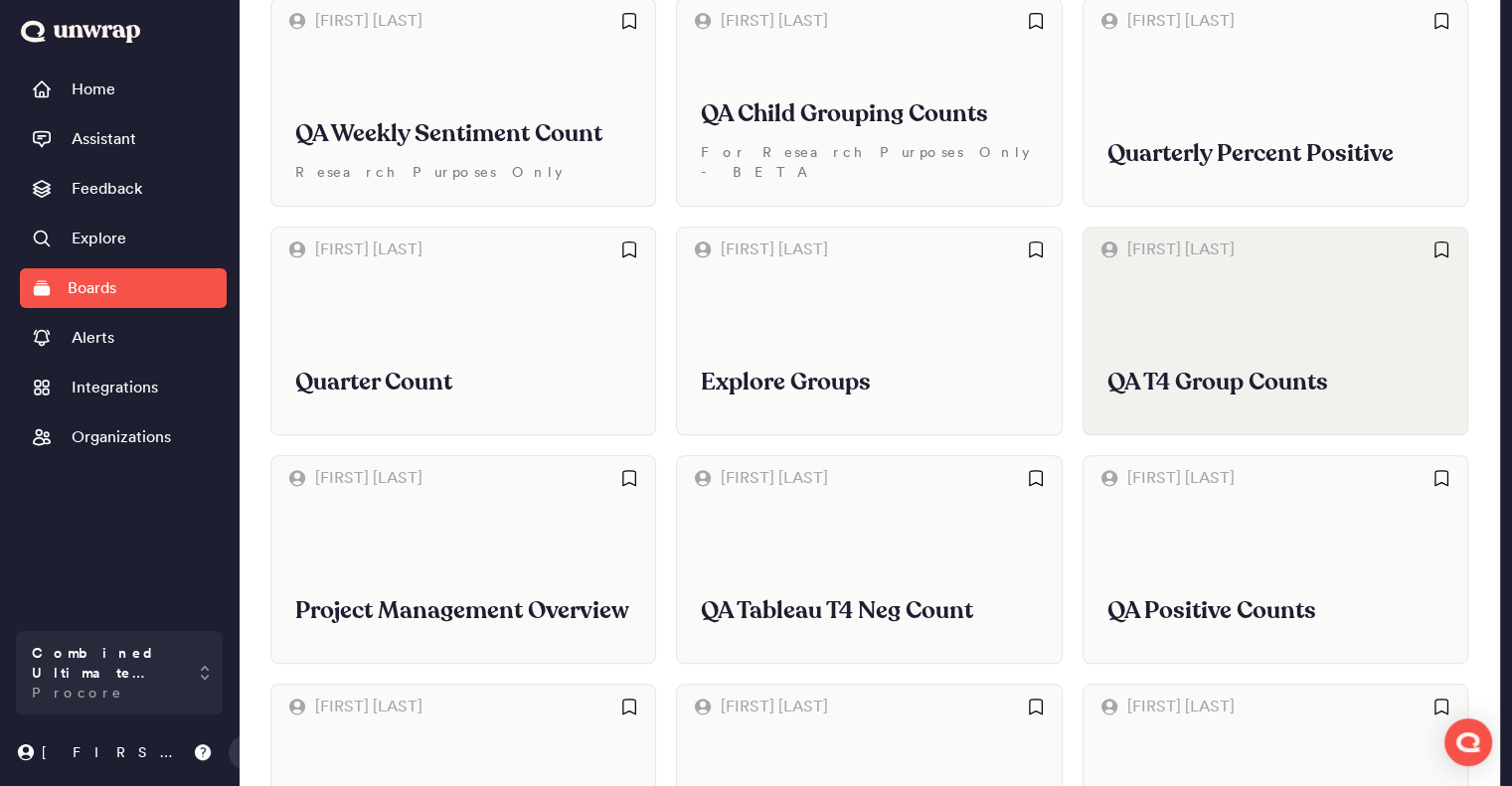 click on "[FIRST] [LAST]" at bounding box center [1275, 249] 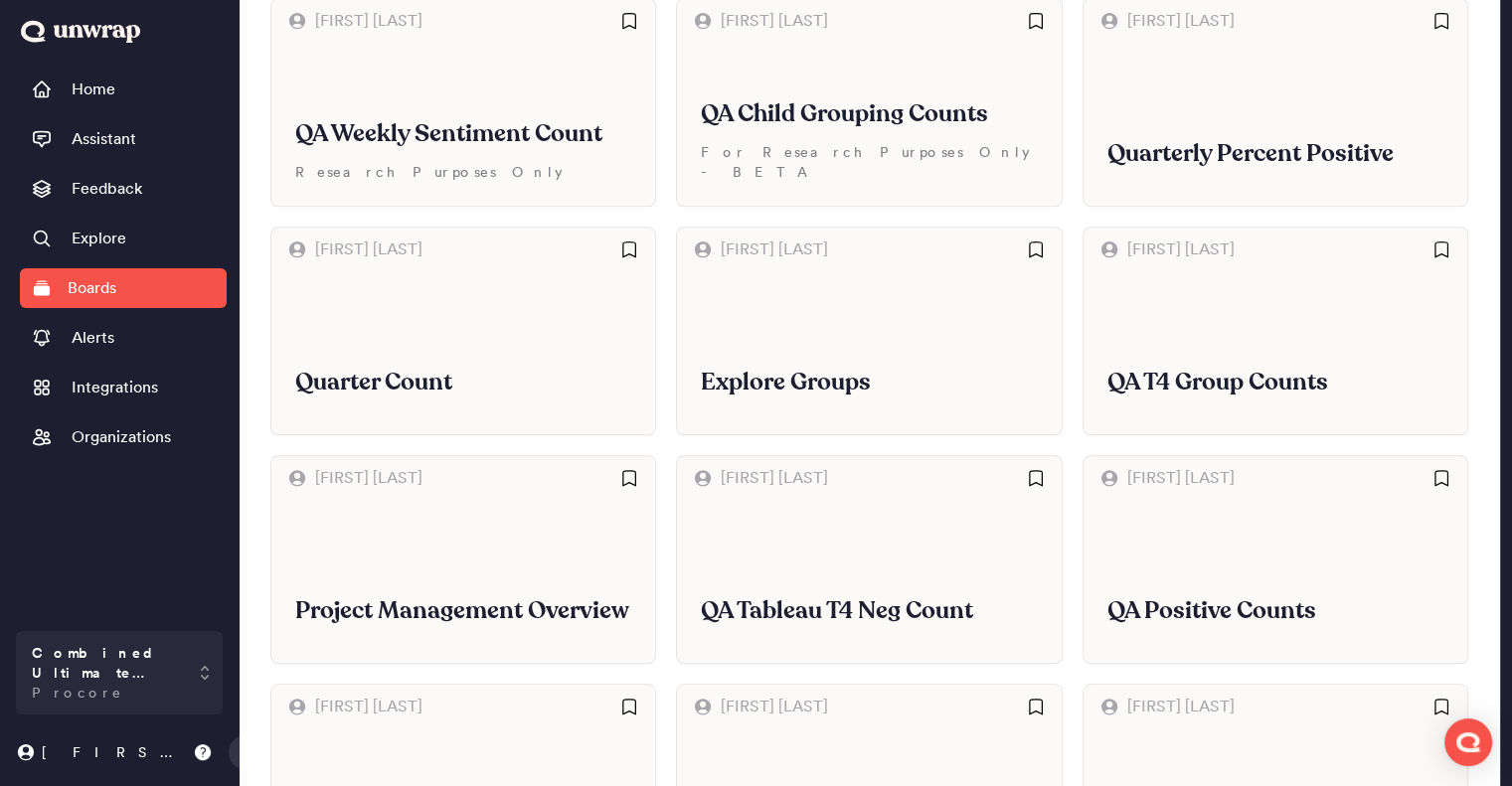scroll, scrollTop: 0, scrollLeft: 0, axis: both 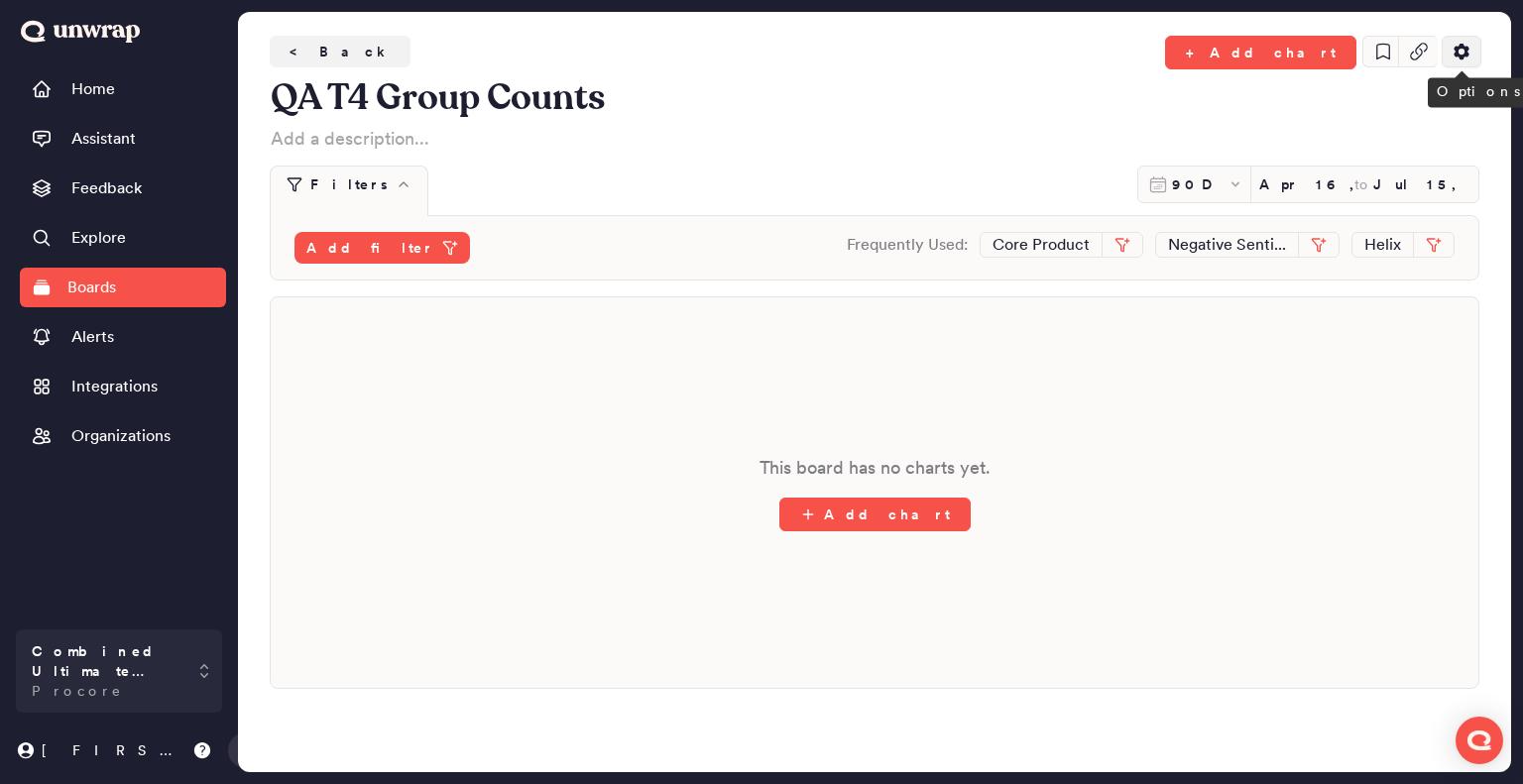 click 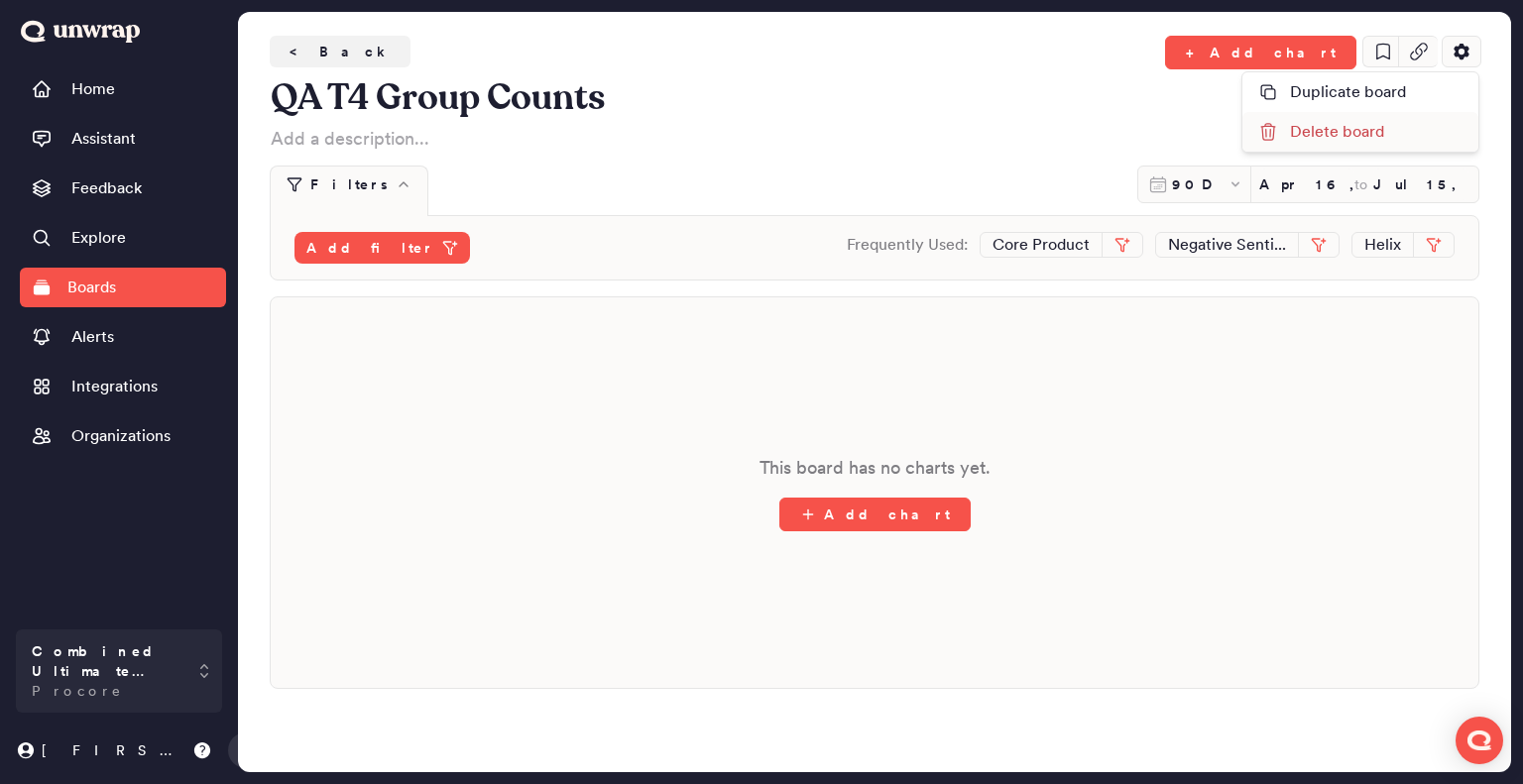 click on "Delete board" at bounding box center (1321, 132) 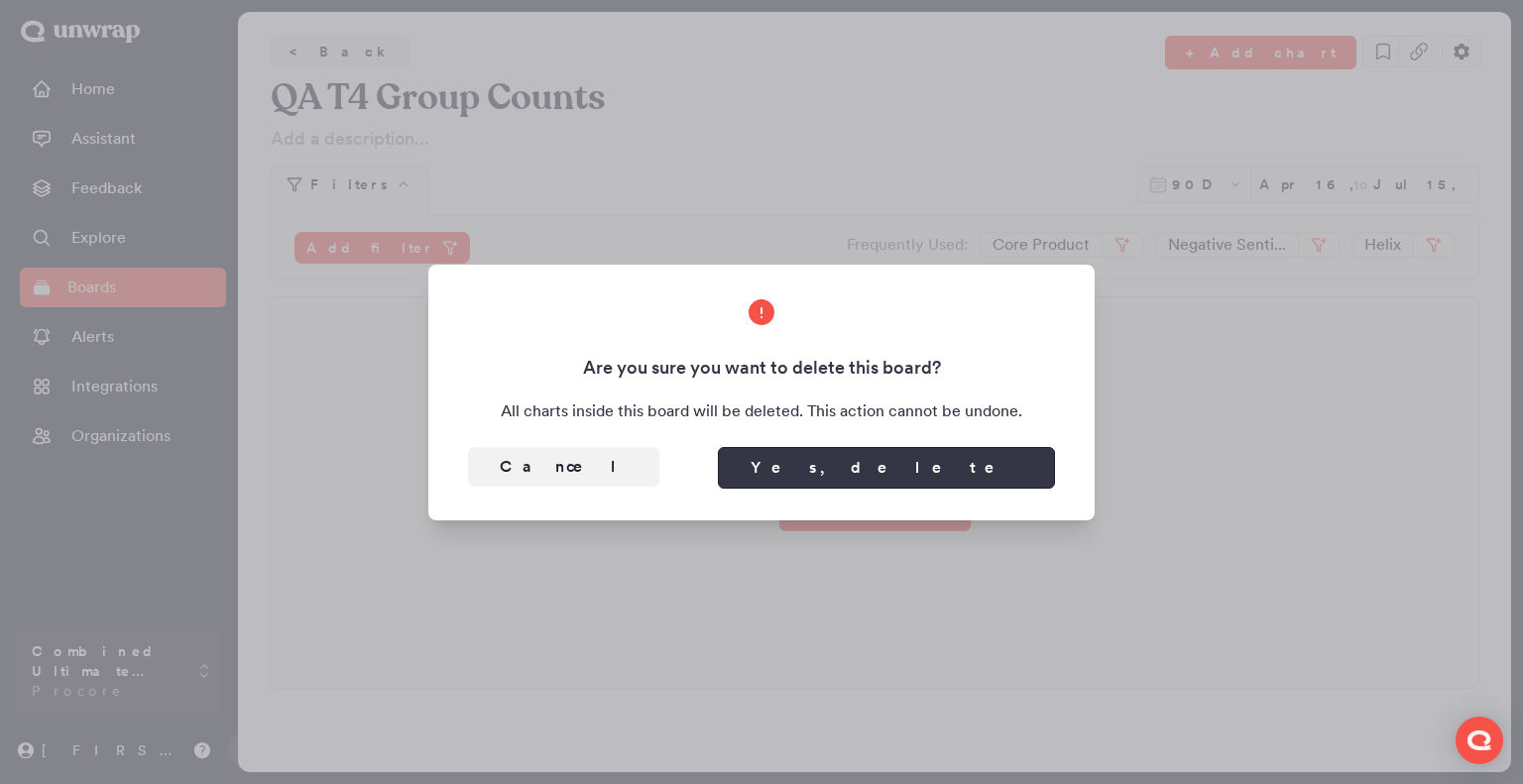 click on "Yes, delete" at bounding box center (886, 468) 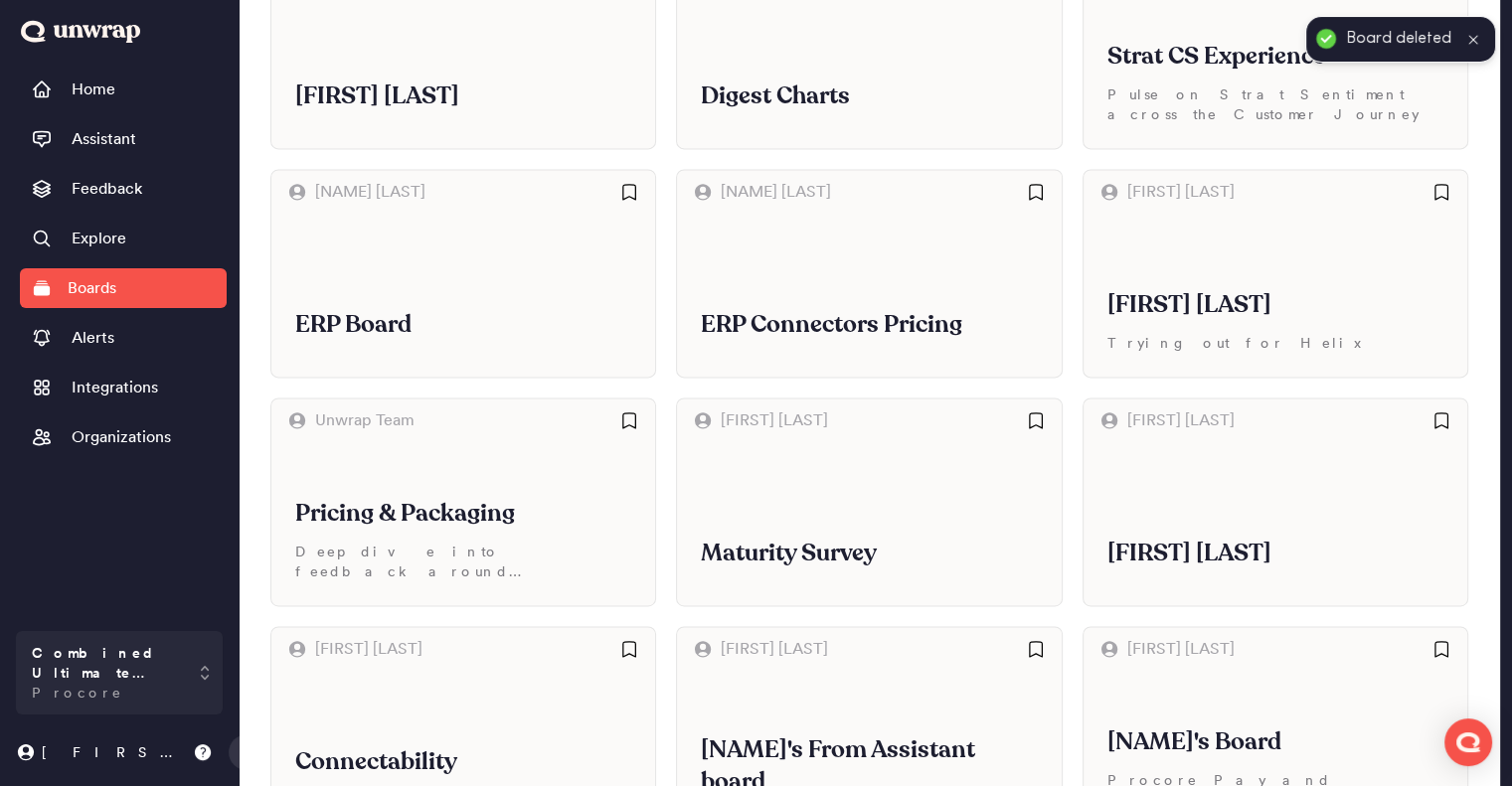 scroll, scrollTop: 3005, scrollLeft: 0, axis: vertical 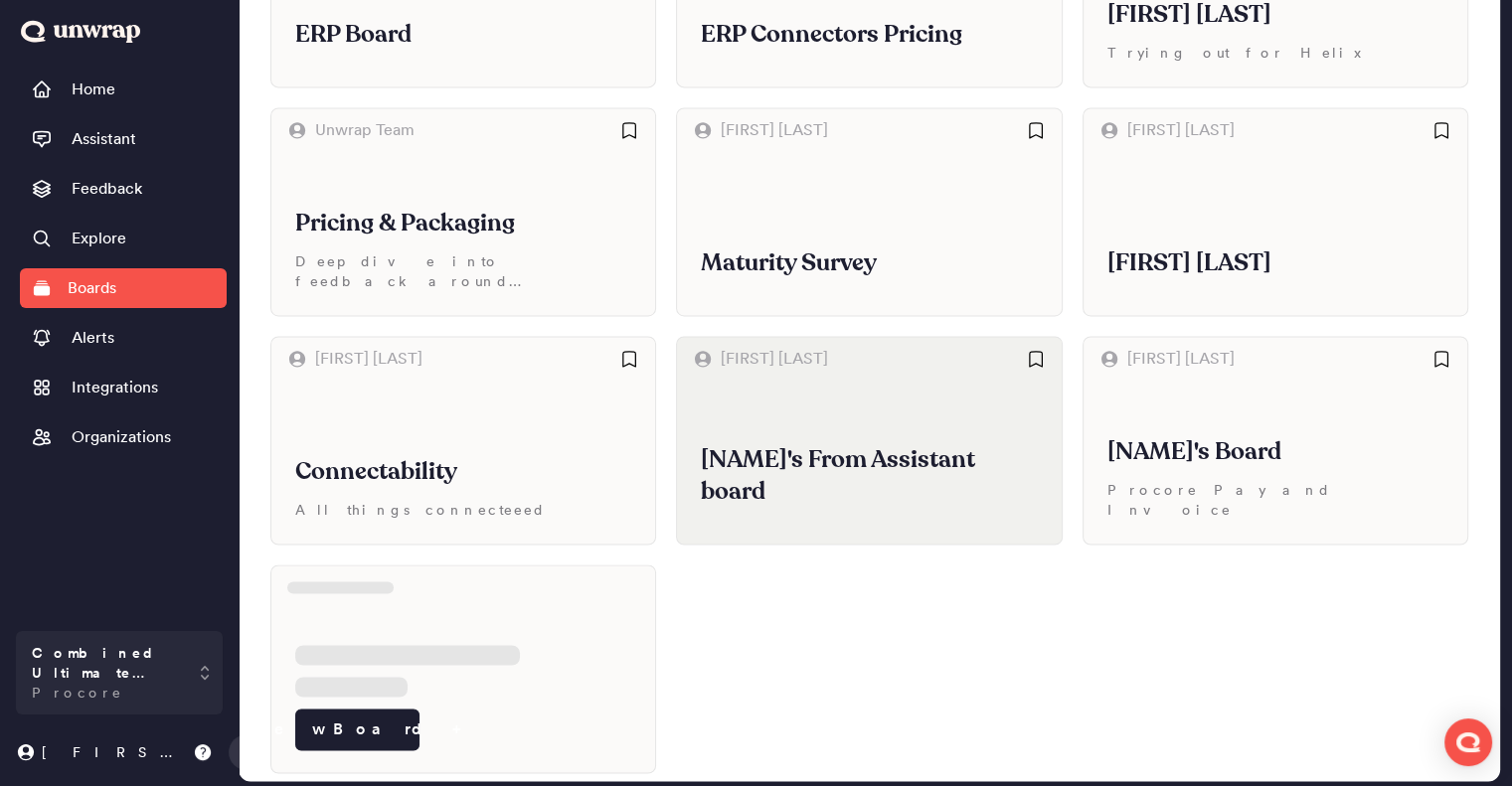 click on "[NAME]'s From Assistant board" at bounding box center [869, 462] 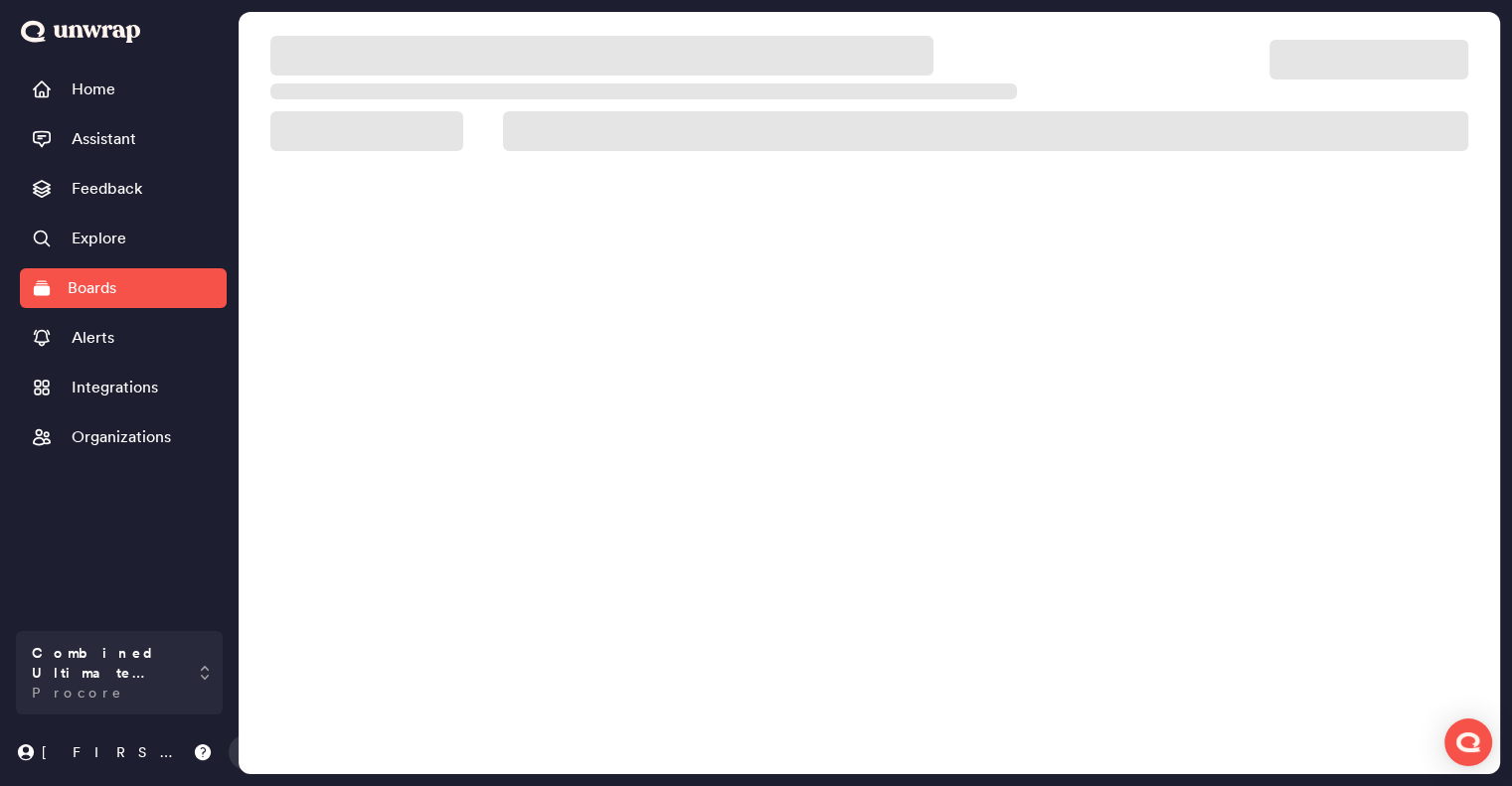 scroll, scrollTop: 0, scrollLeft: 0, axis: both 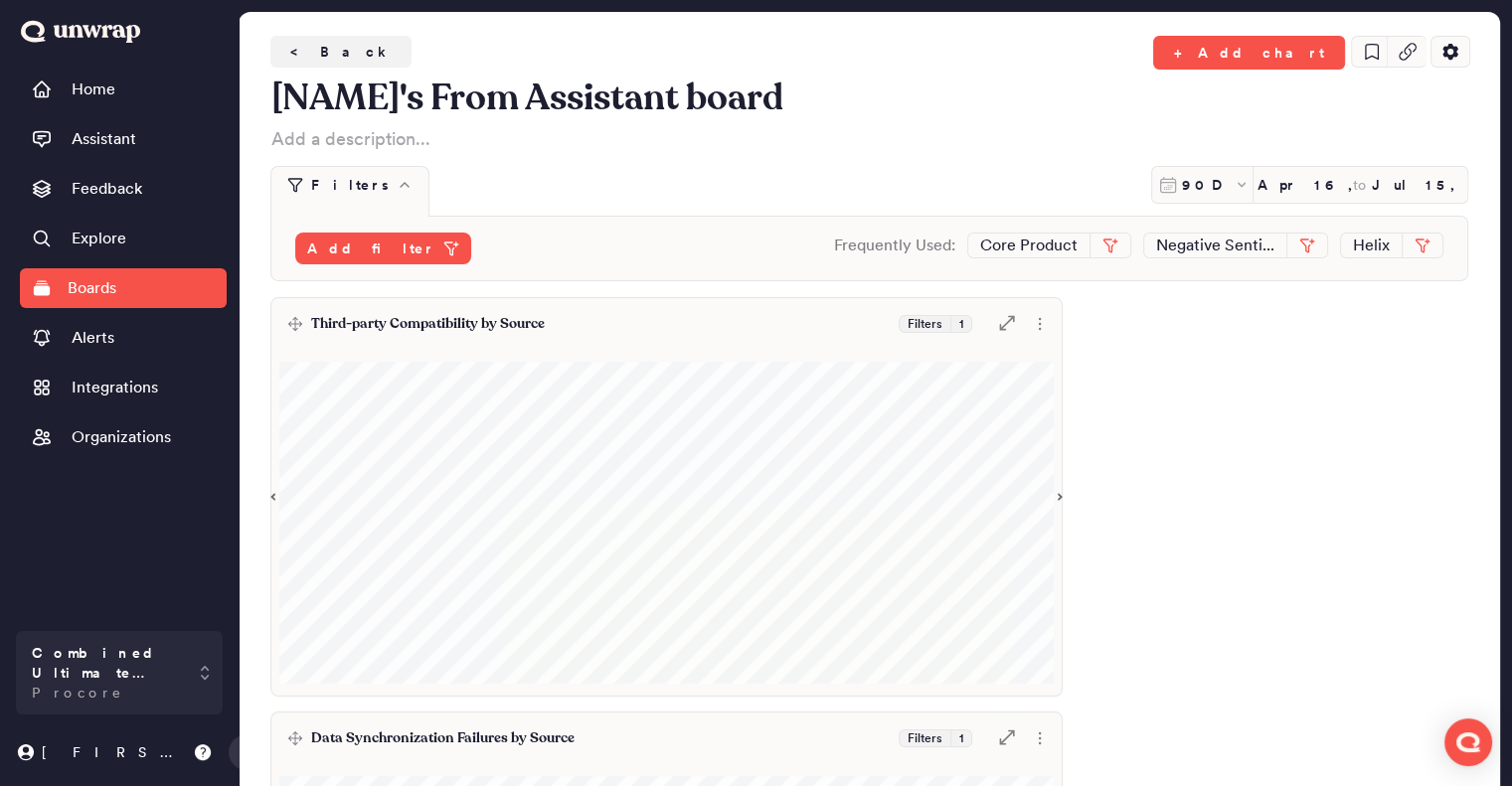 click on "< Back + Add chart [NAME]'s From Assistant board Filters 90D Apr 16, 2025 to Jul 15, 2025 Add filter Frequently Used: Core Product Negative Senti... Helix Third-party Compatibility by Source Filters 1
.st0 {
fill: #7e7d82;
}
Data Synchronization Failures by Source Filters 1
.st0 {
fill: #7e7d82;
}
API Errors by Source Filters 1
.st0 {
fill: #7e7d82;
}" at bounding box center (869, 776) 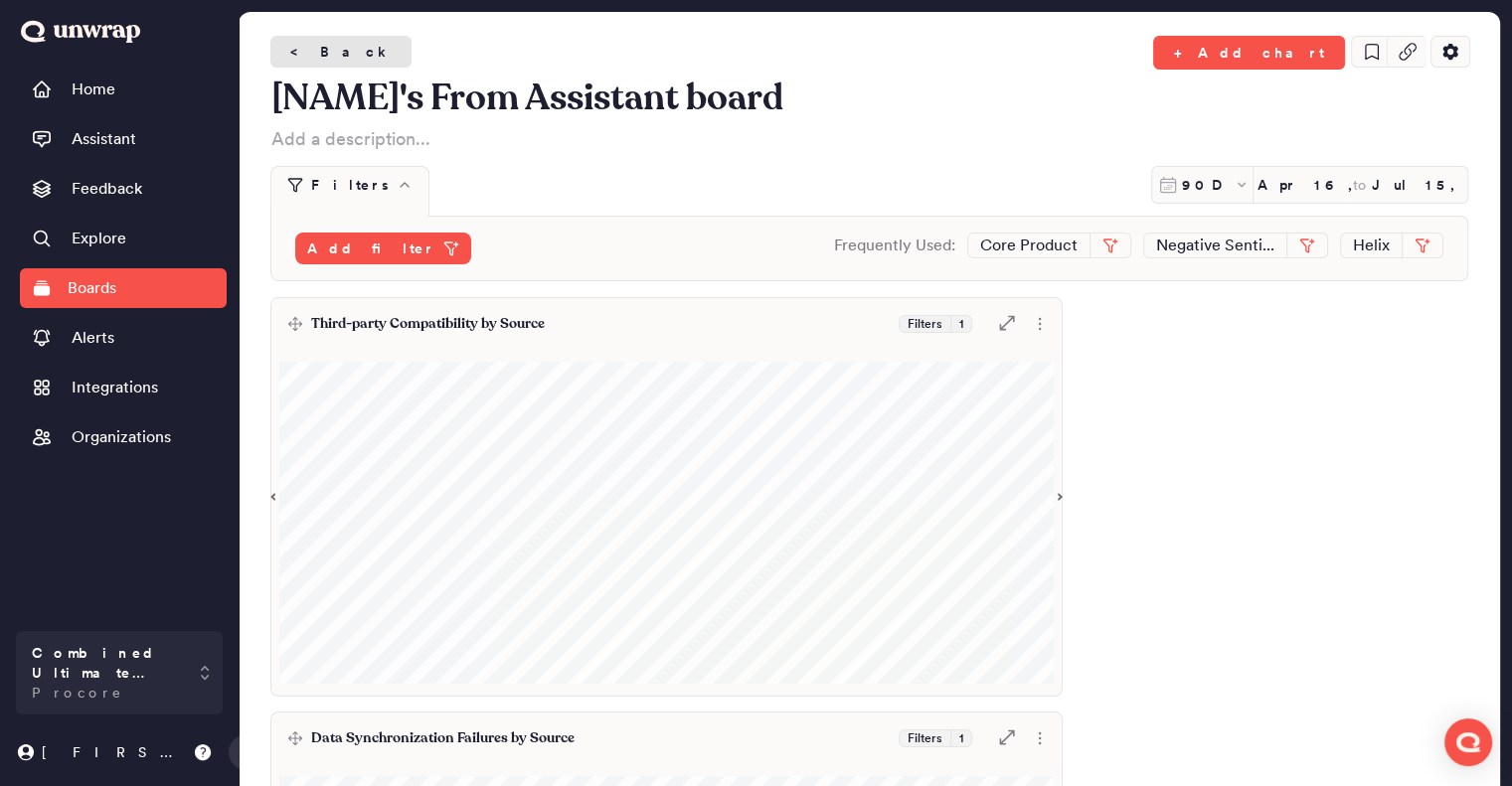 click on "< Back" at bounding box center [341, 52] 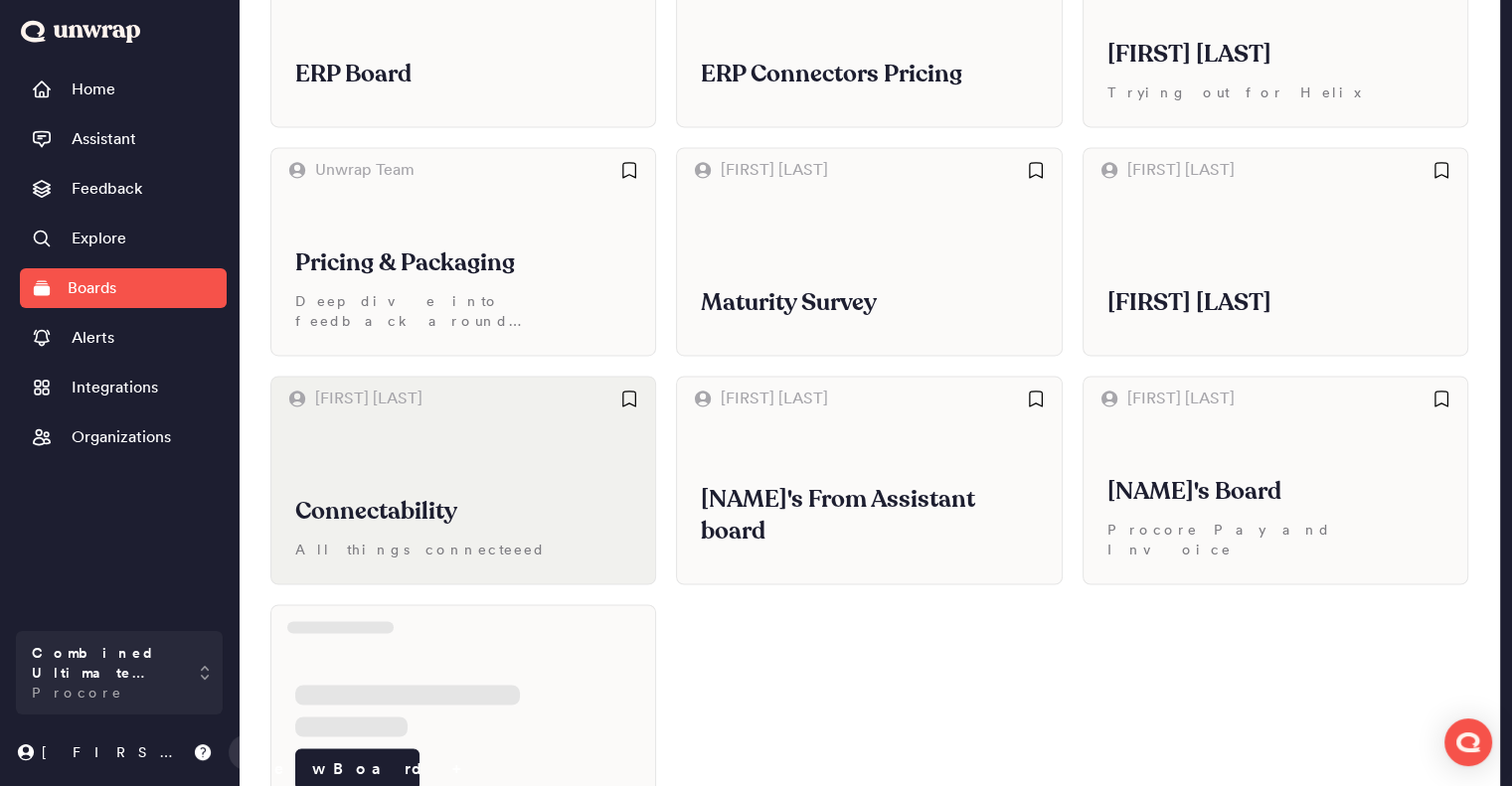 scroll, scrollTop: 3005, scrollLeft: 0, axis: vertical 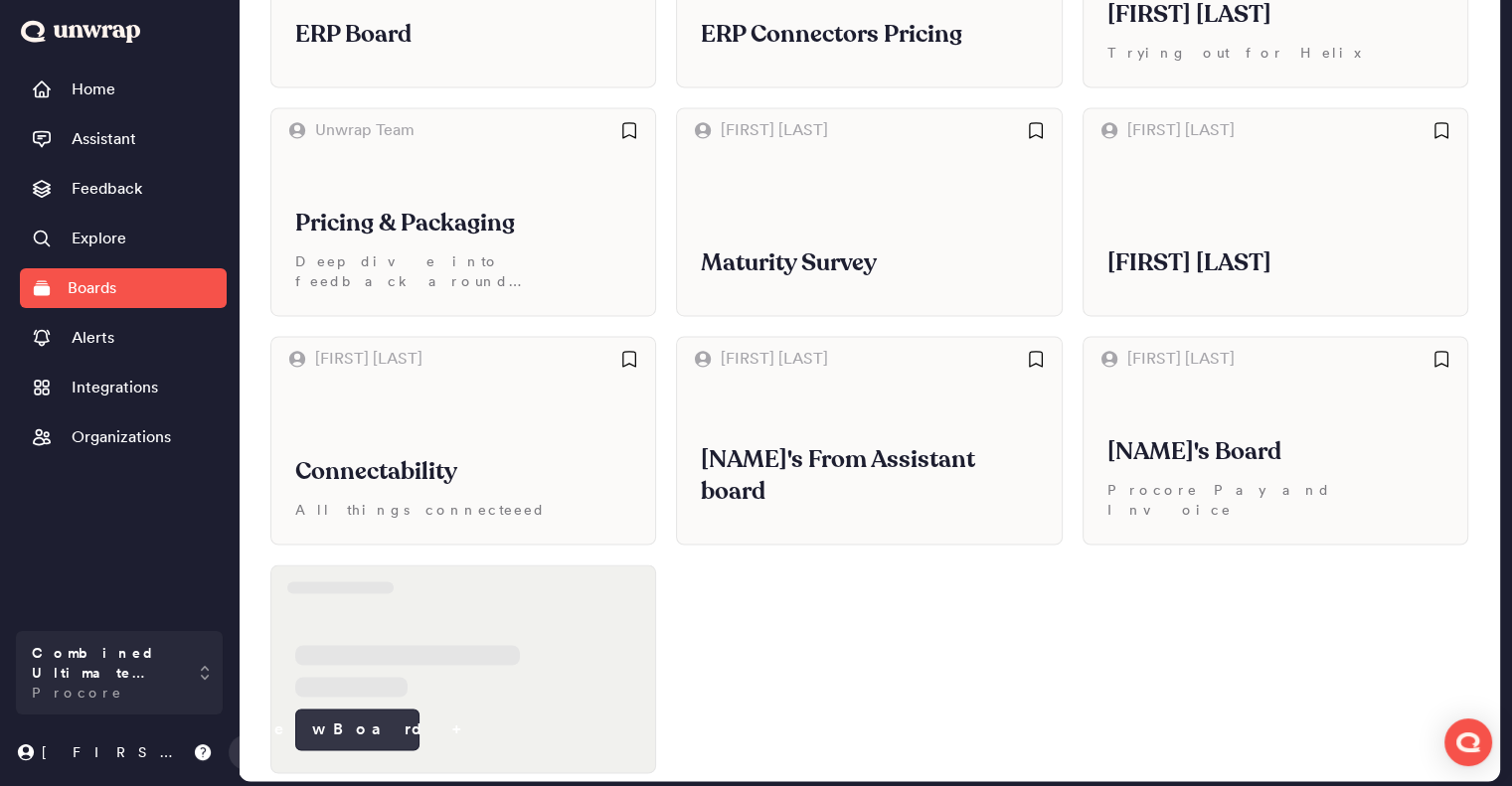 click on "New Board +" at bounding box center (357, 729) 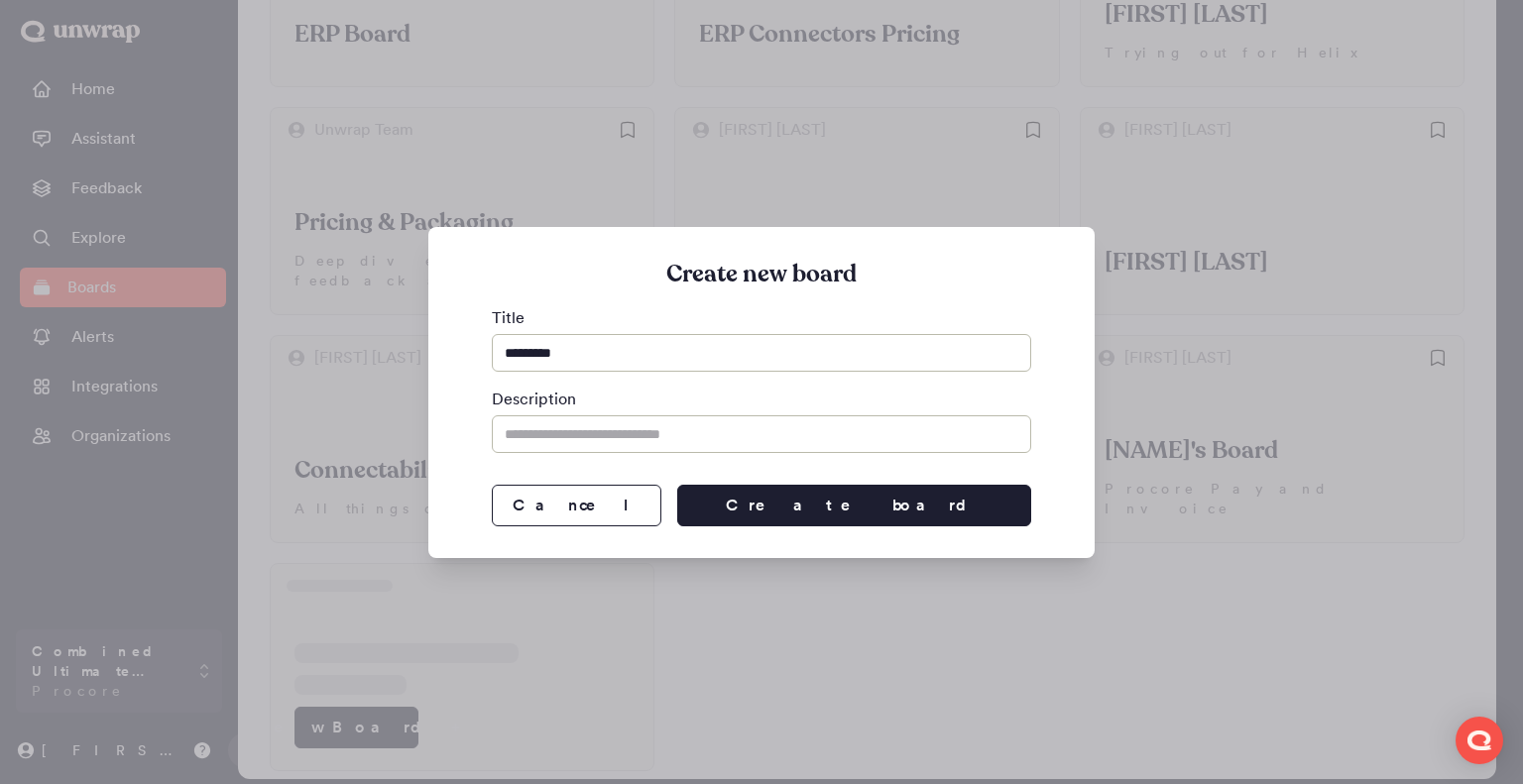 type on "*********" 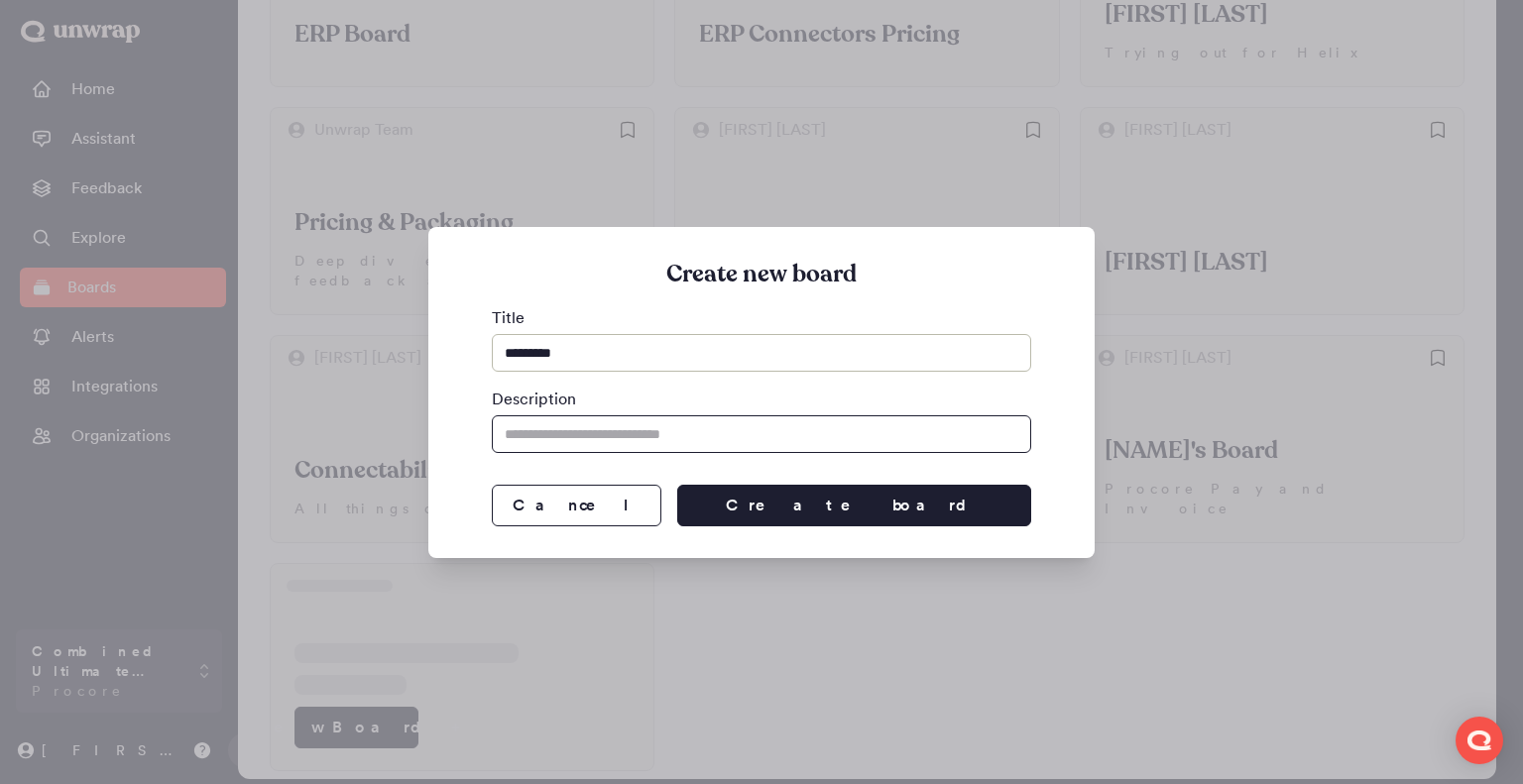 click at bounding box center [762, 434] 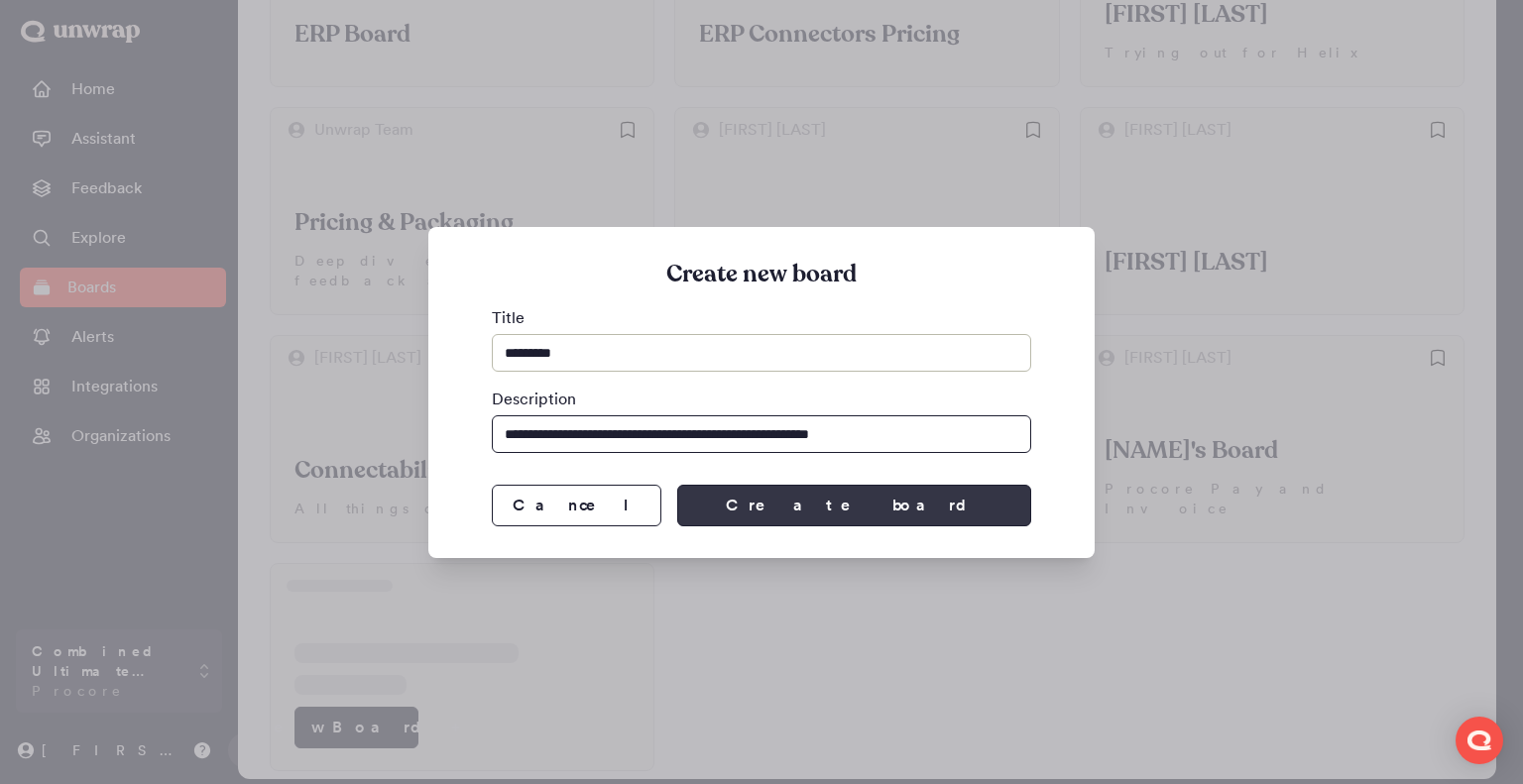 type on "**********" 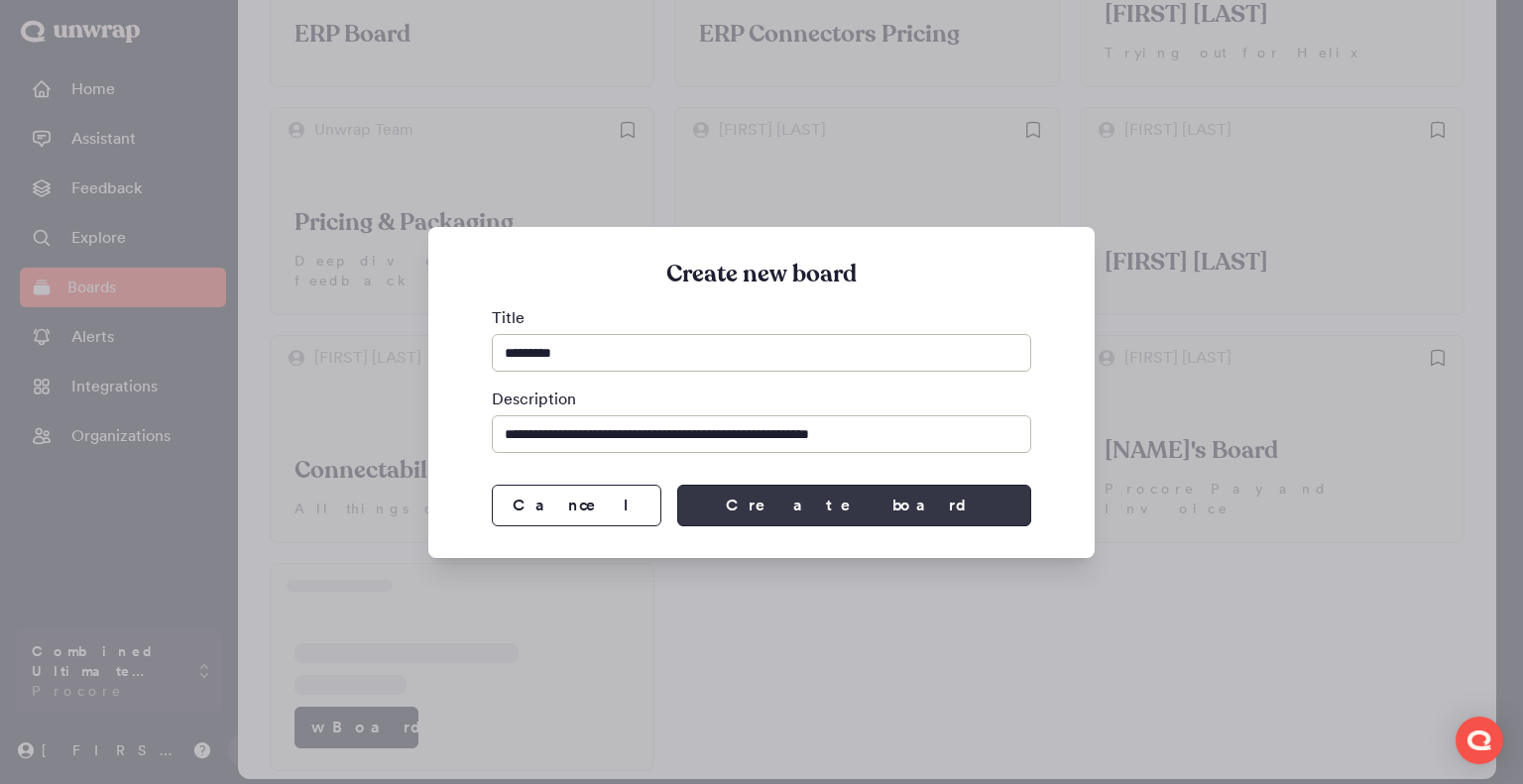 click on "Create board" at bounding box center (854, 505) 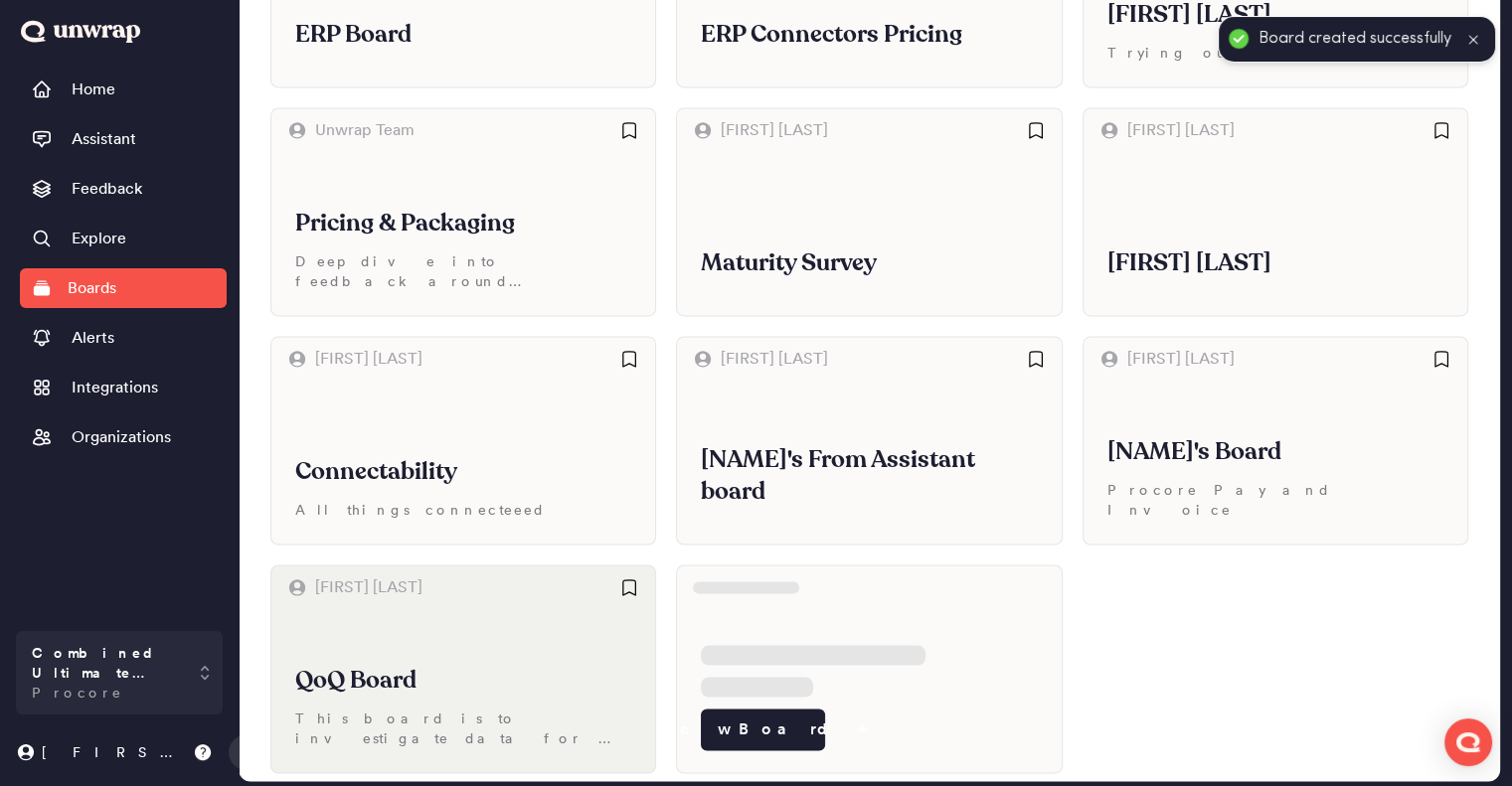 click on "QoQ Board This board is to investigate data for our quarterly reporting" at bounding box center [463, 691] 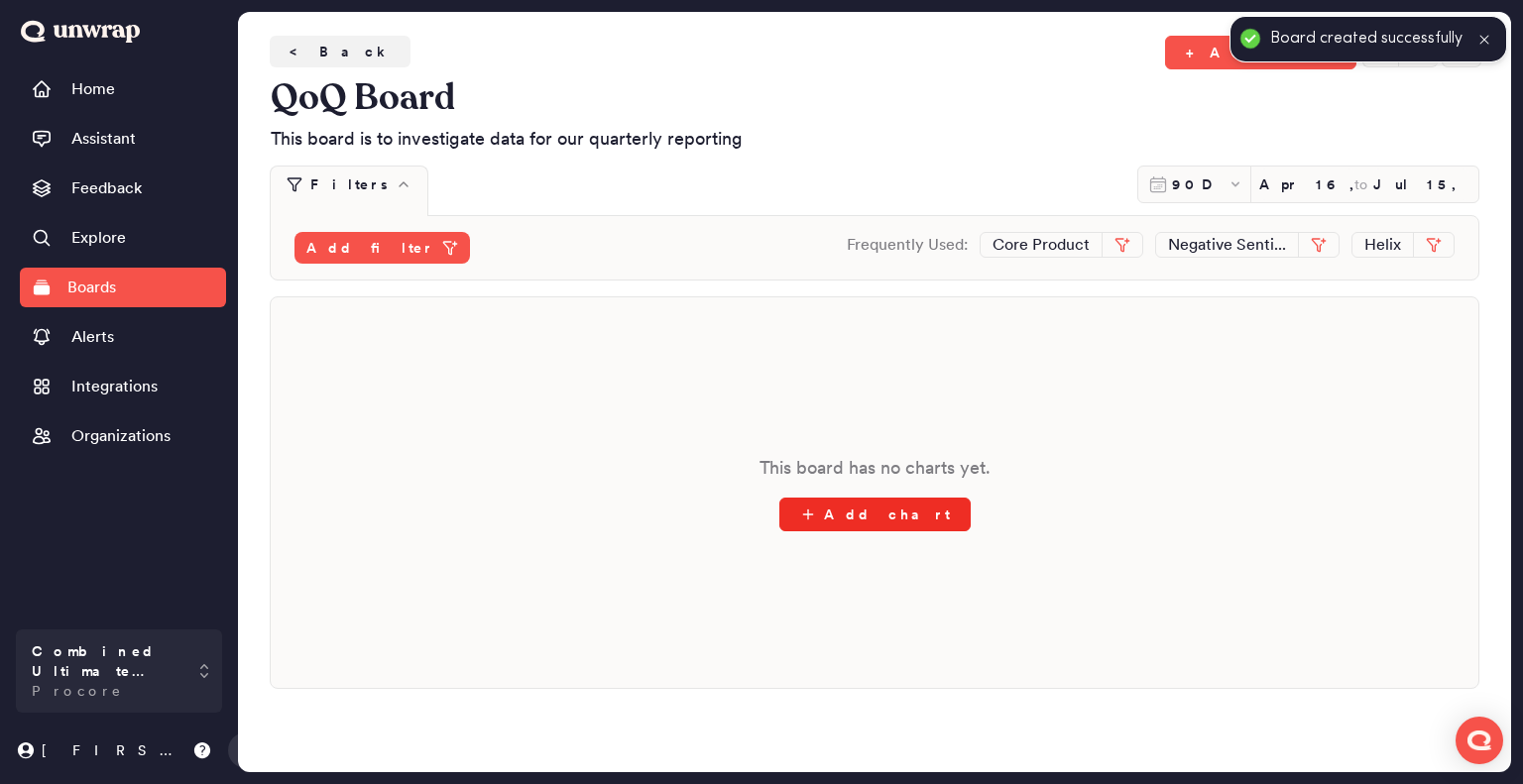 click on "Add chart" at bounding box center (875, 514) 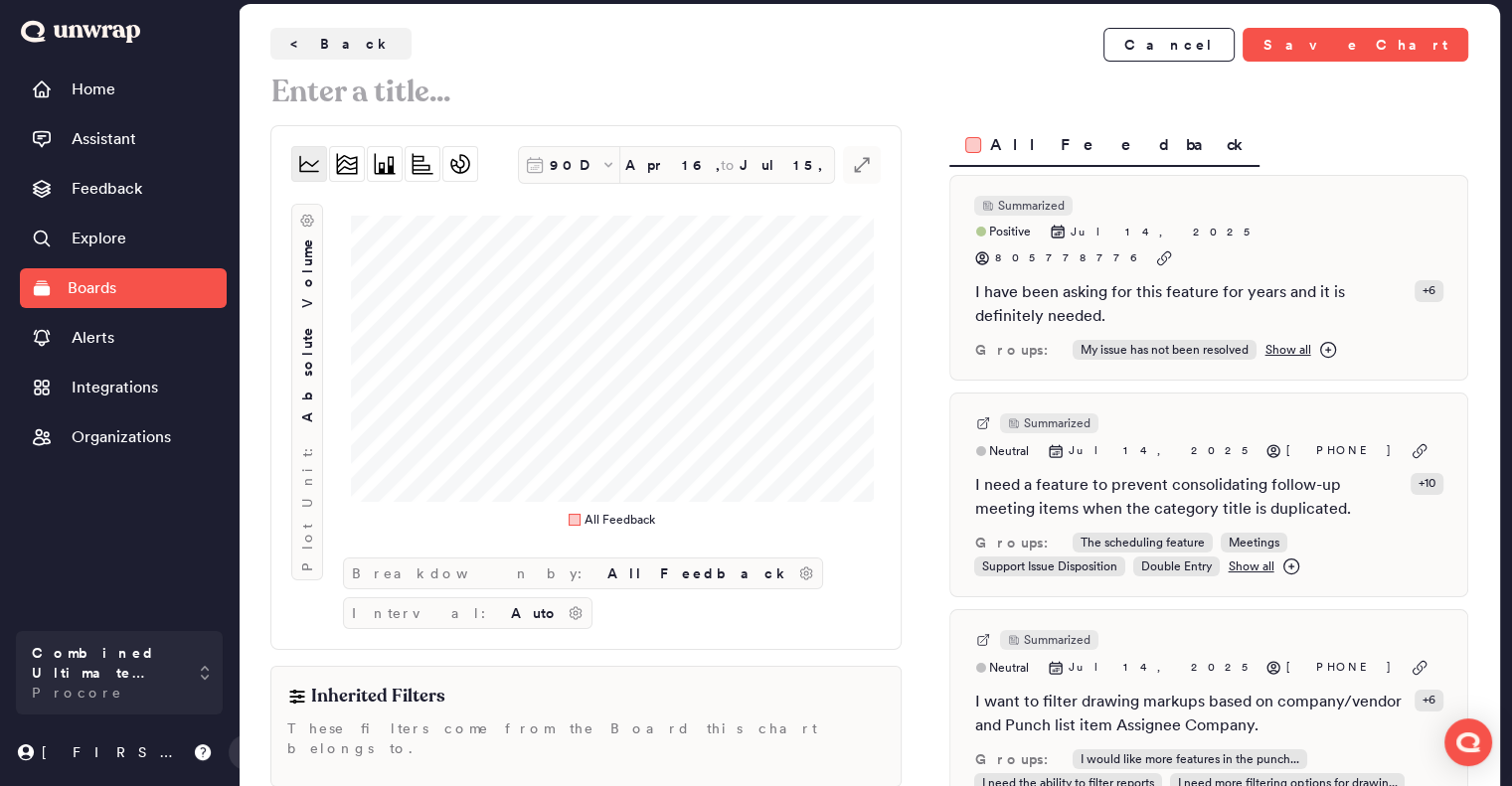 scroll, scrollTop: 0, scrollLeft: 0, axis: both 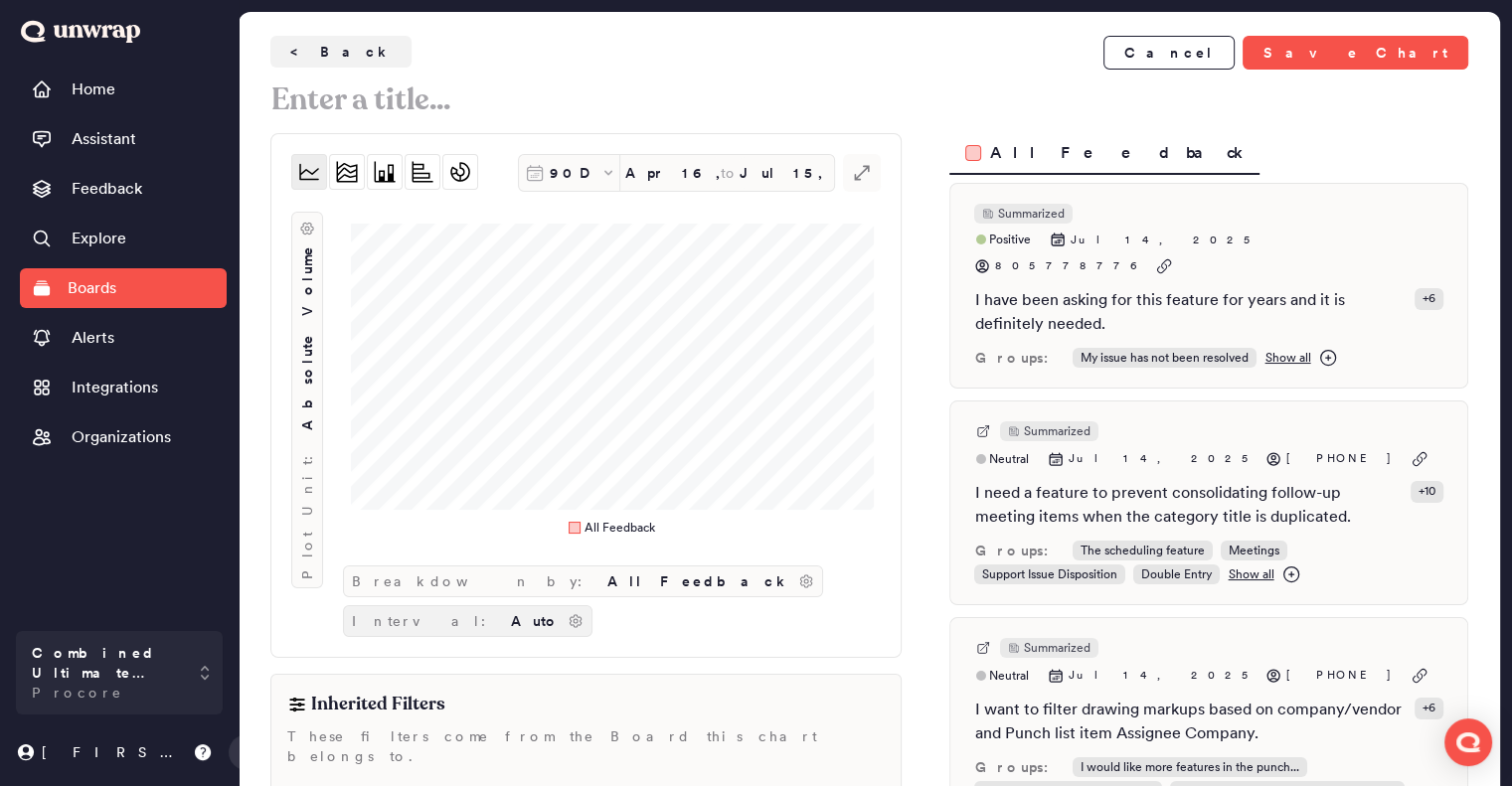 click on "Auto" at bounding box center (535, 621) 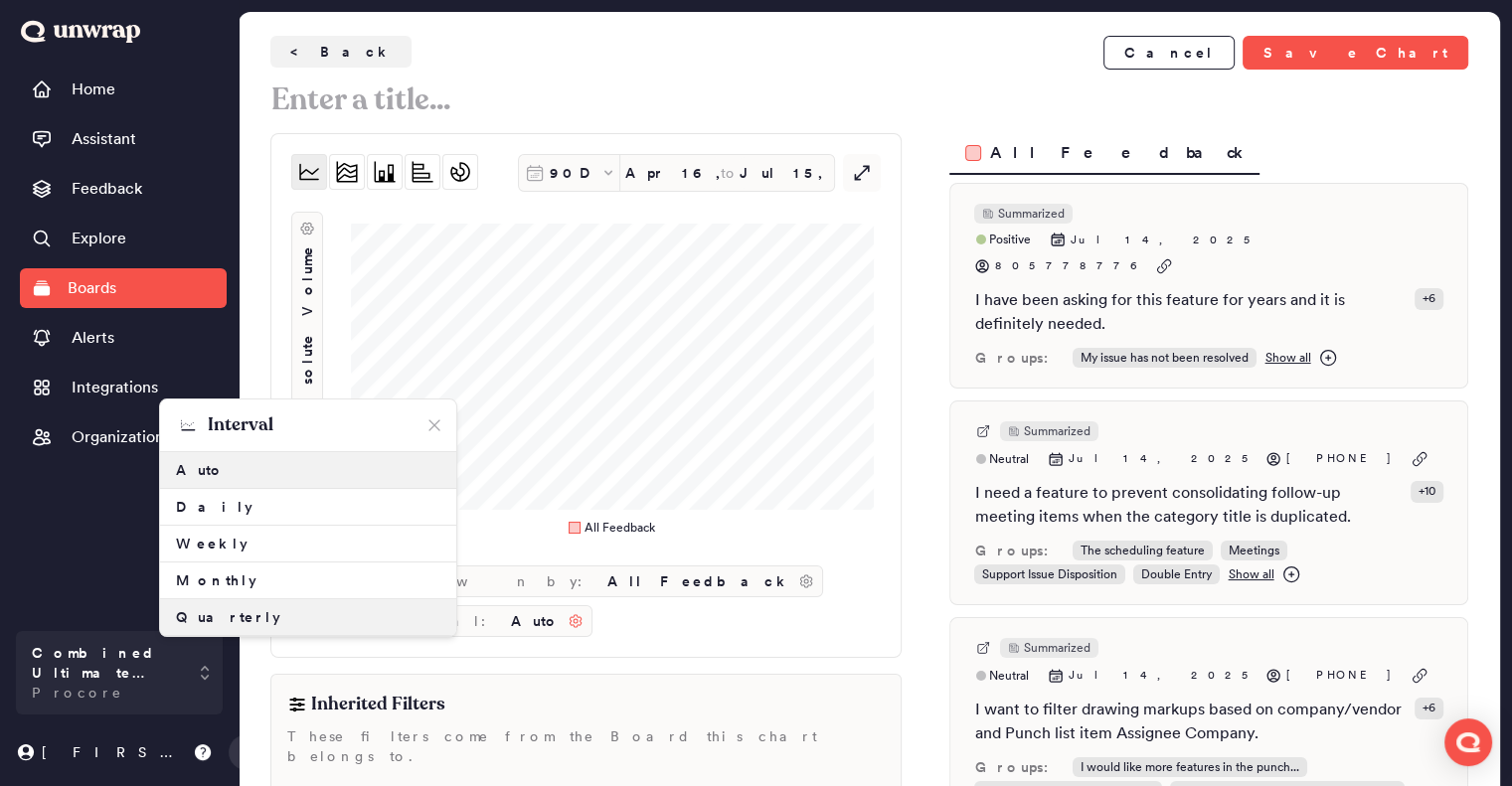 click on "Quarterly" at bounding box center [308, 617] 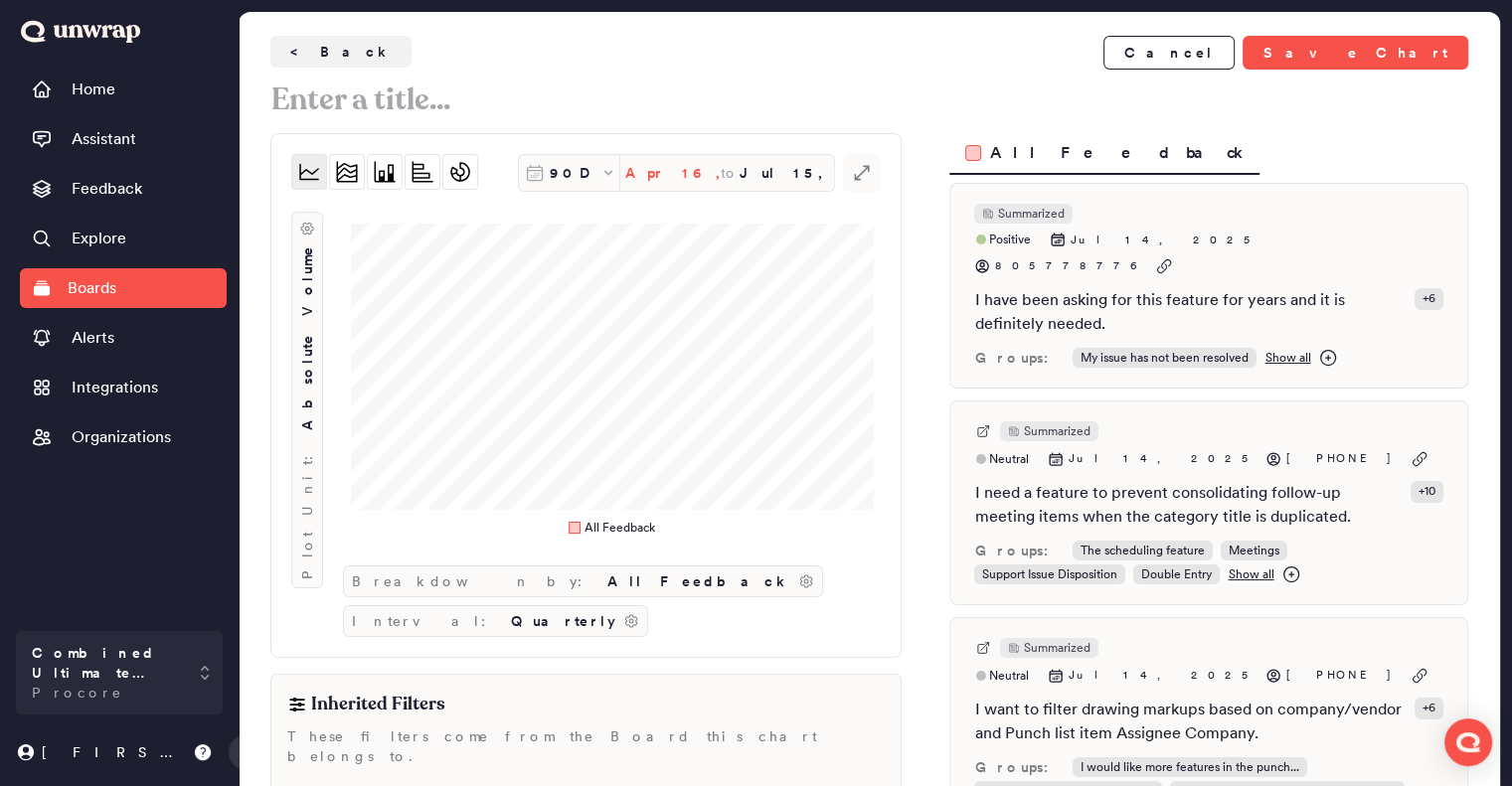 click on "Apr 16, 2025" at bounding box center [672, 173] 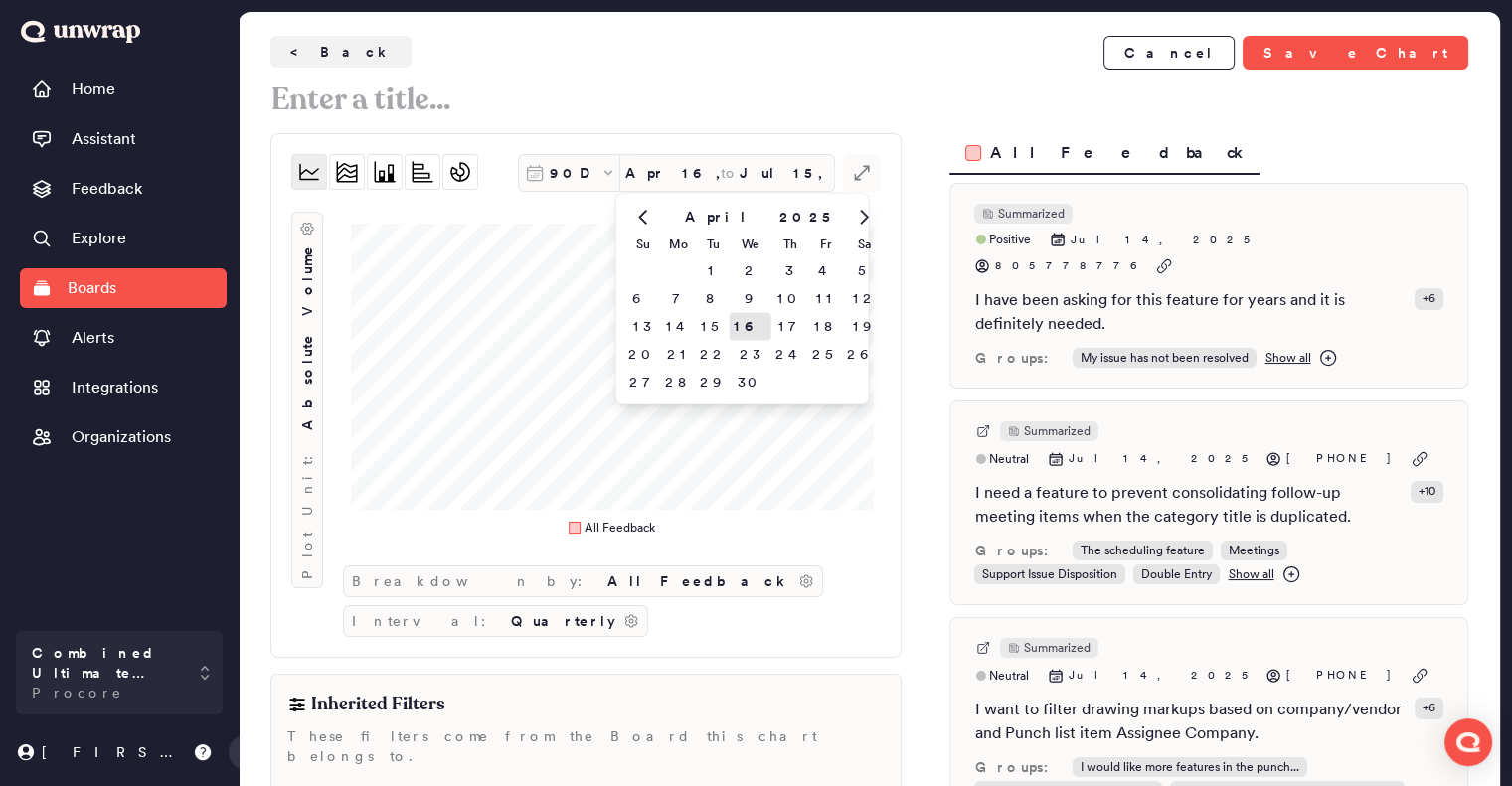 click 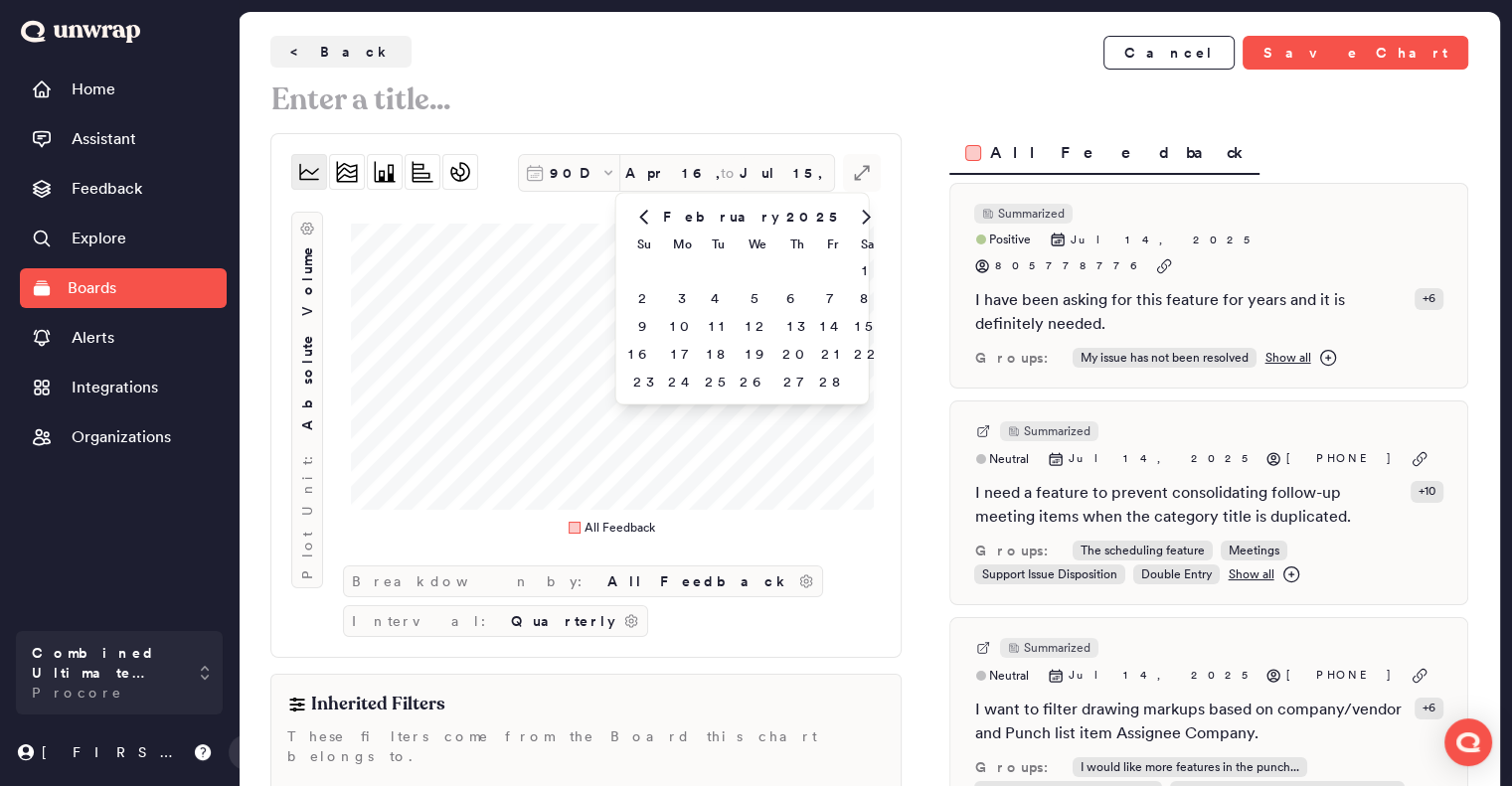 click 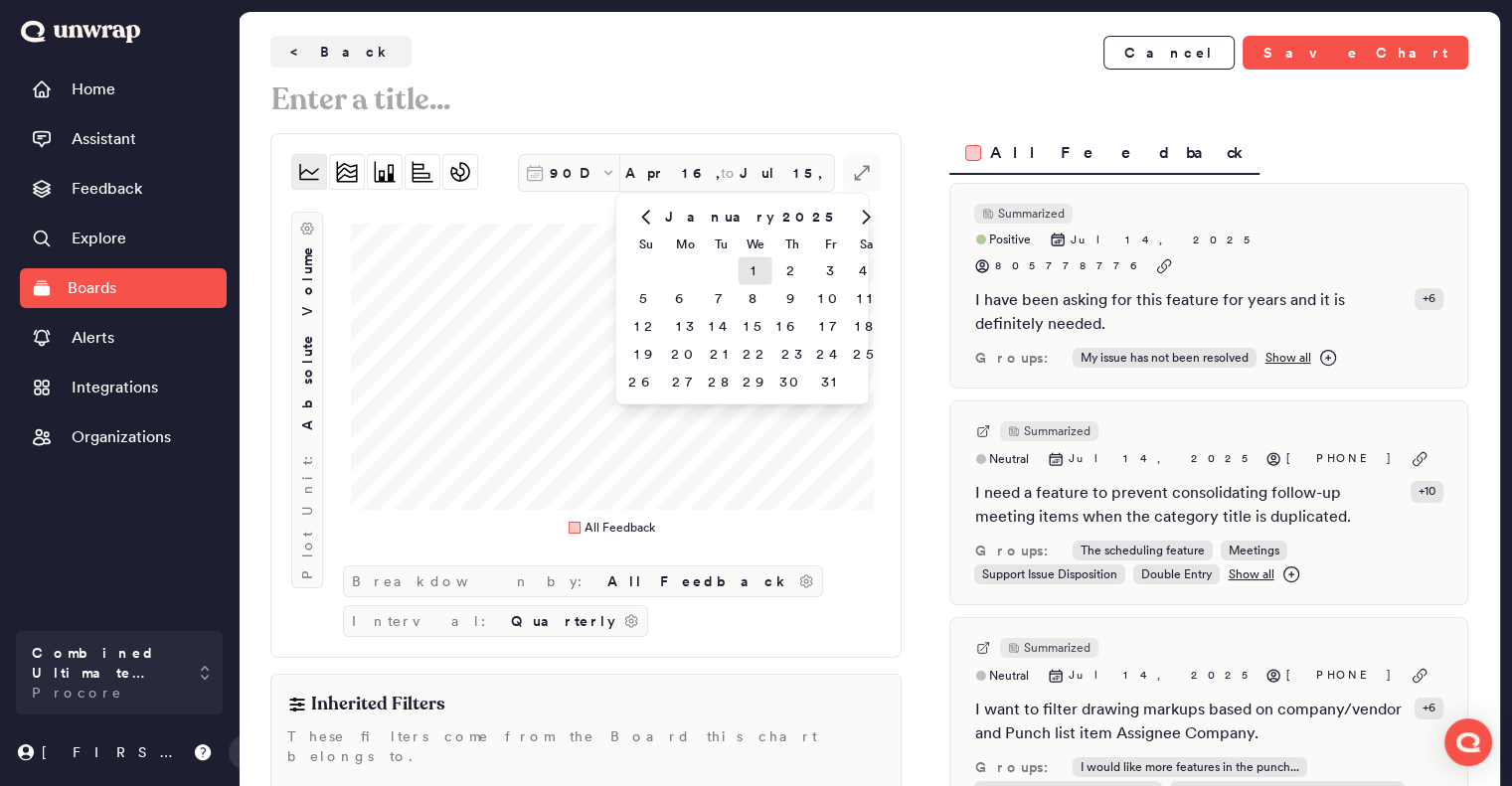 click on "1" at bounding box center (756, 270) 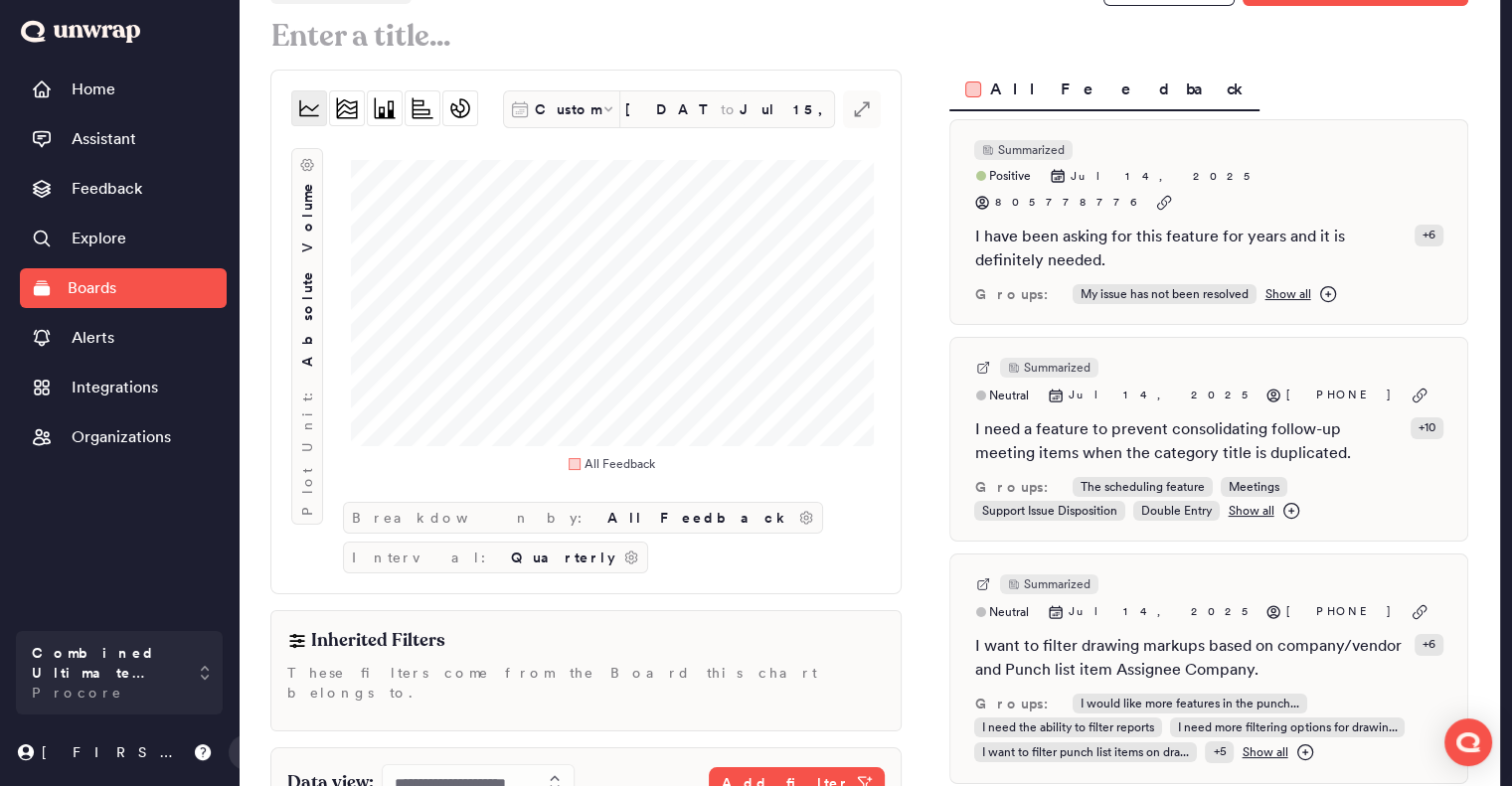 scroll, scrollTop: 101, scrollLeft: 0, axis: vertical 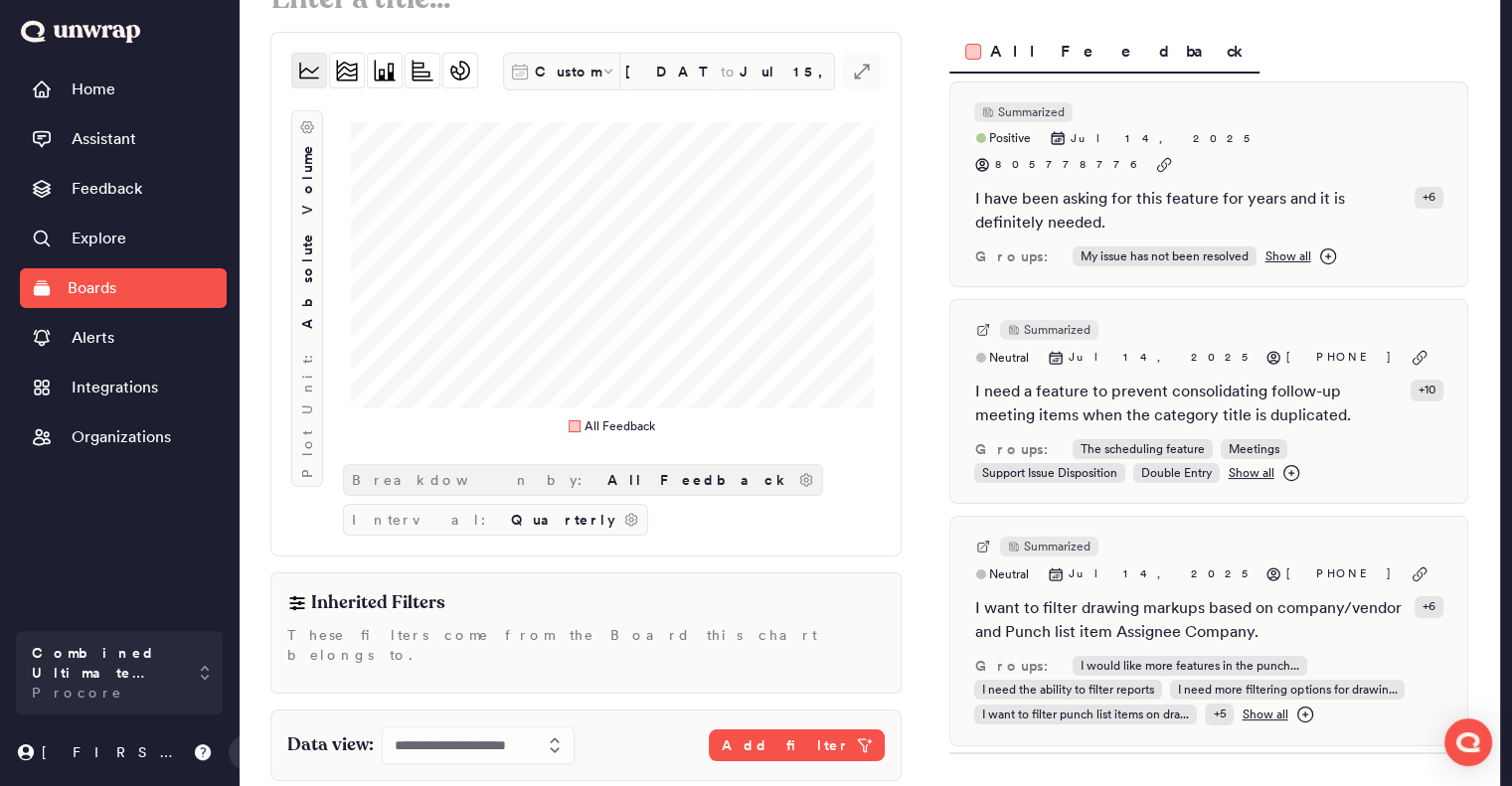 click on "All Feedback" at bounding box center [699, 480] 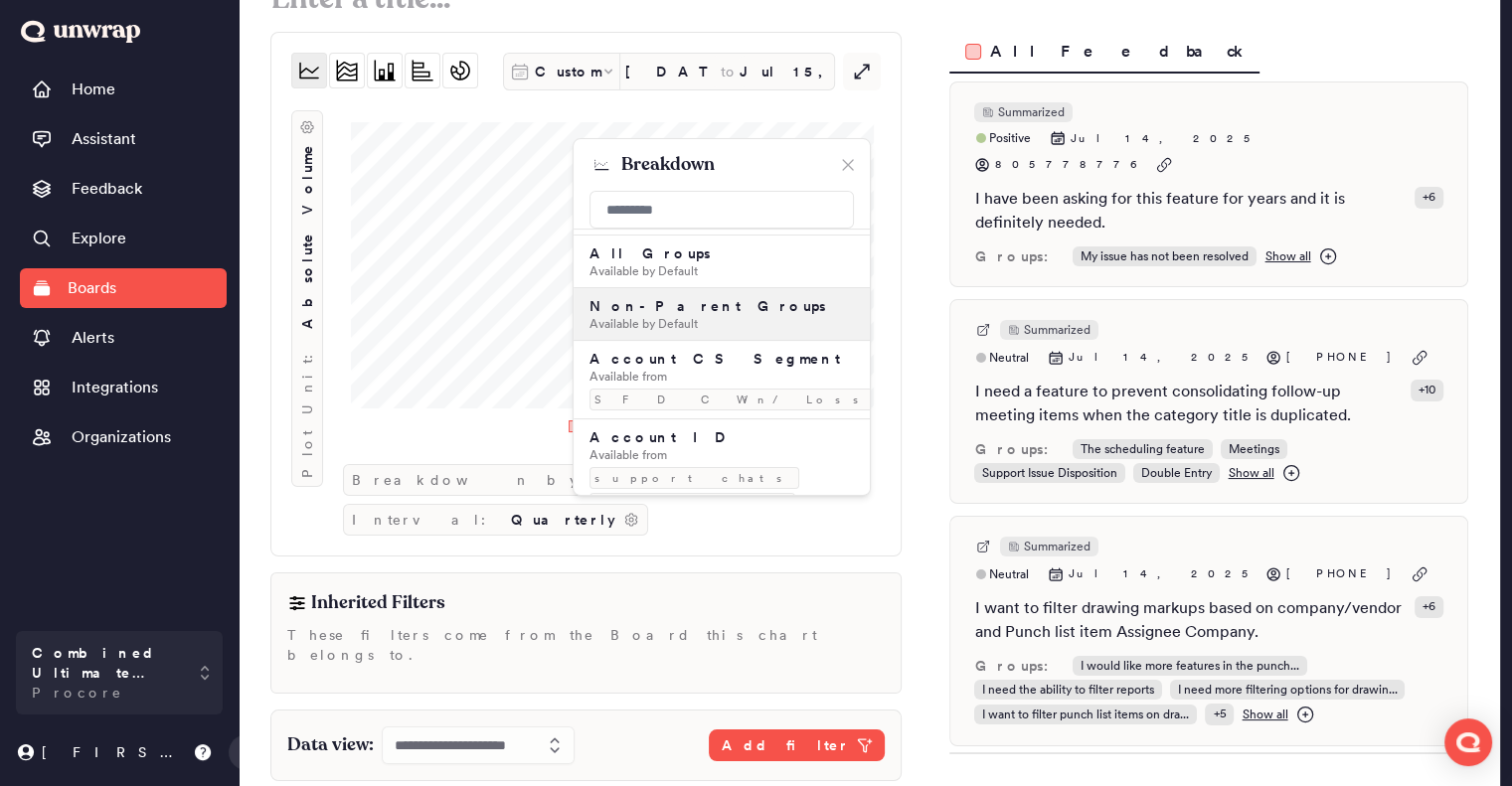 scroll, scrollTop: 0, scrollLeft: 0, axis: both 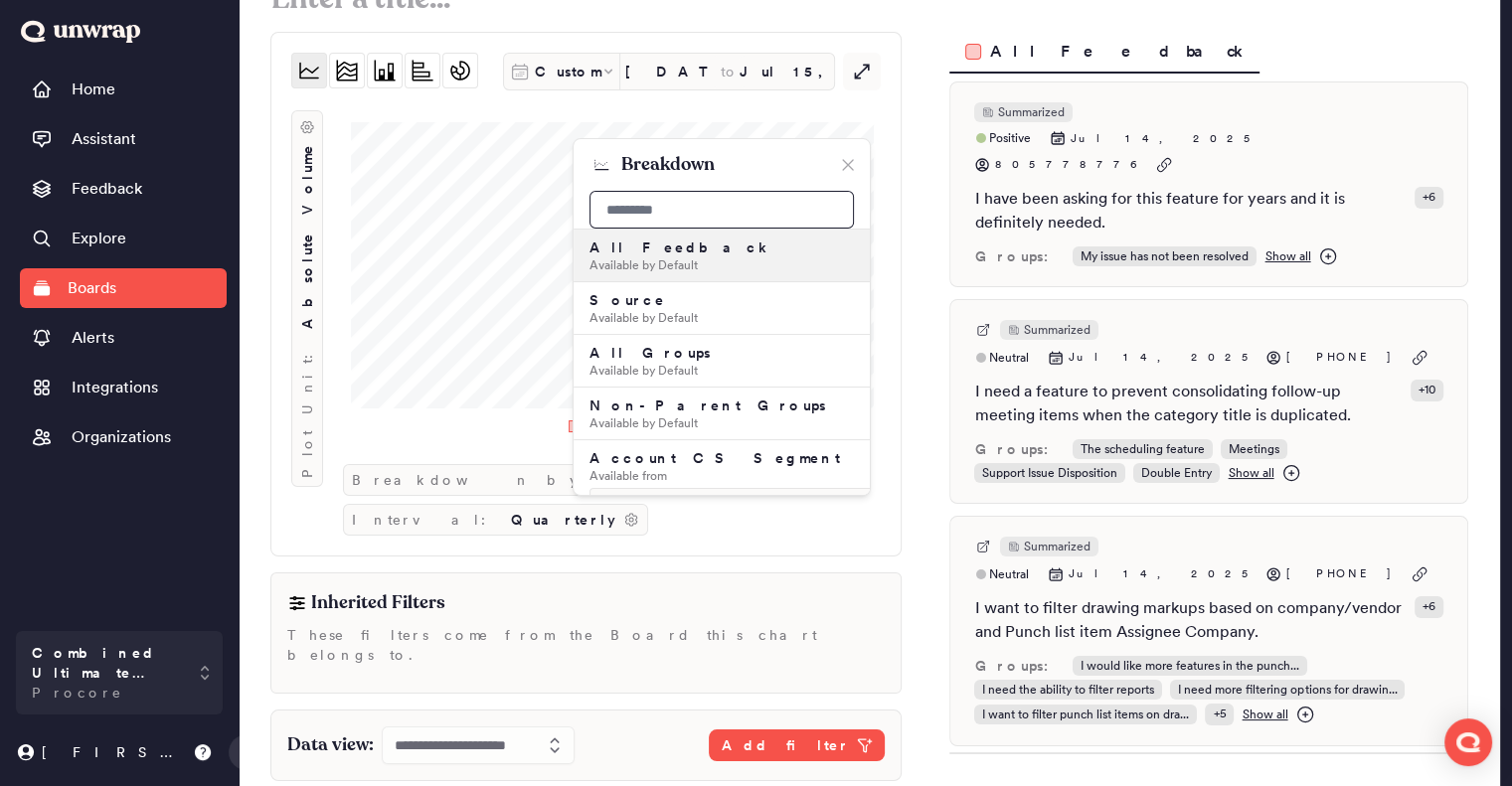 click at bounding box center (722, 210) 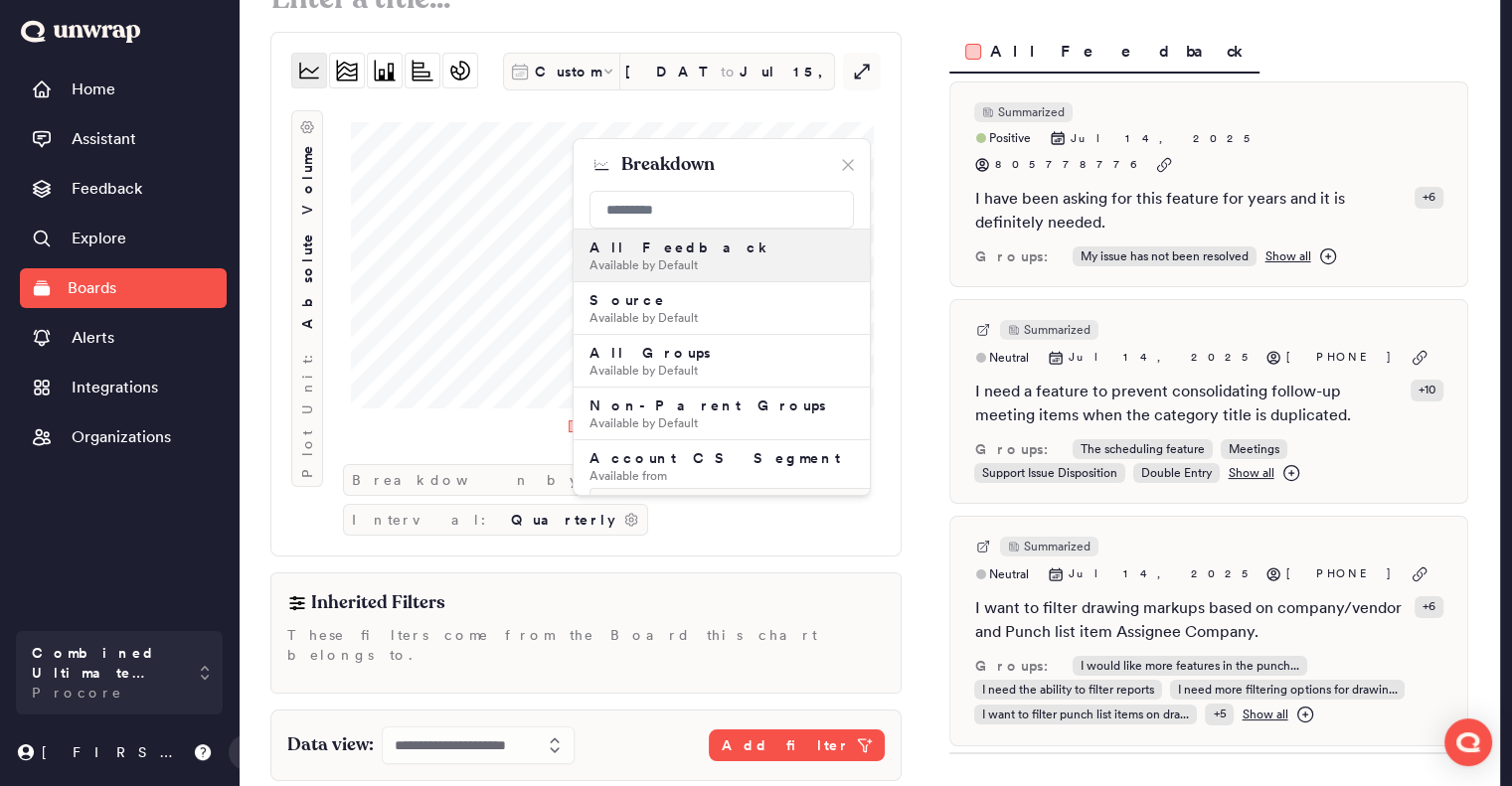 click on "Plot Unit: Absolute Volume" at bounding box center (307, 277) 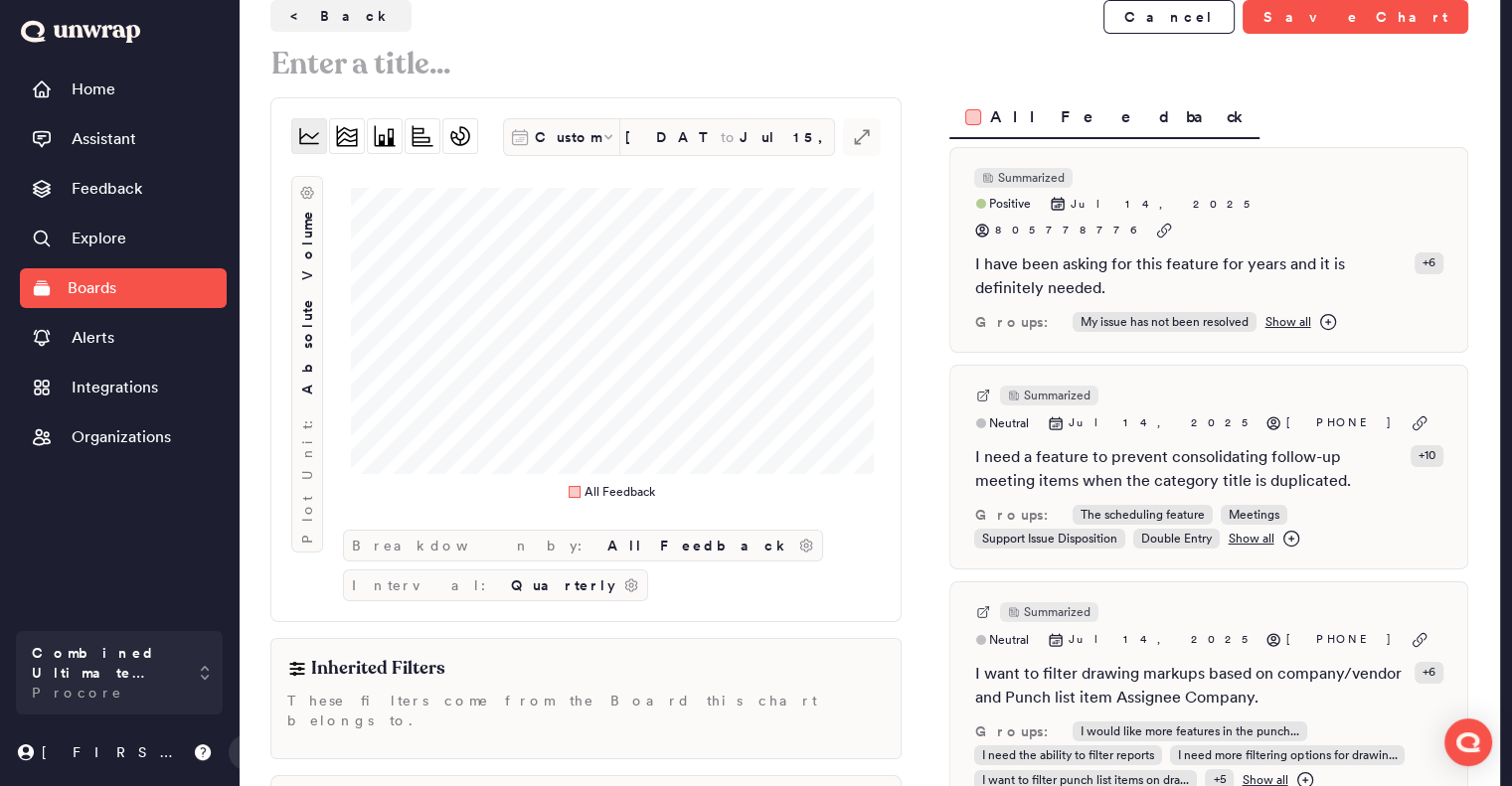 scroll, scrollTop: 2, scrollLeft: 0, axis: vertical 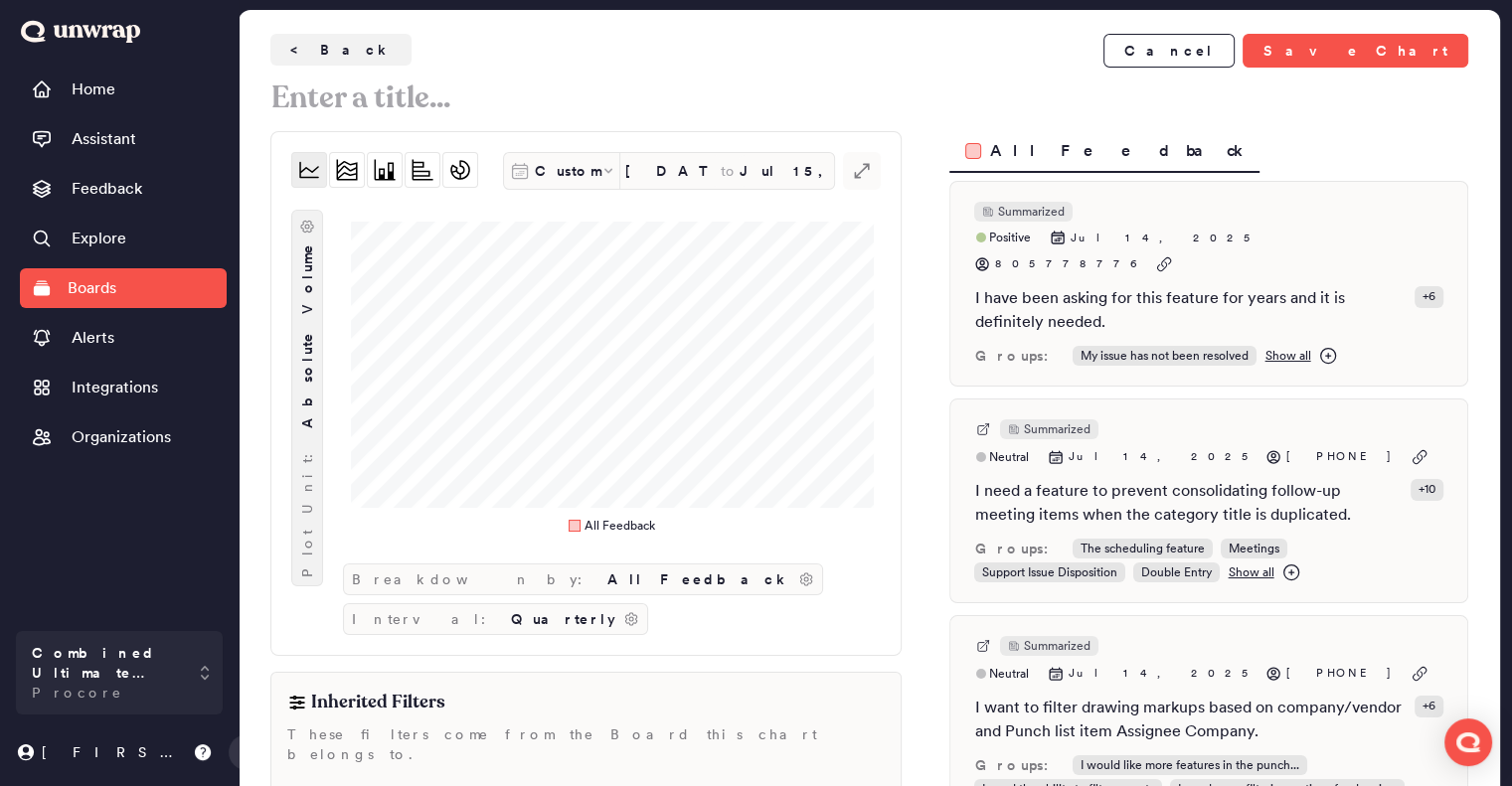 click on "Absolute Volume" at bounding box center [307, 335] 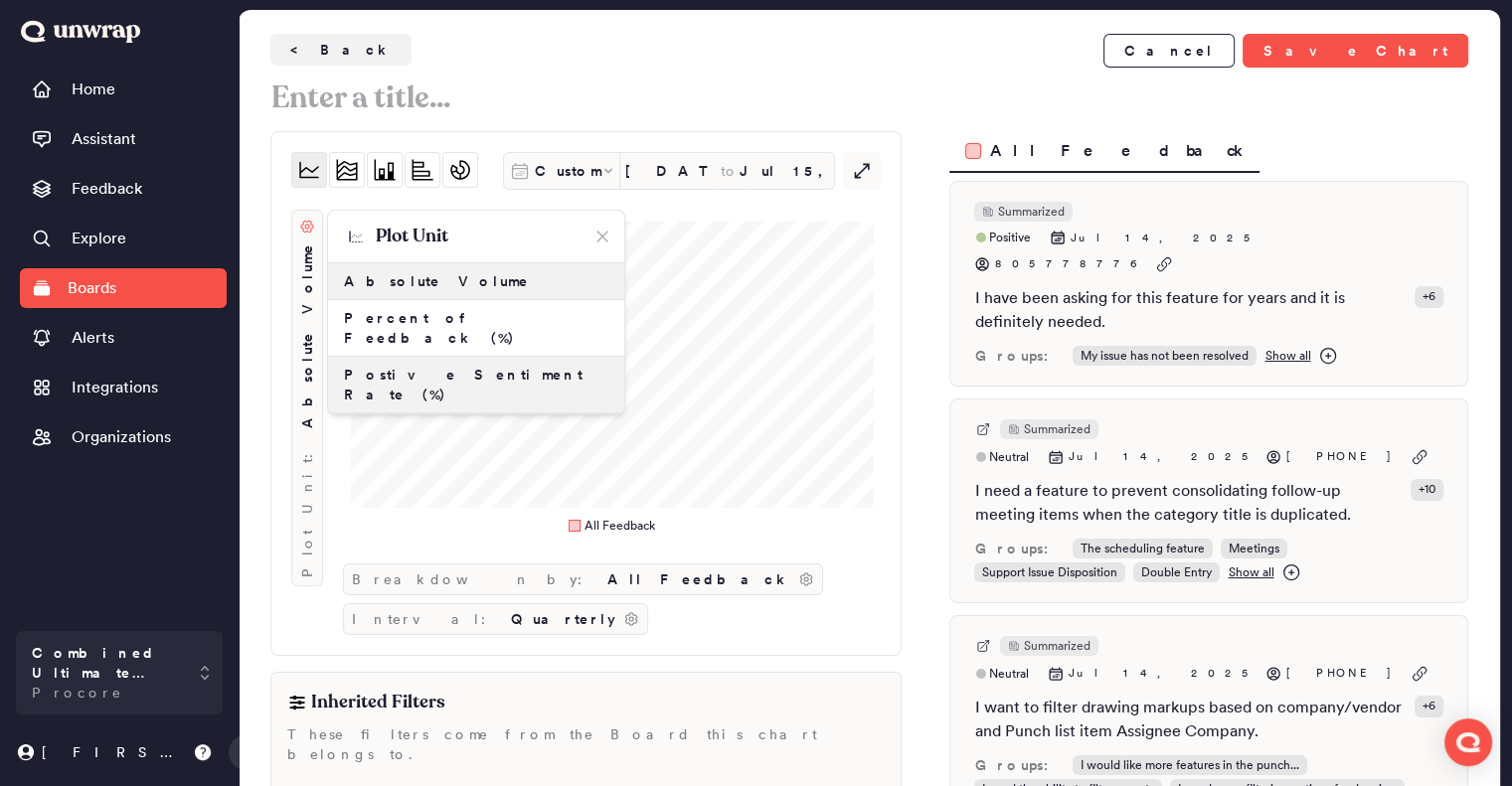 click on "Postive Sentiment Rate (%)" at bounding box center [476, 385] 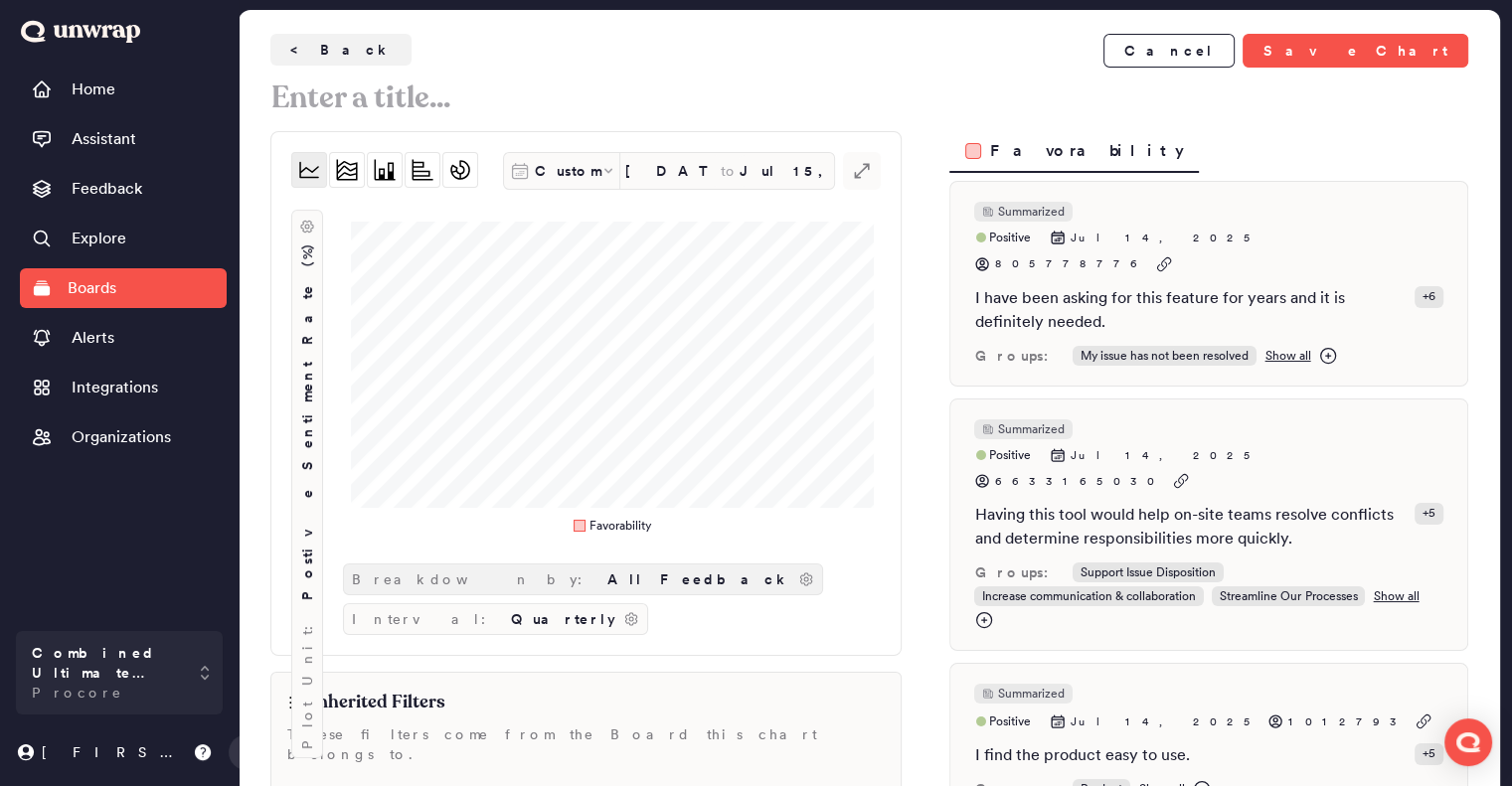click on "All Feedback" at bounding box center [699, 579] 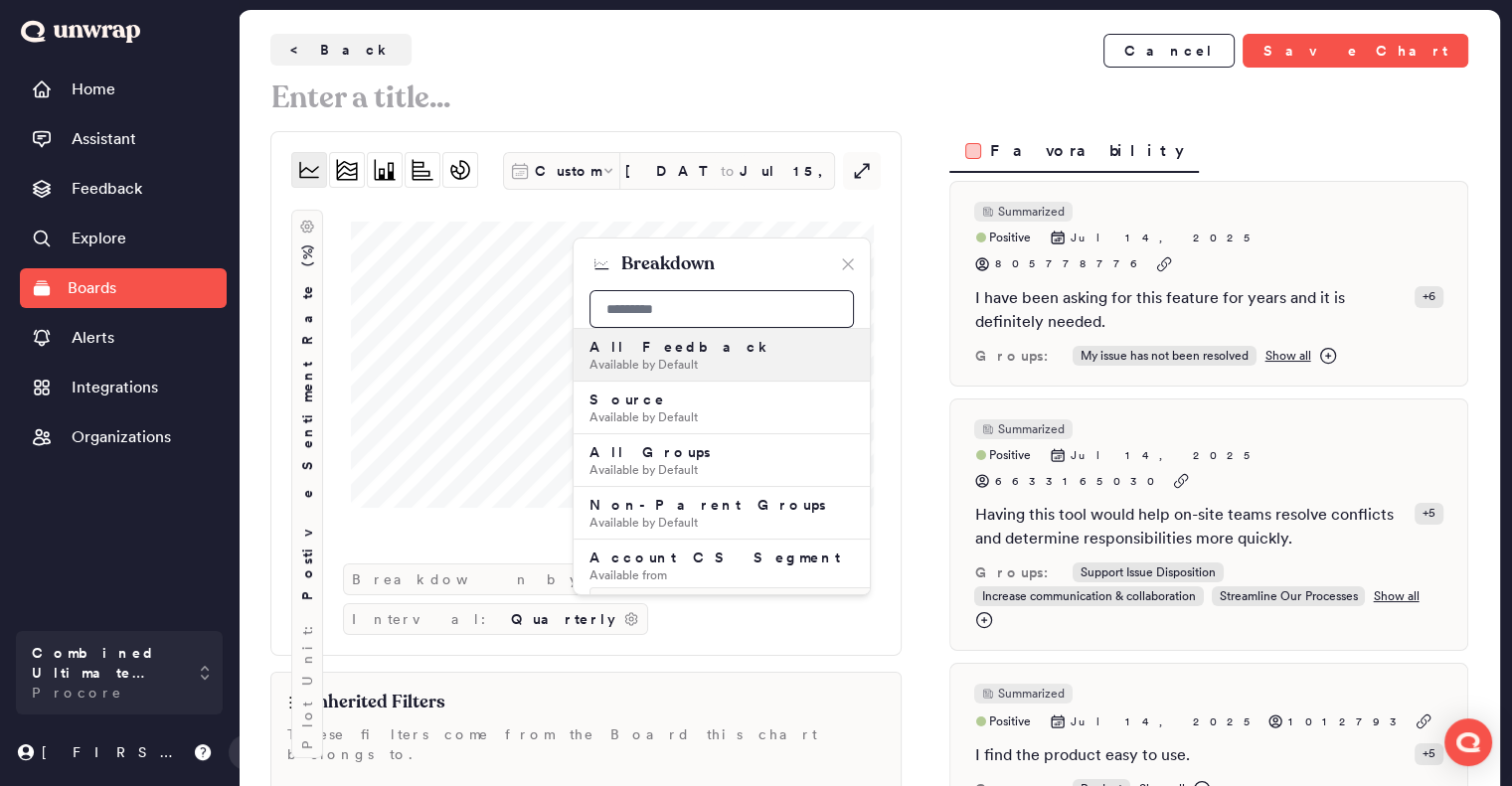 click at bounding box center [722, 309] 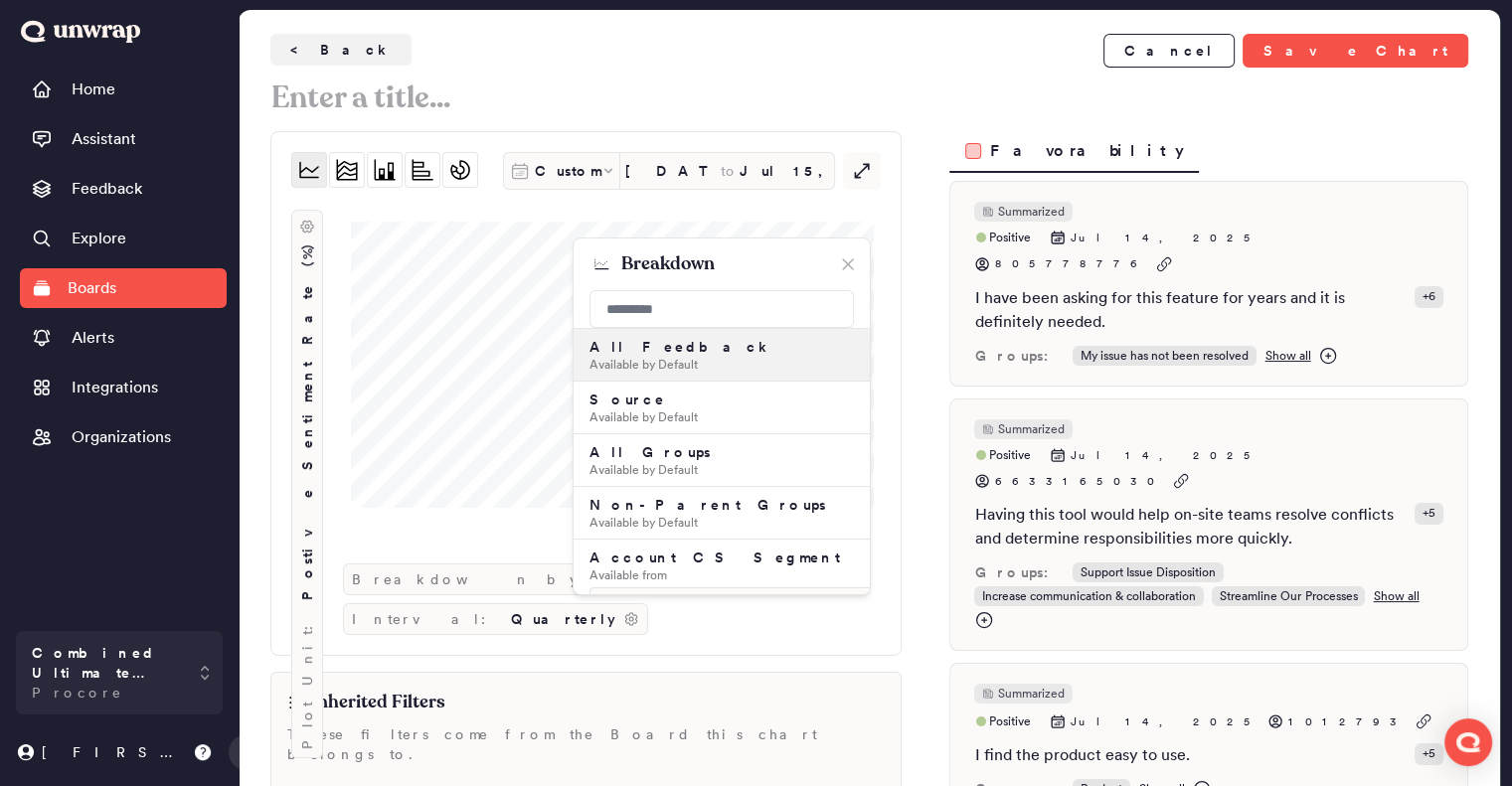 click on "Plot Unit: Postive Sentiment Rate (%)" at bounding box center (307, 377) 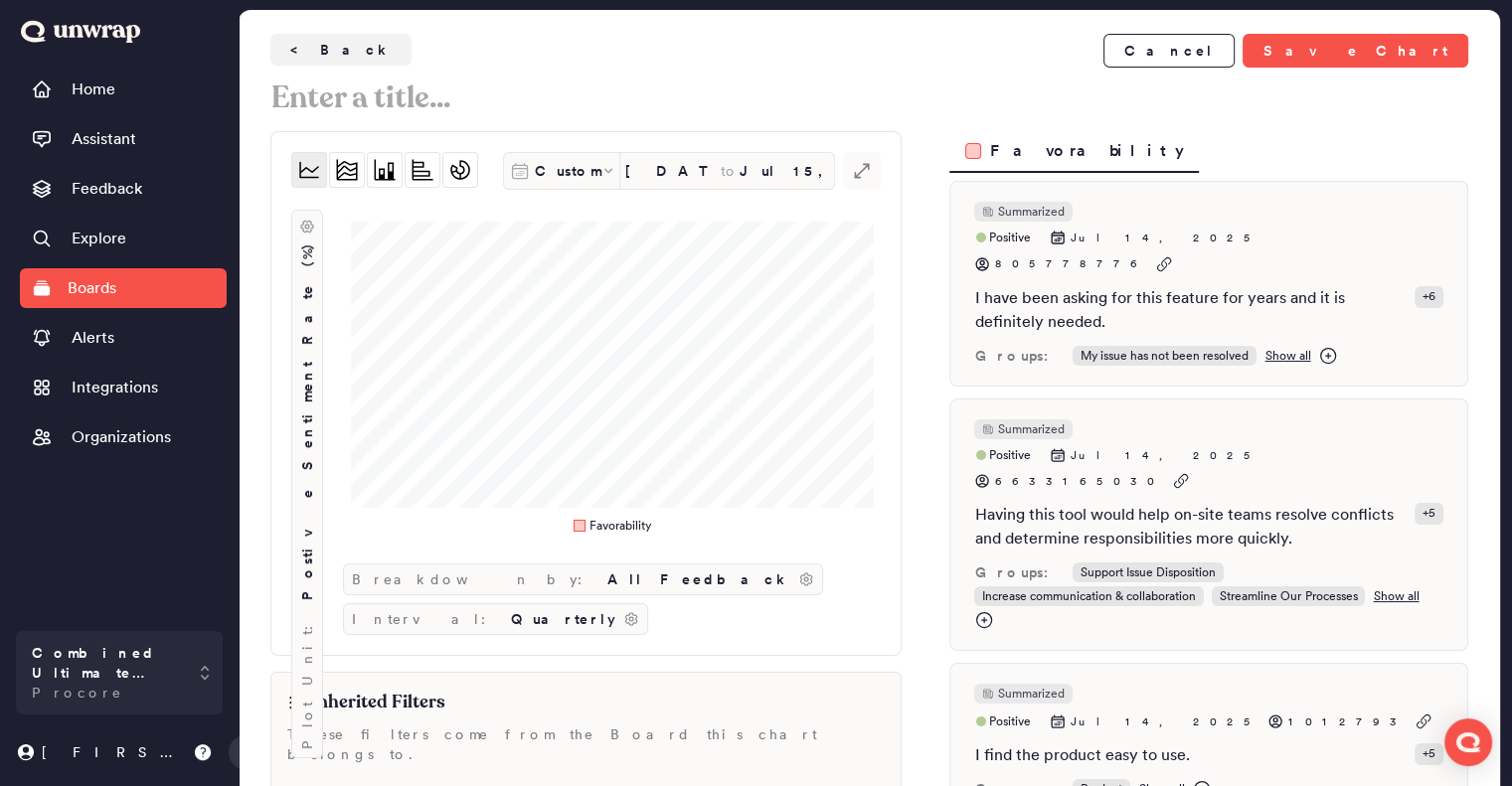 click on "Inherited Filters" at bounding box center (586, 707) 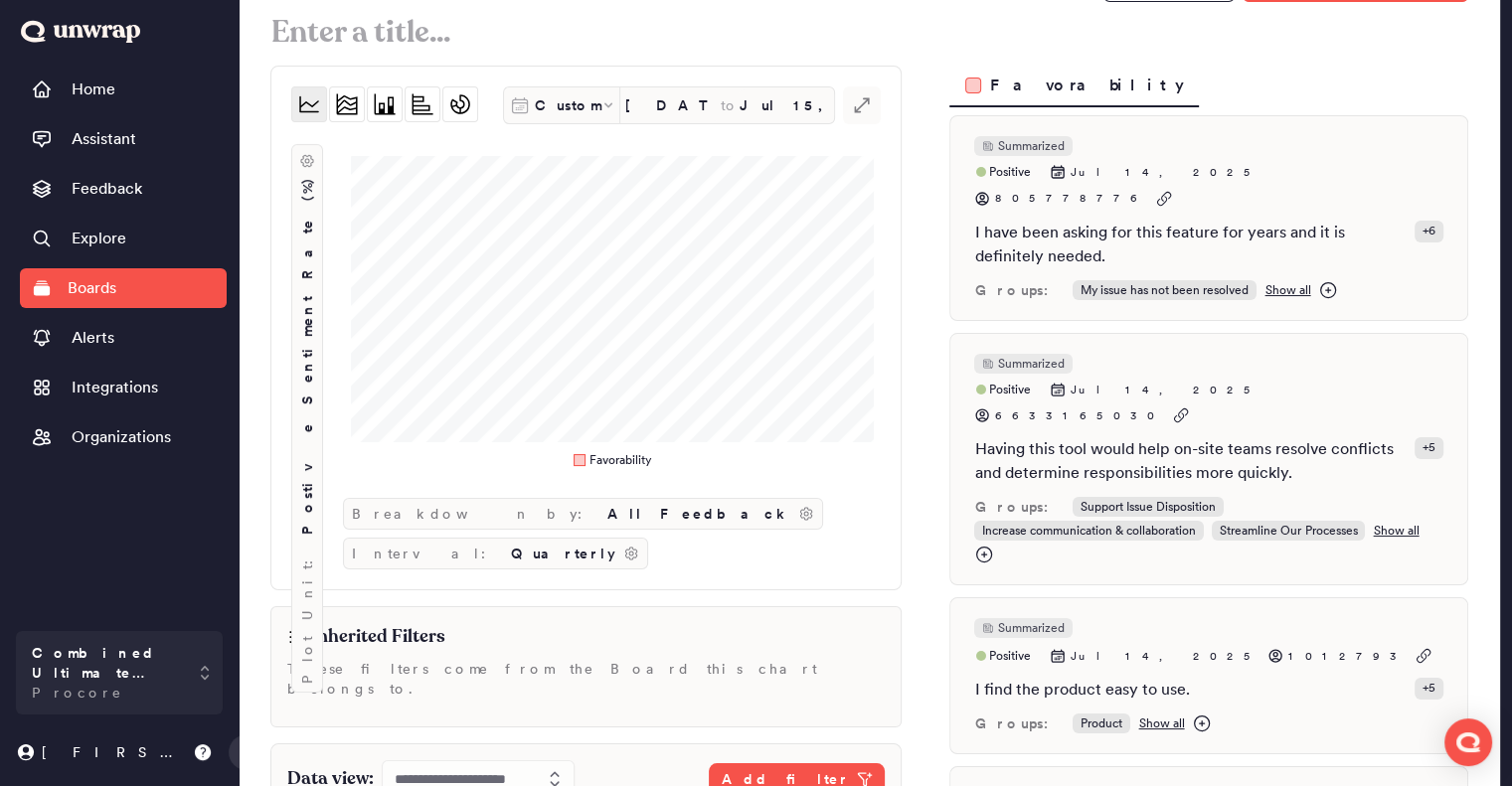scroll, scrollTop: 101, scrollLeft: 0, axis: vertical 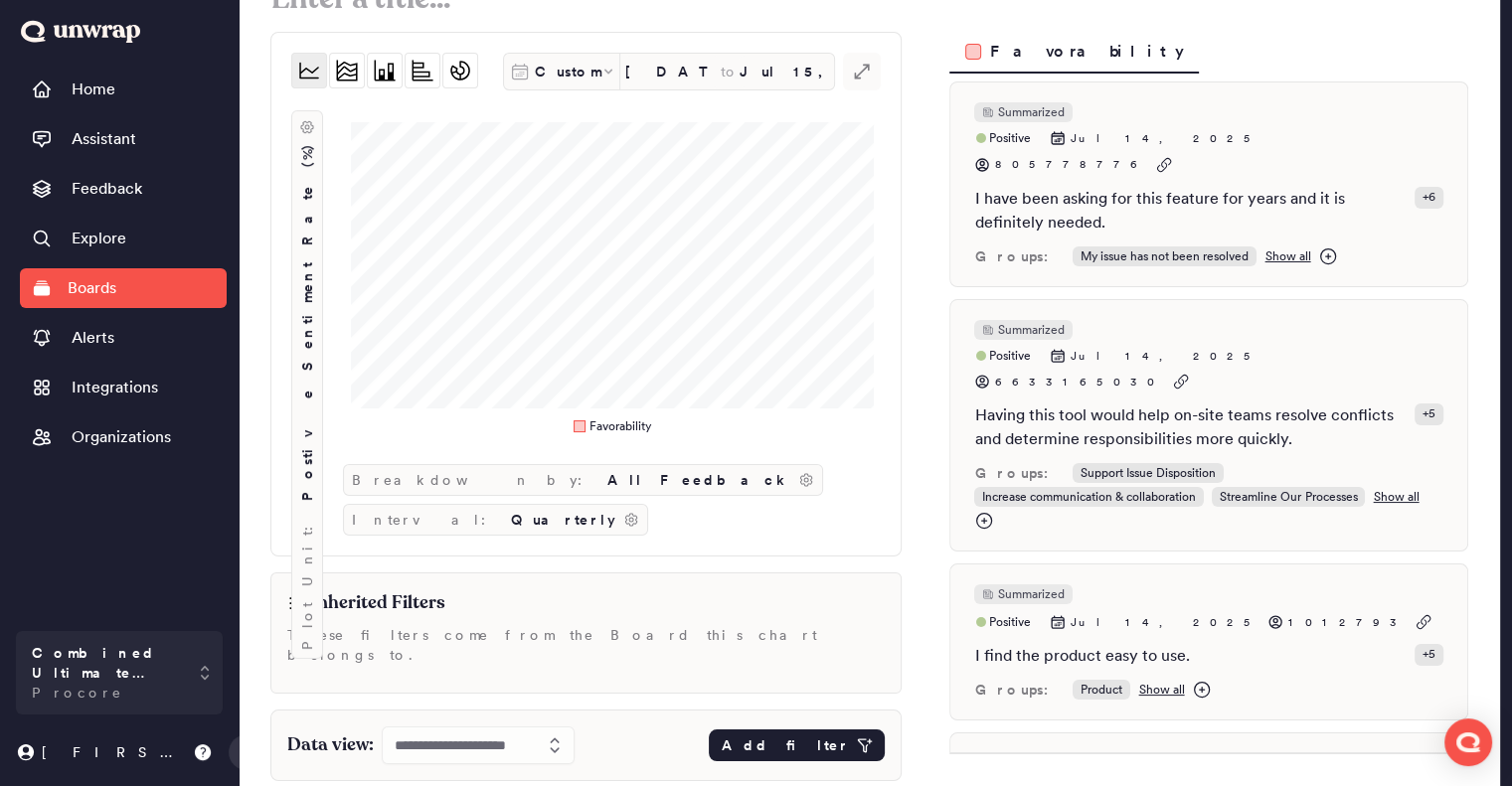 click on "Add filter" at bounding box center [784, 745] 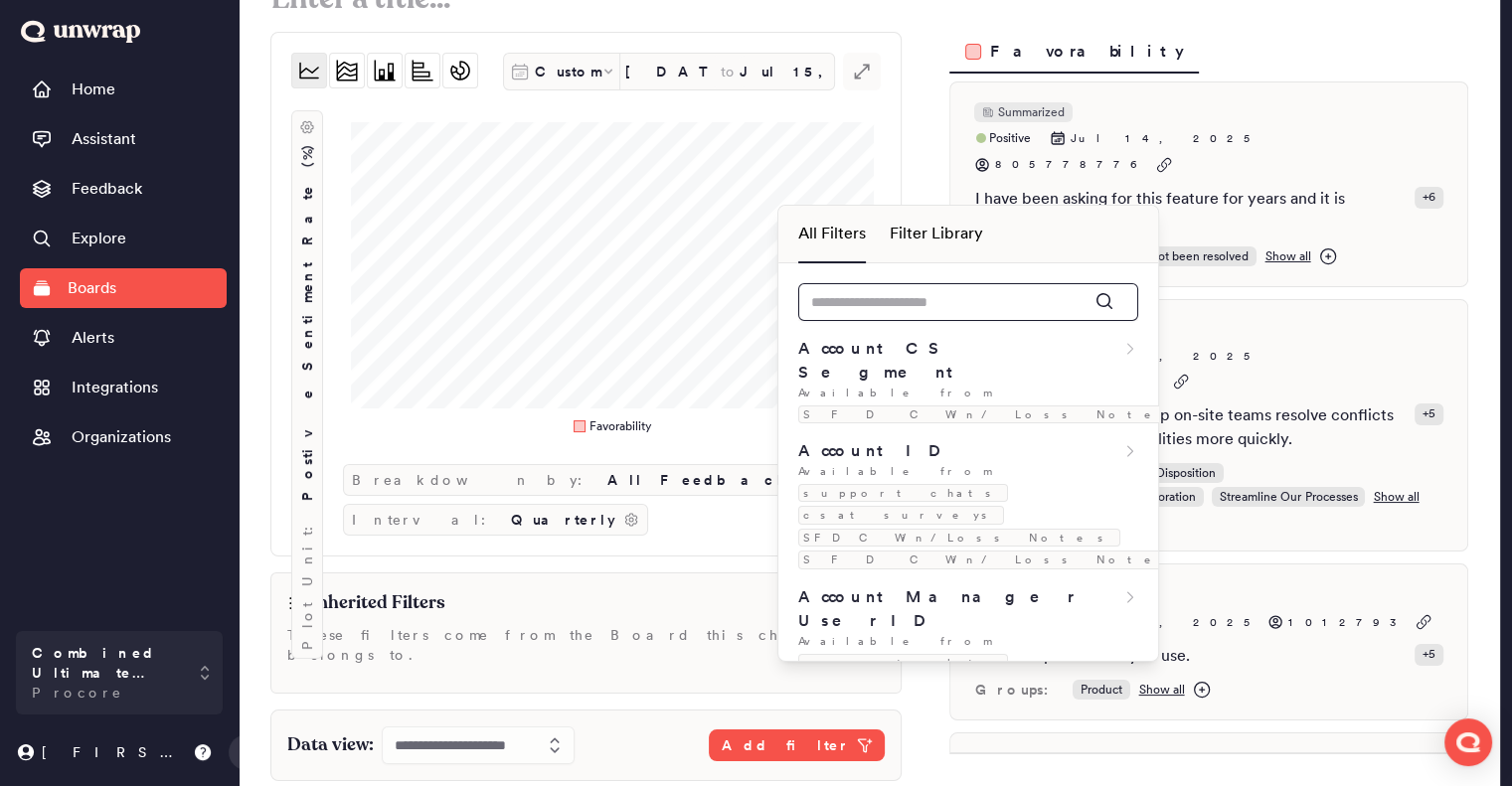 click at bounding box center (968, 302) 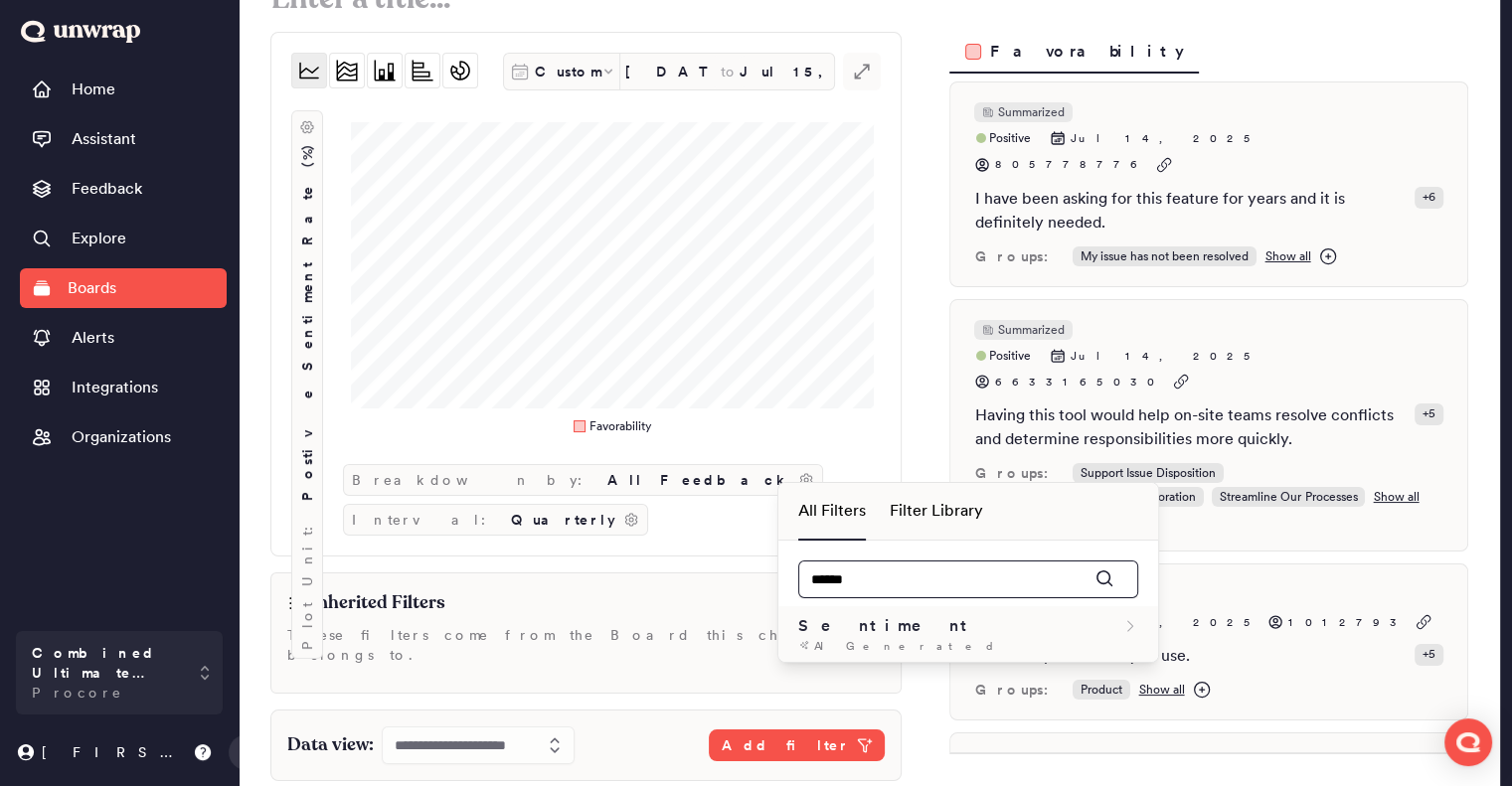 type on "******" 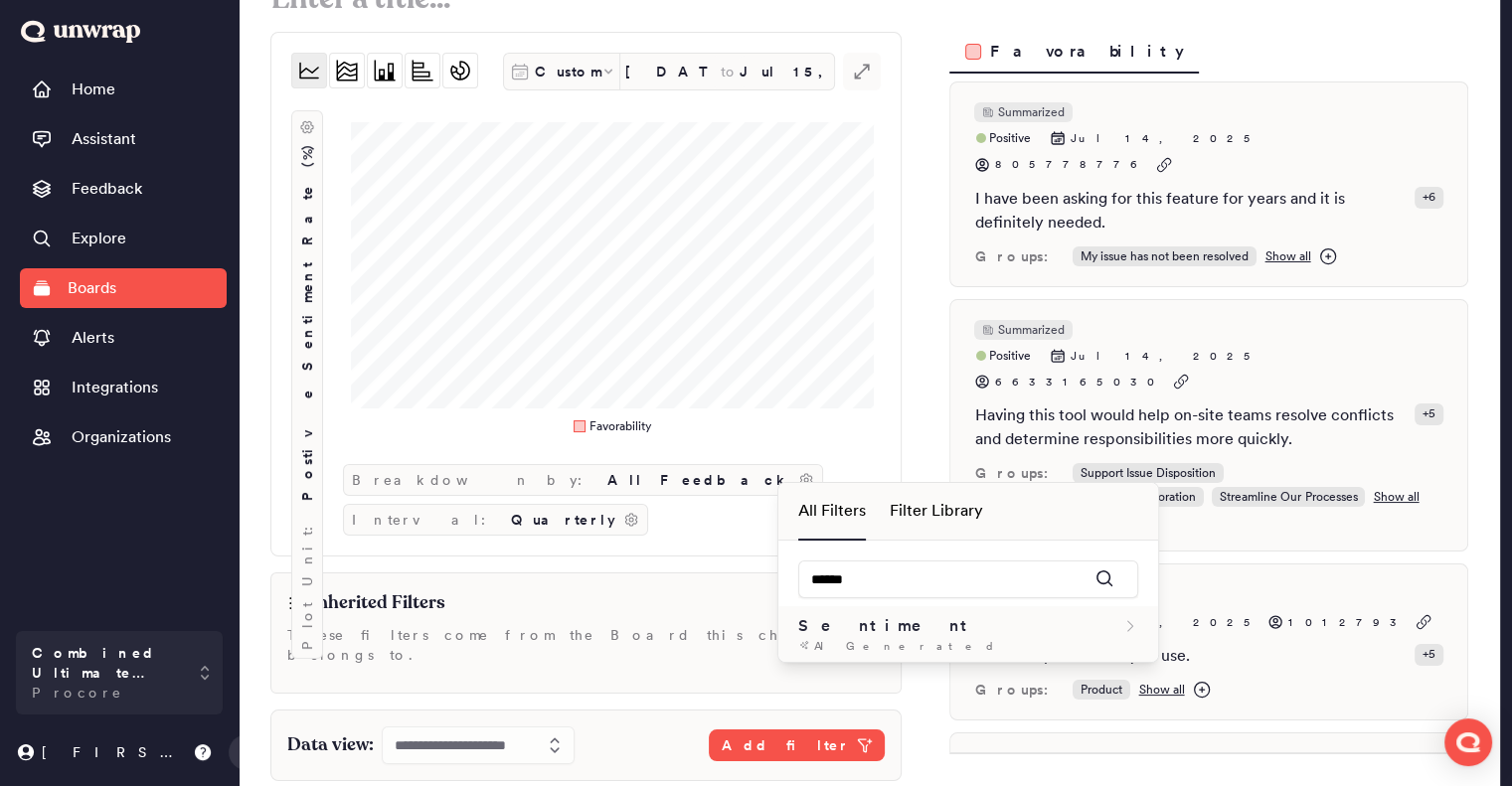 click on "Sentiment" at bounding box center (887, 626) 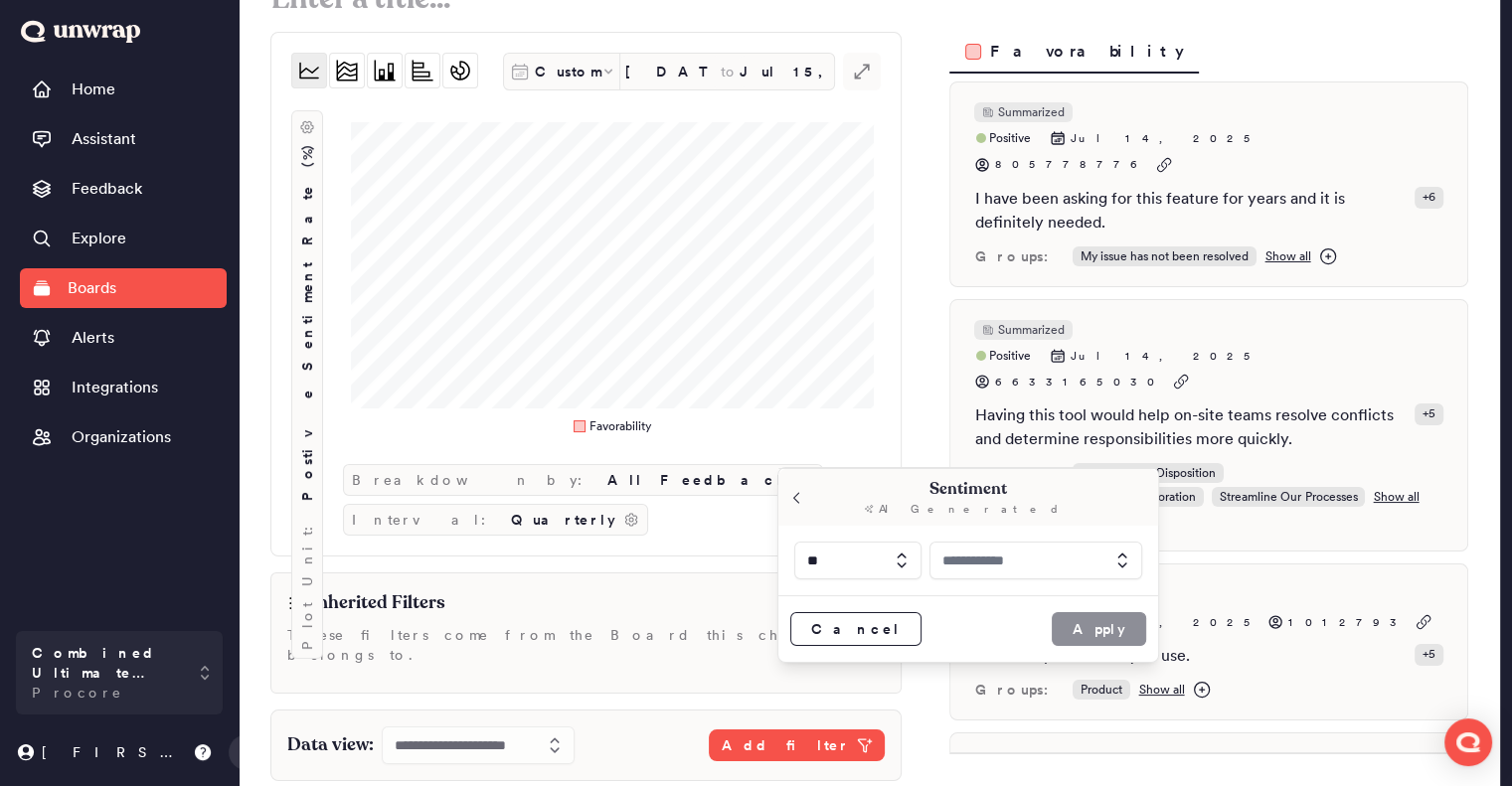 click 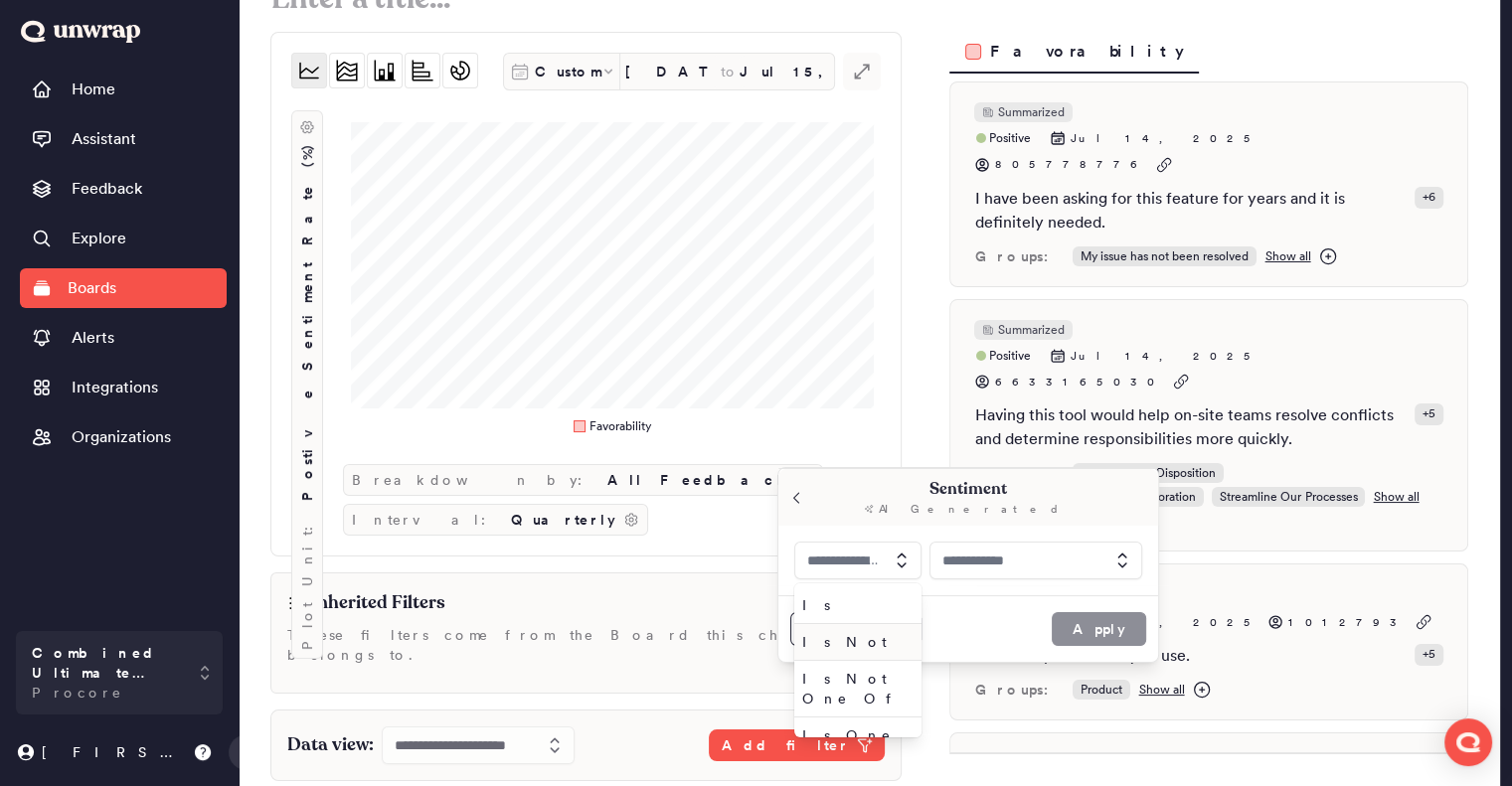 type on "**" 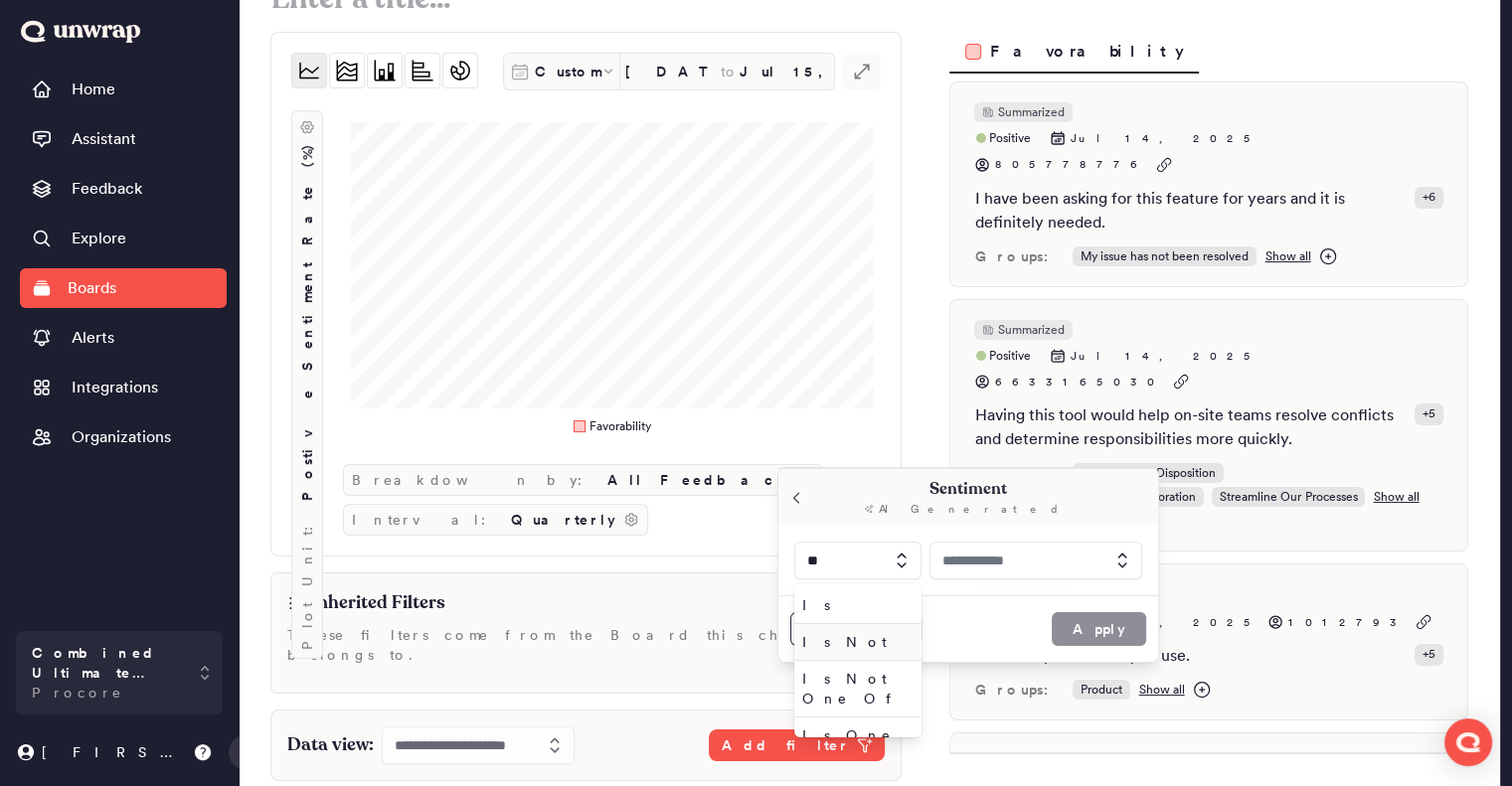 click on "Is Not" at bounding box center (854, 642) 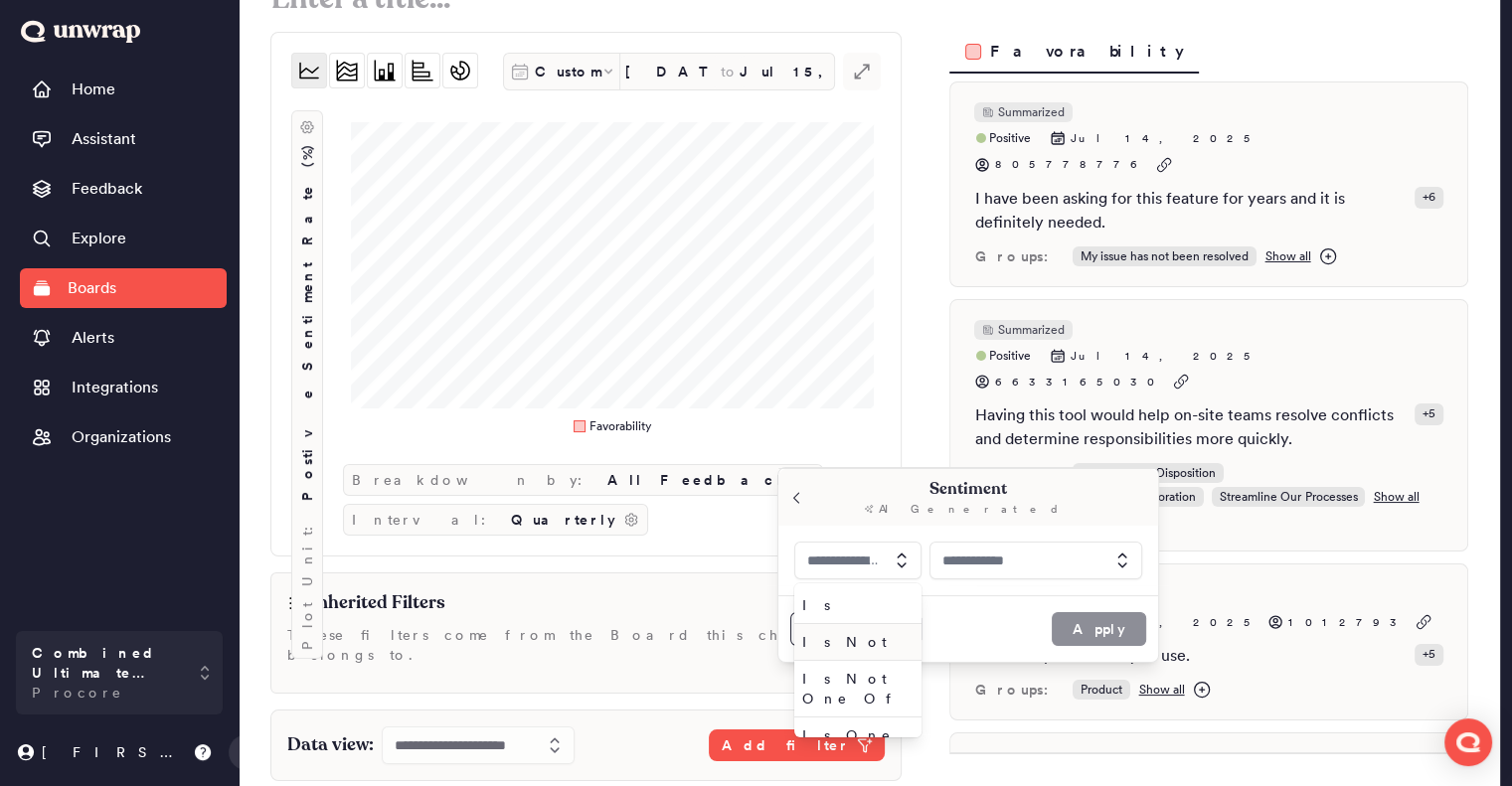 type on "******" 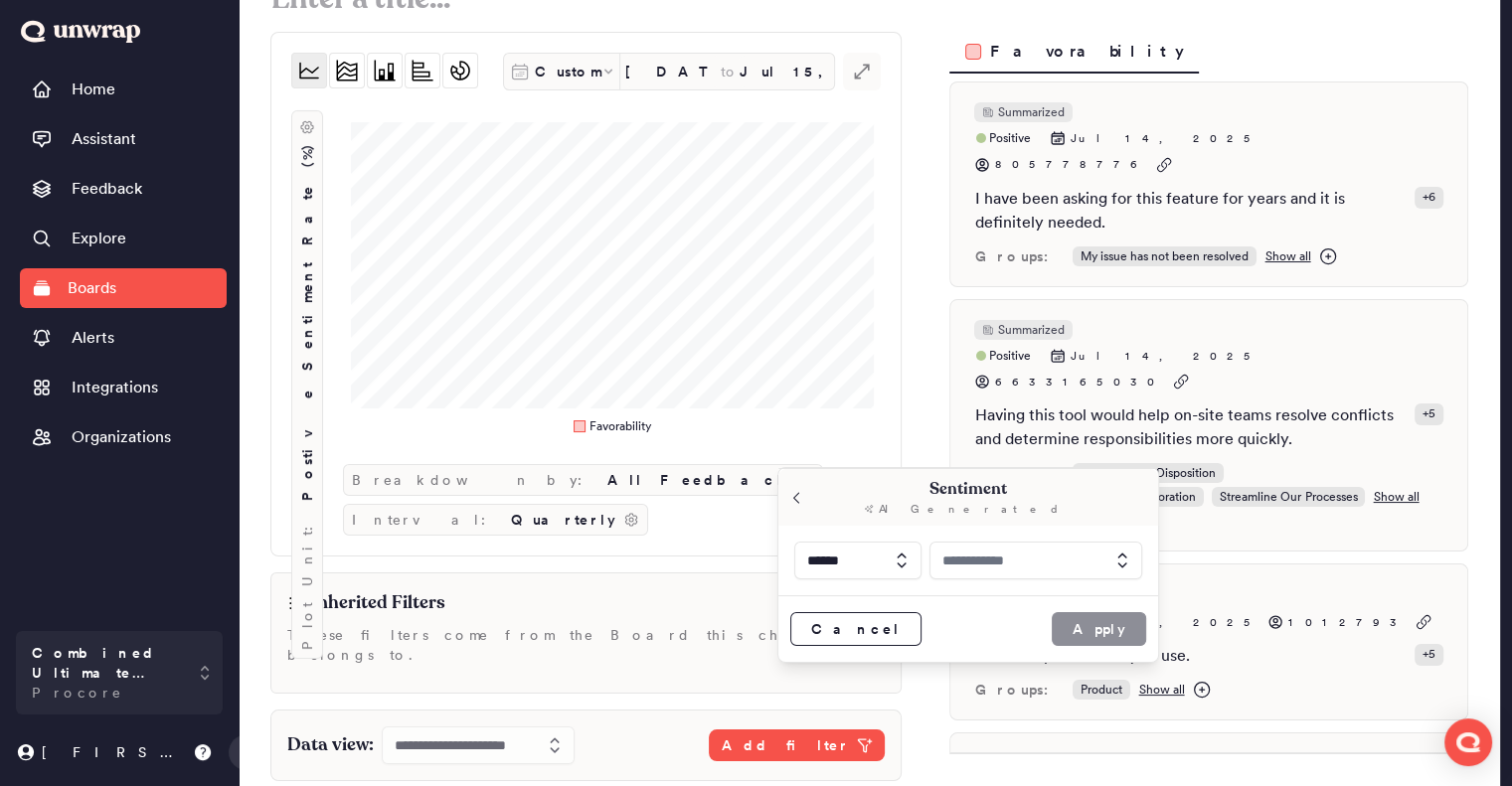 click at bounding box center (1036, 560) 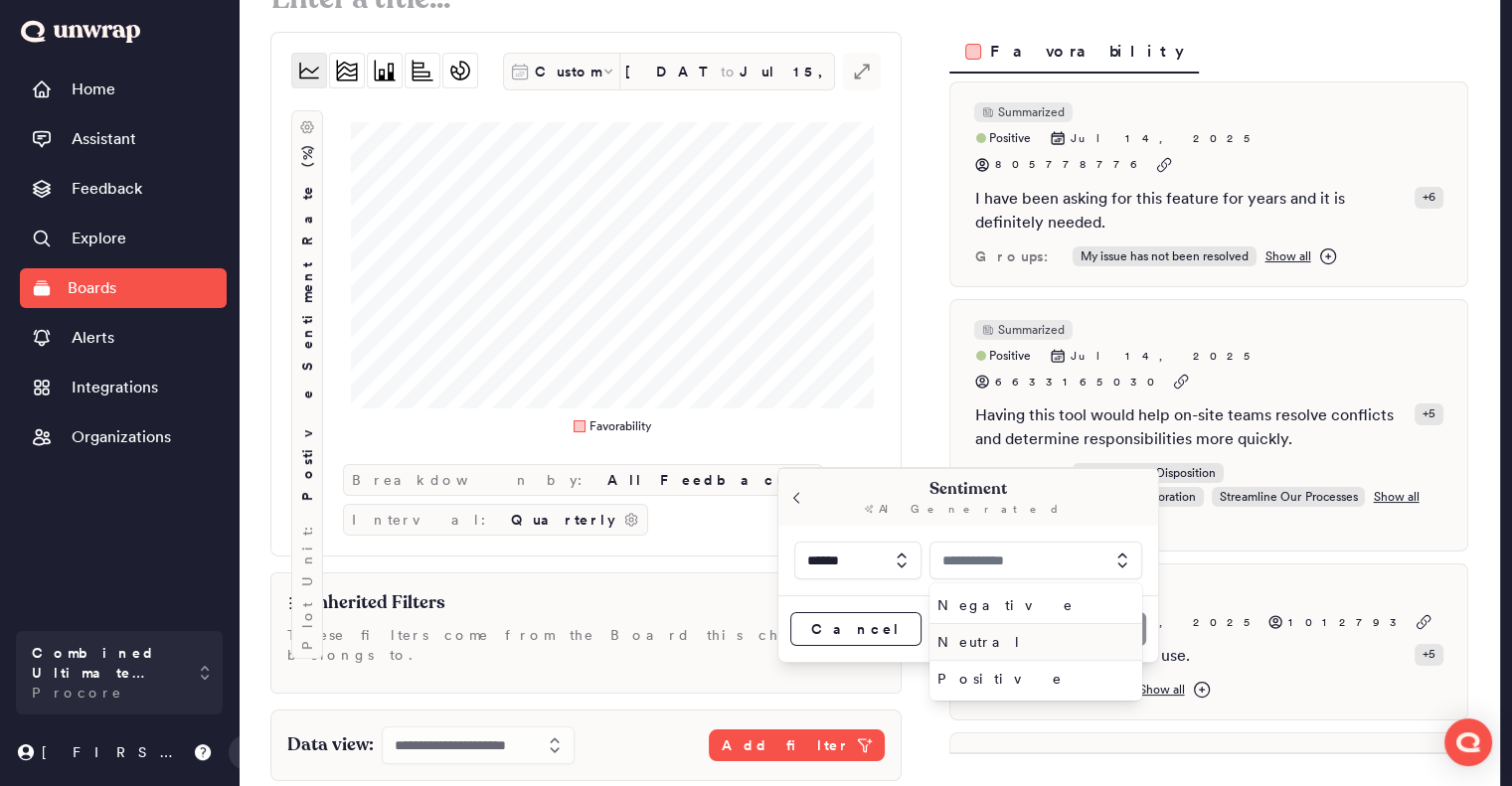 click on "Neutral" at bounding box center (1032, 642) 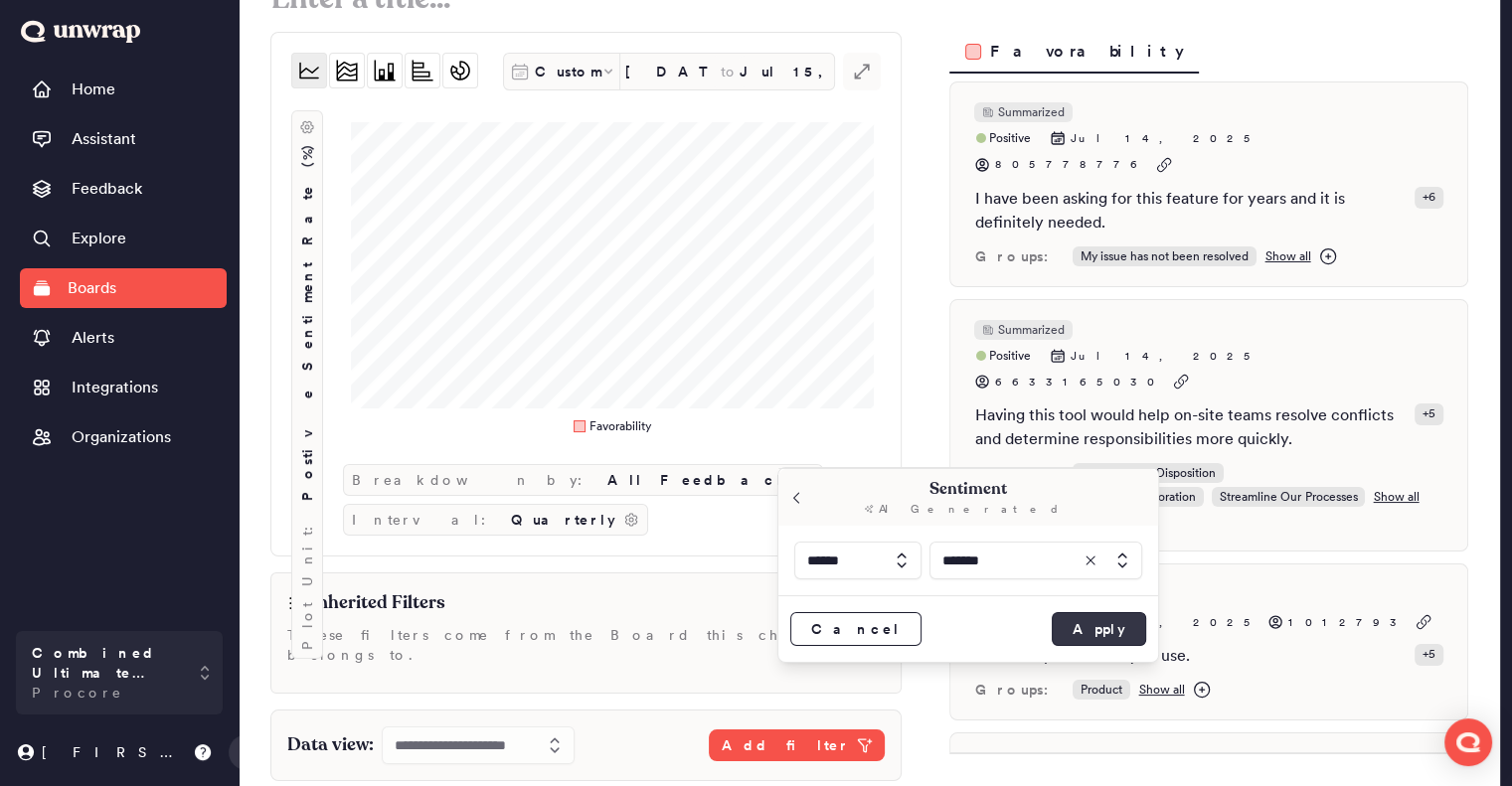 click on "Apply" at bounding box center [1098, 629] 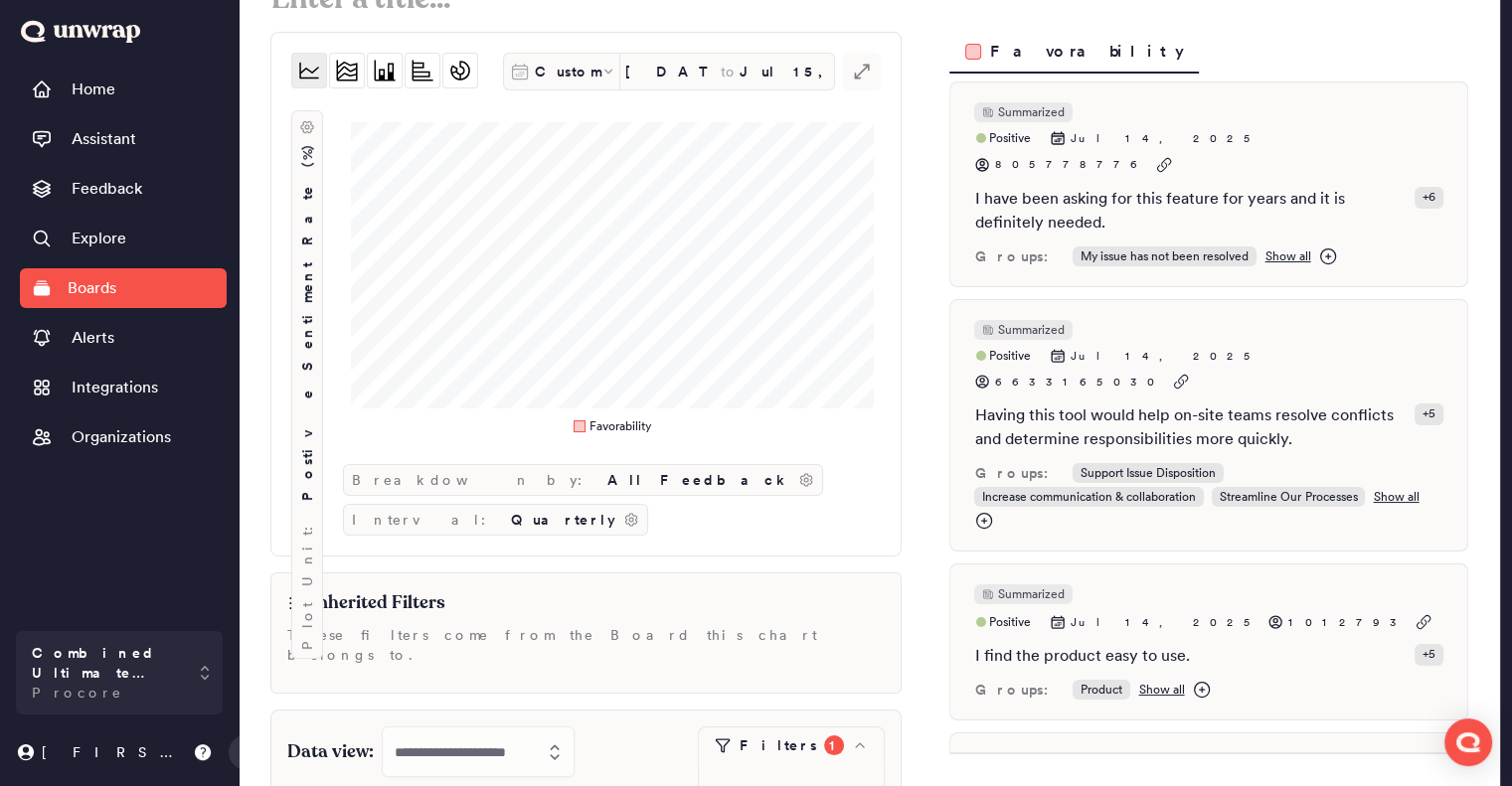 scroll, scrollTop: 217, scrollLeft: 0, axis: vertical 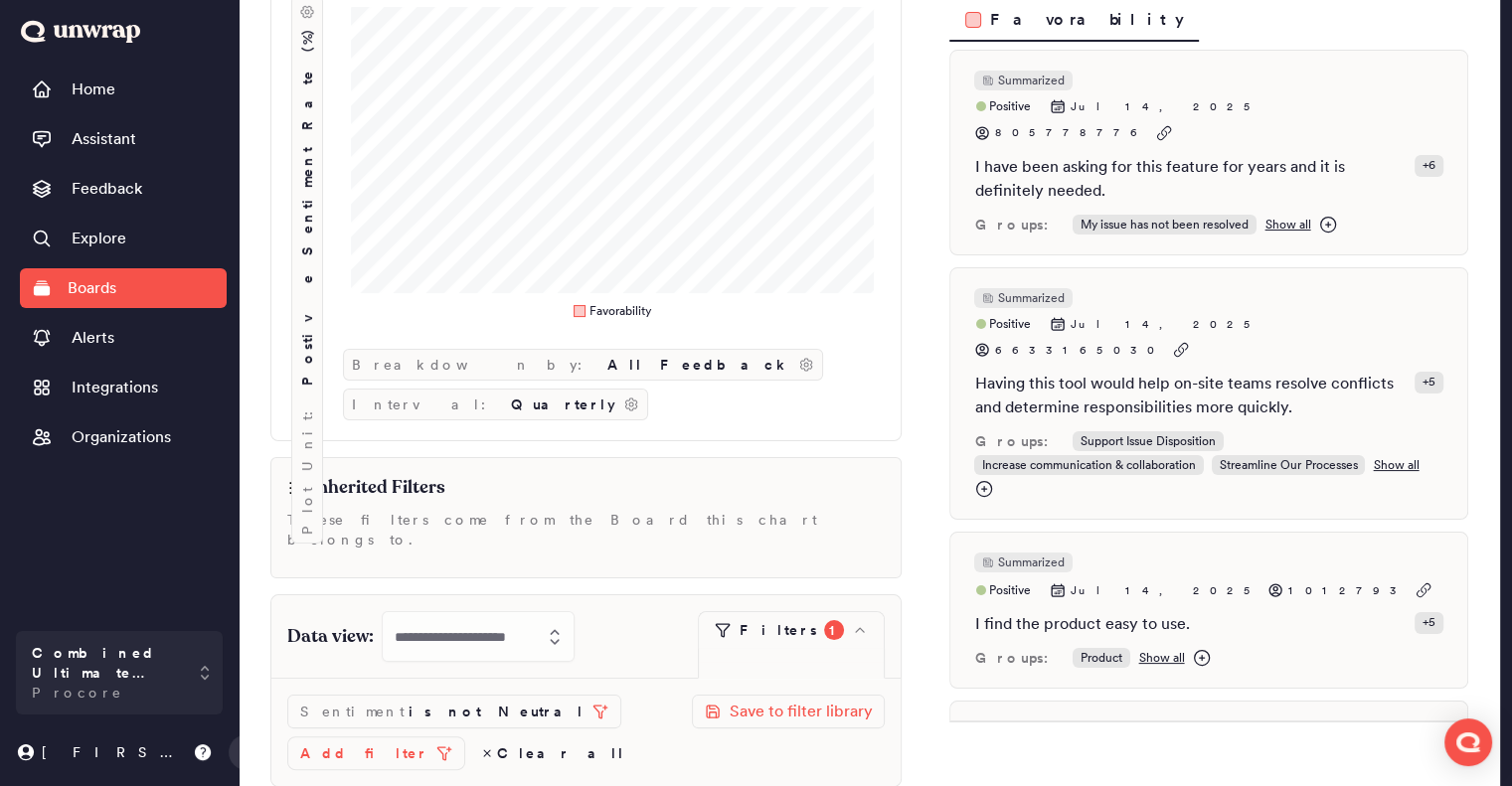 click on "Add filter" at bounding box center [364, 753] 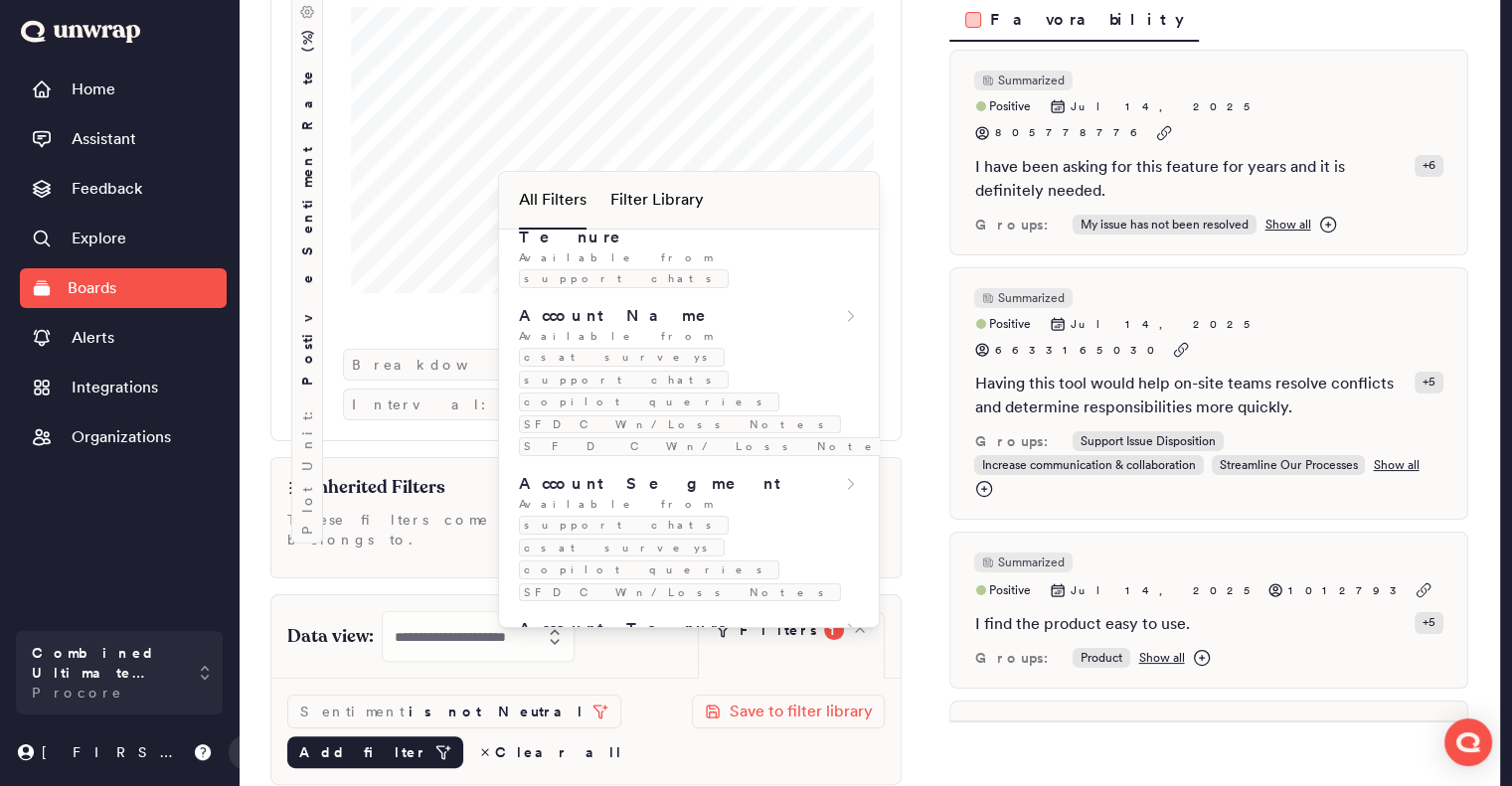 scroll, scrollTop: 0, scrollLeft: 0, axis: both 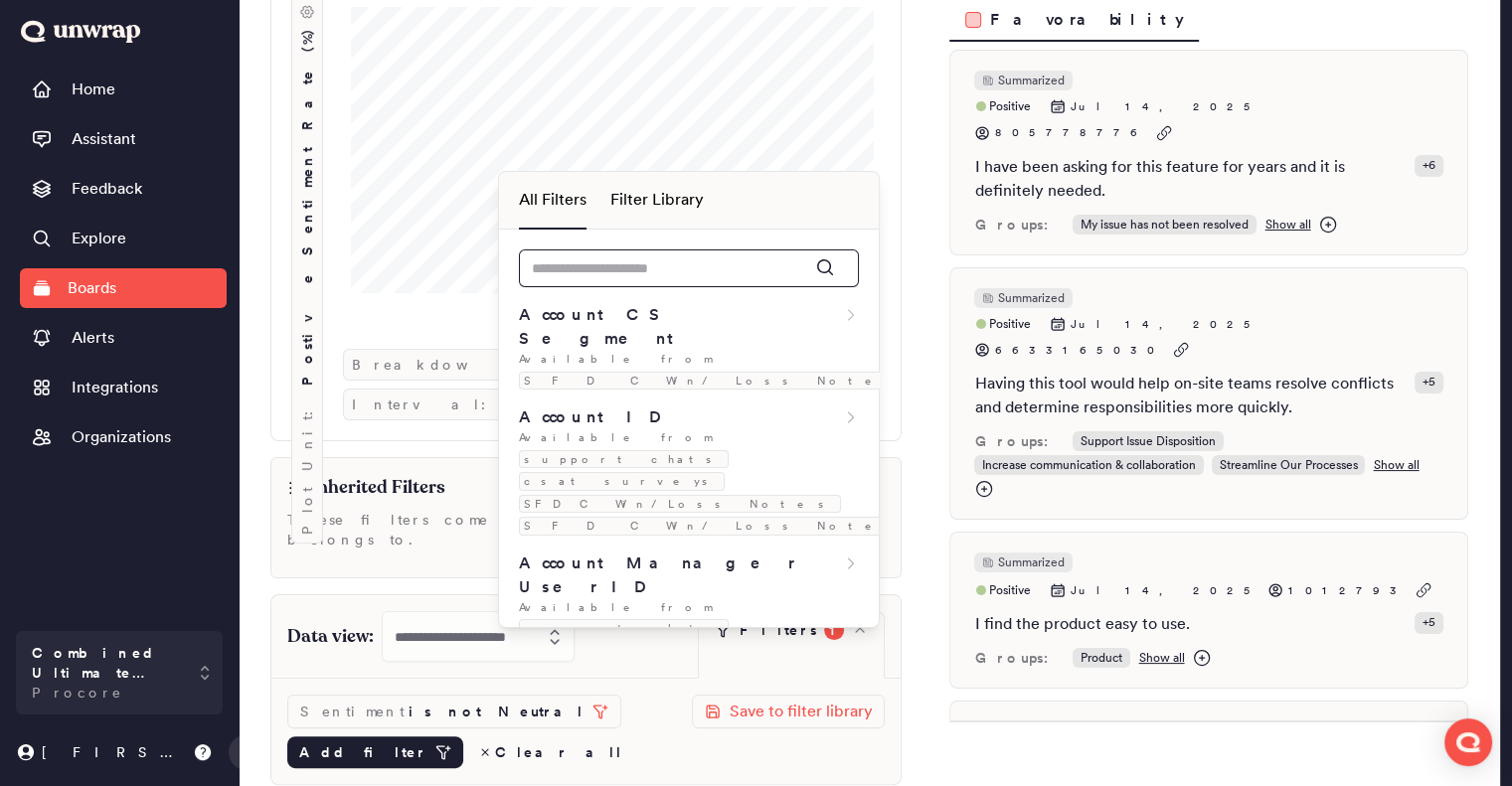 click at bounding box center (689, 268) 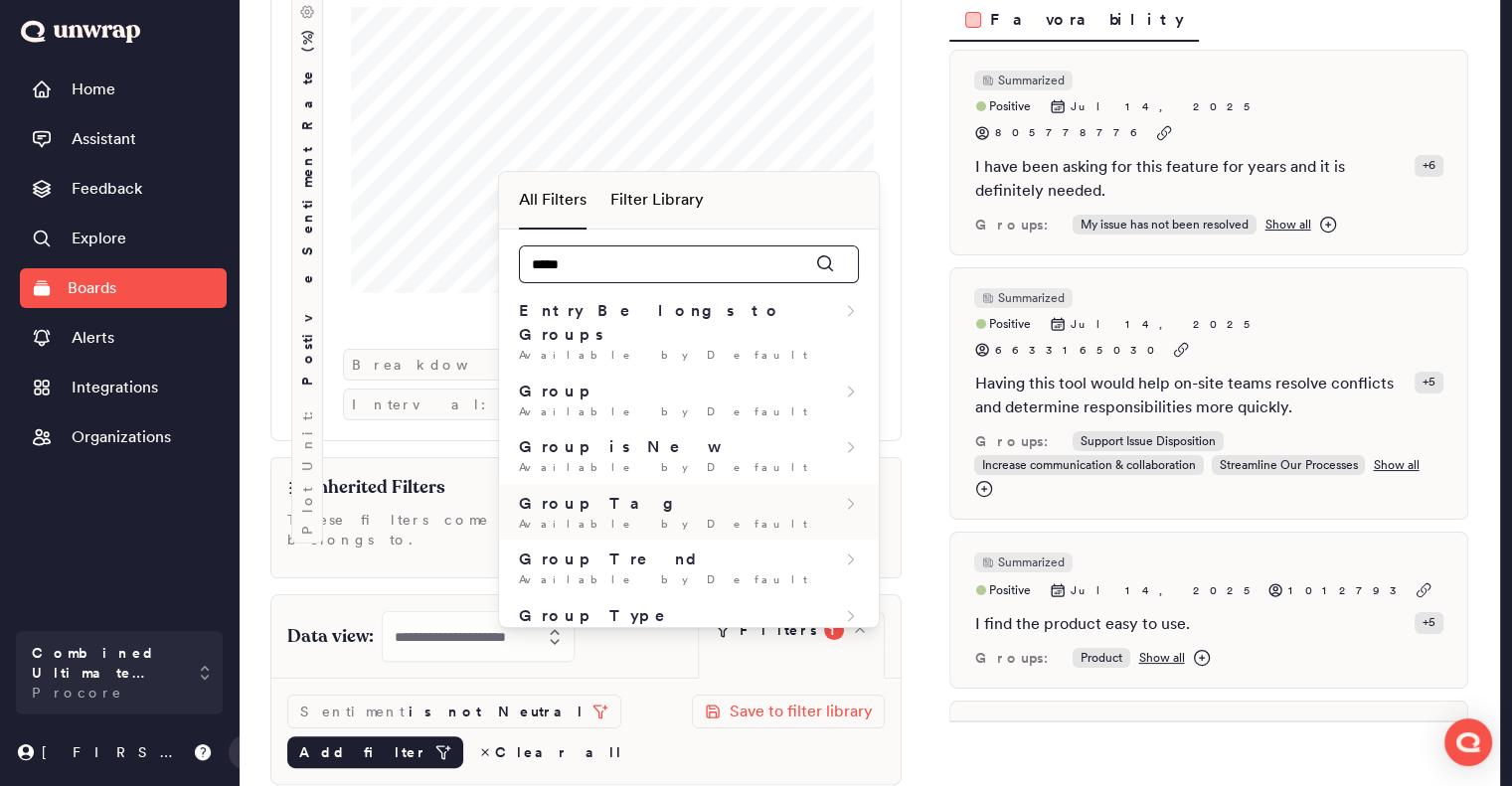 scroll, scrollTop: 4, scrollLeft: 0, axis: vertical 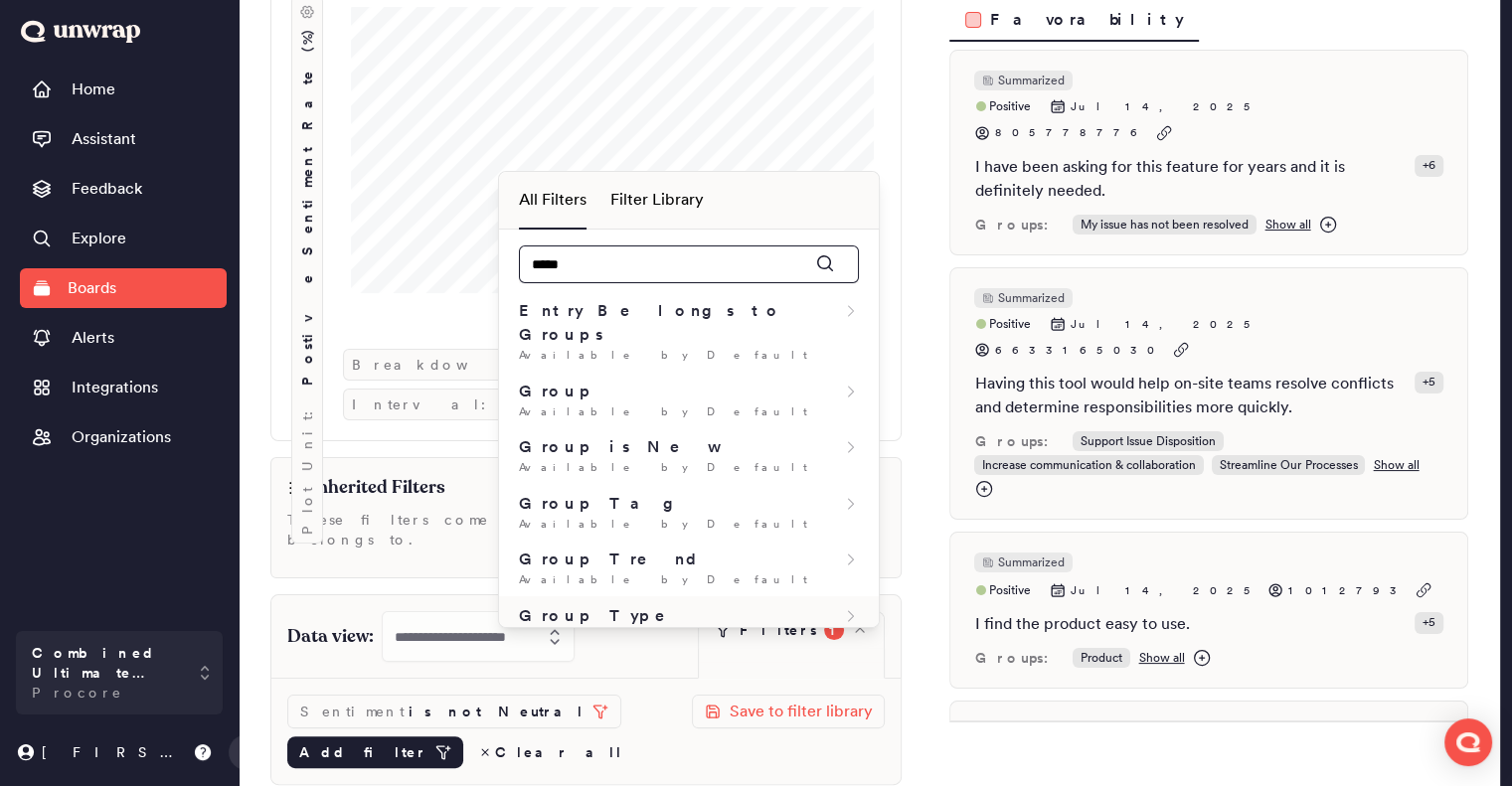 type on "*****" 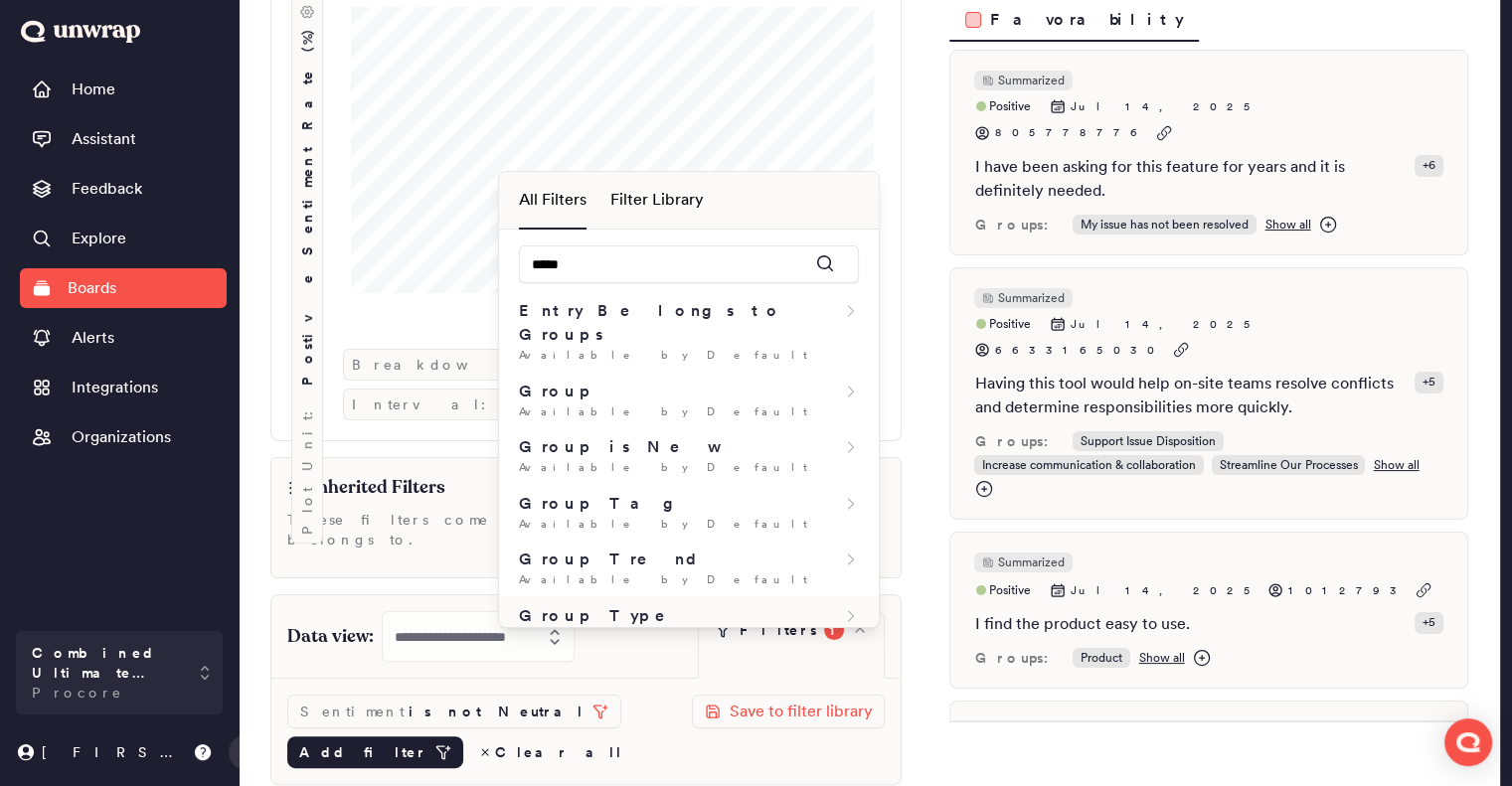 click on "Group Type" at bounding box center (689, 616) 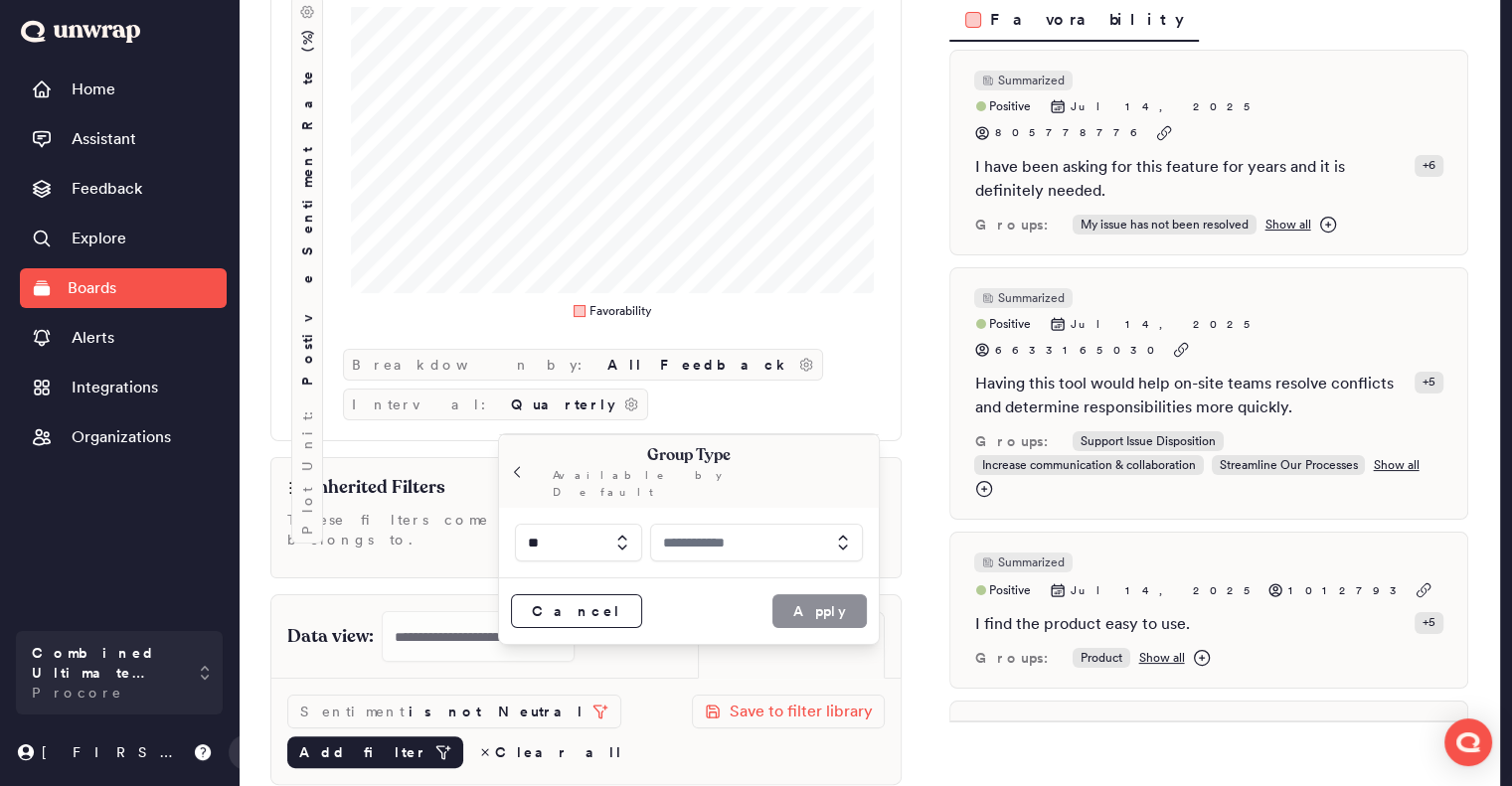 click at bounding box center [756, 543] 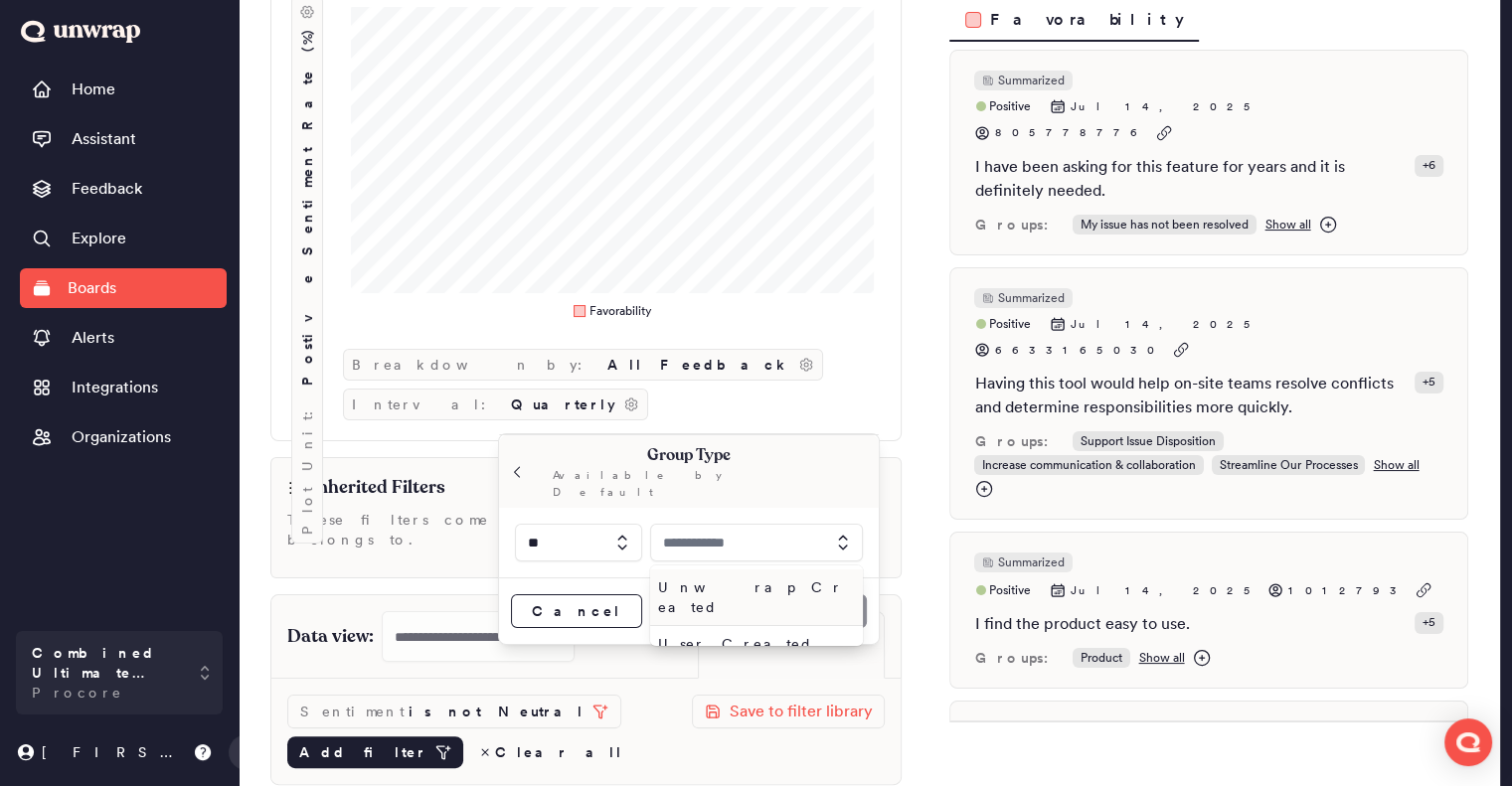 click at bounding box center [579, 543] 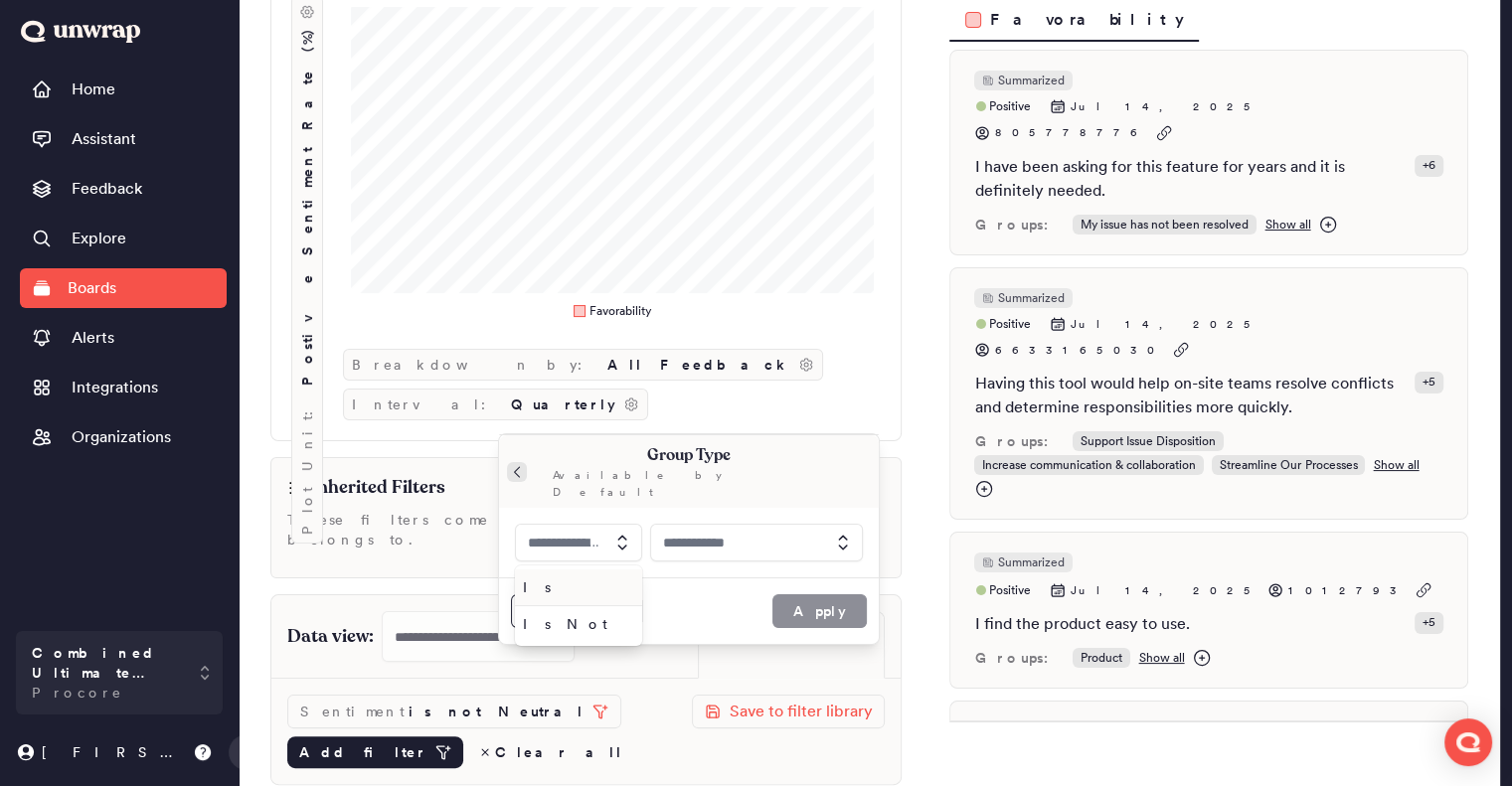 type on "**" 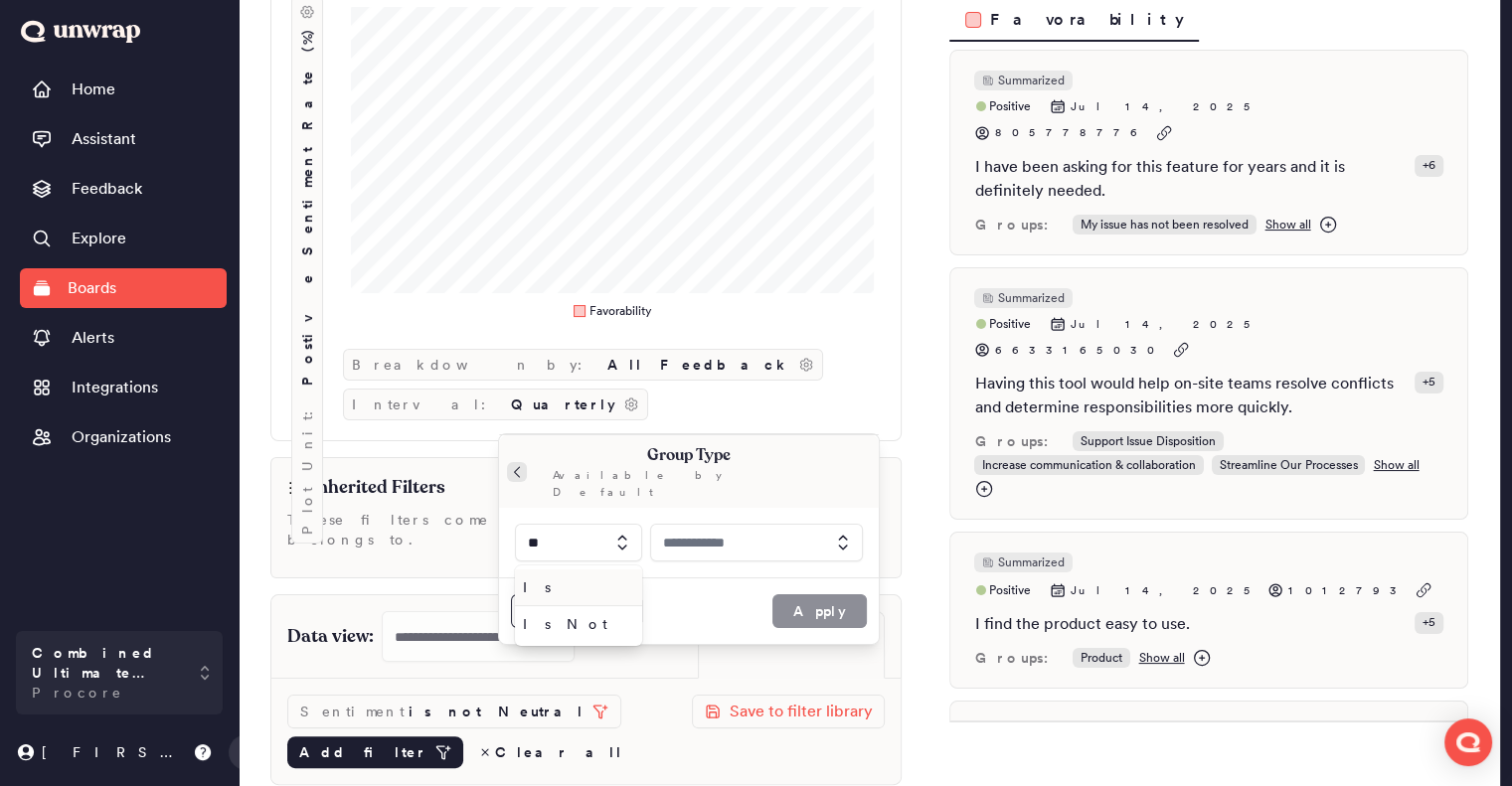 click at bounding box center [517, 472] 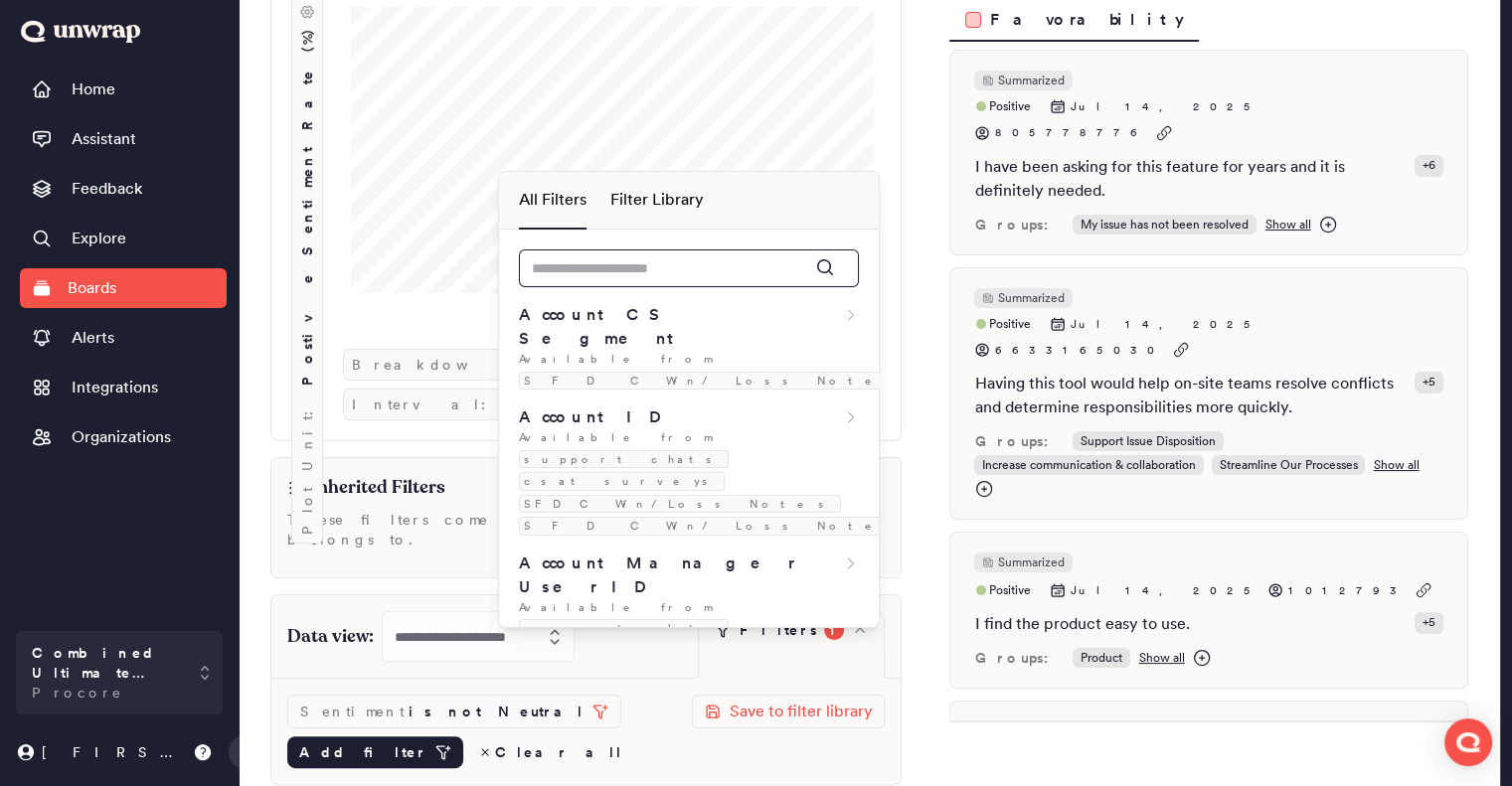 click at bounding box center [689, 268] 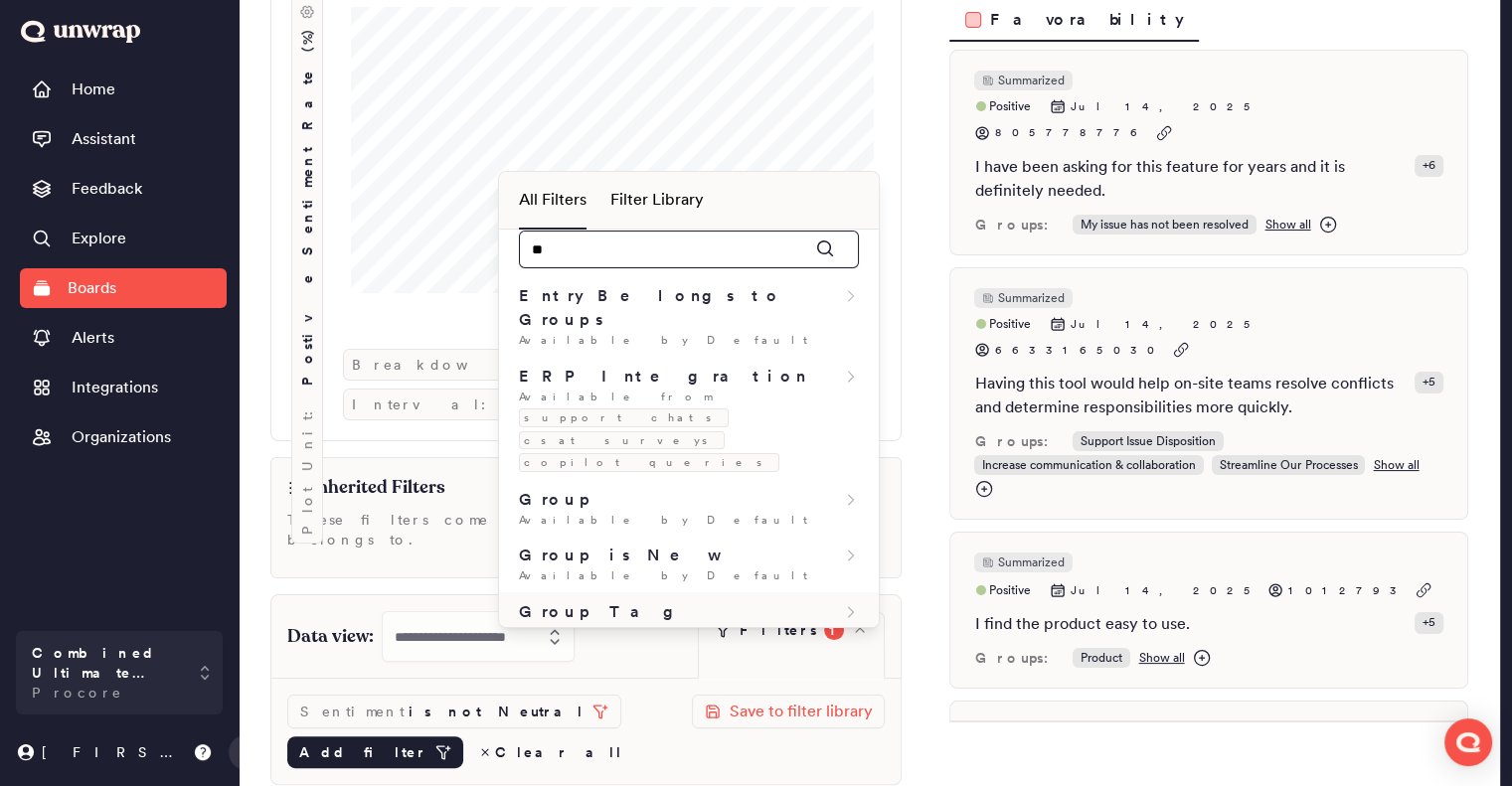 scroll, scrollTop: 0, scrollLeft: 0, axis: both 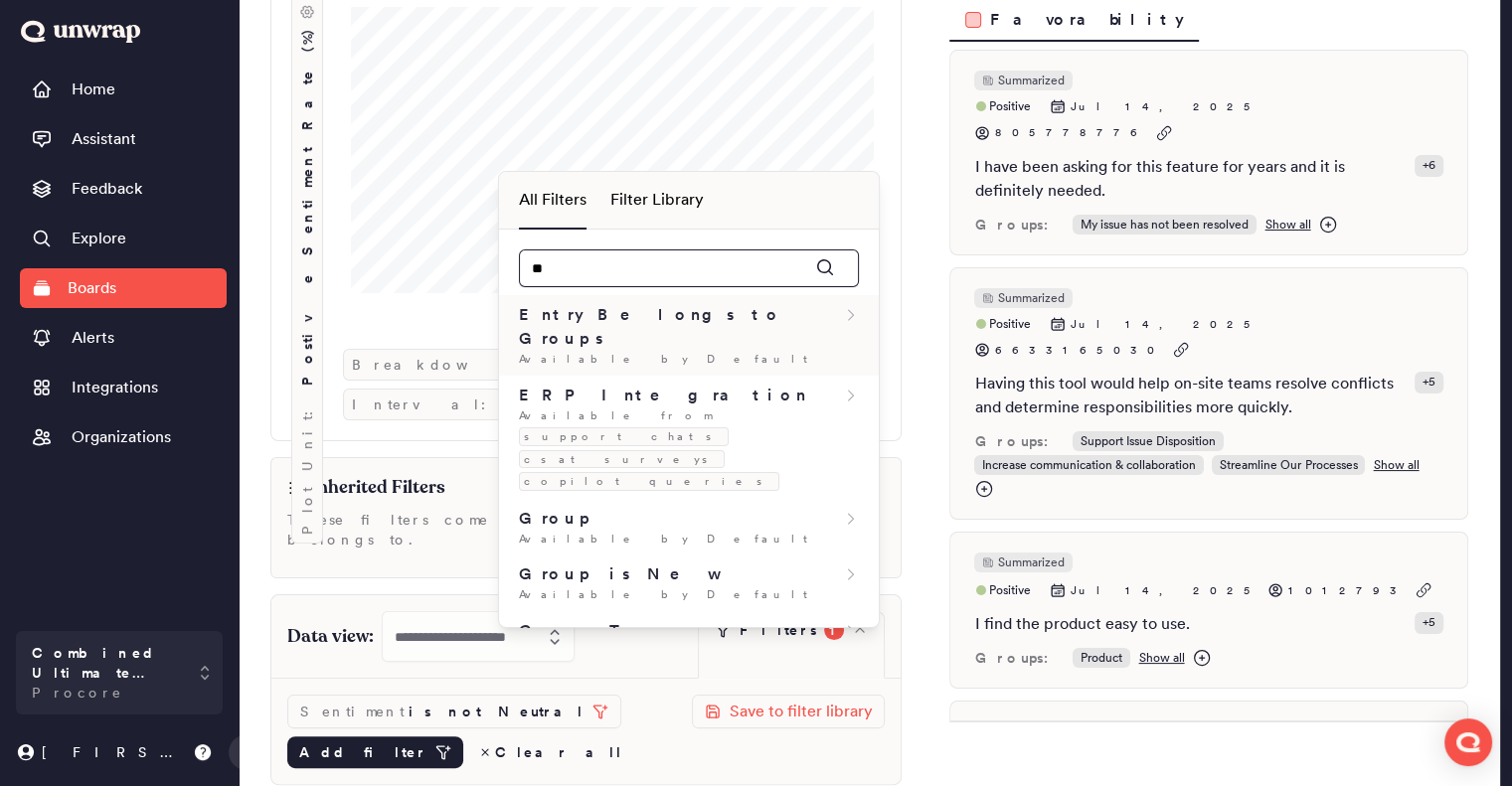 type on "**" 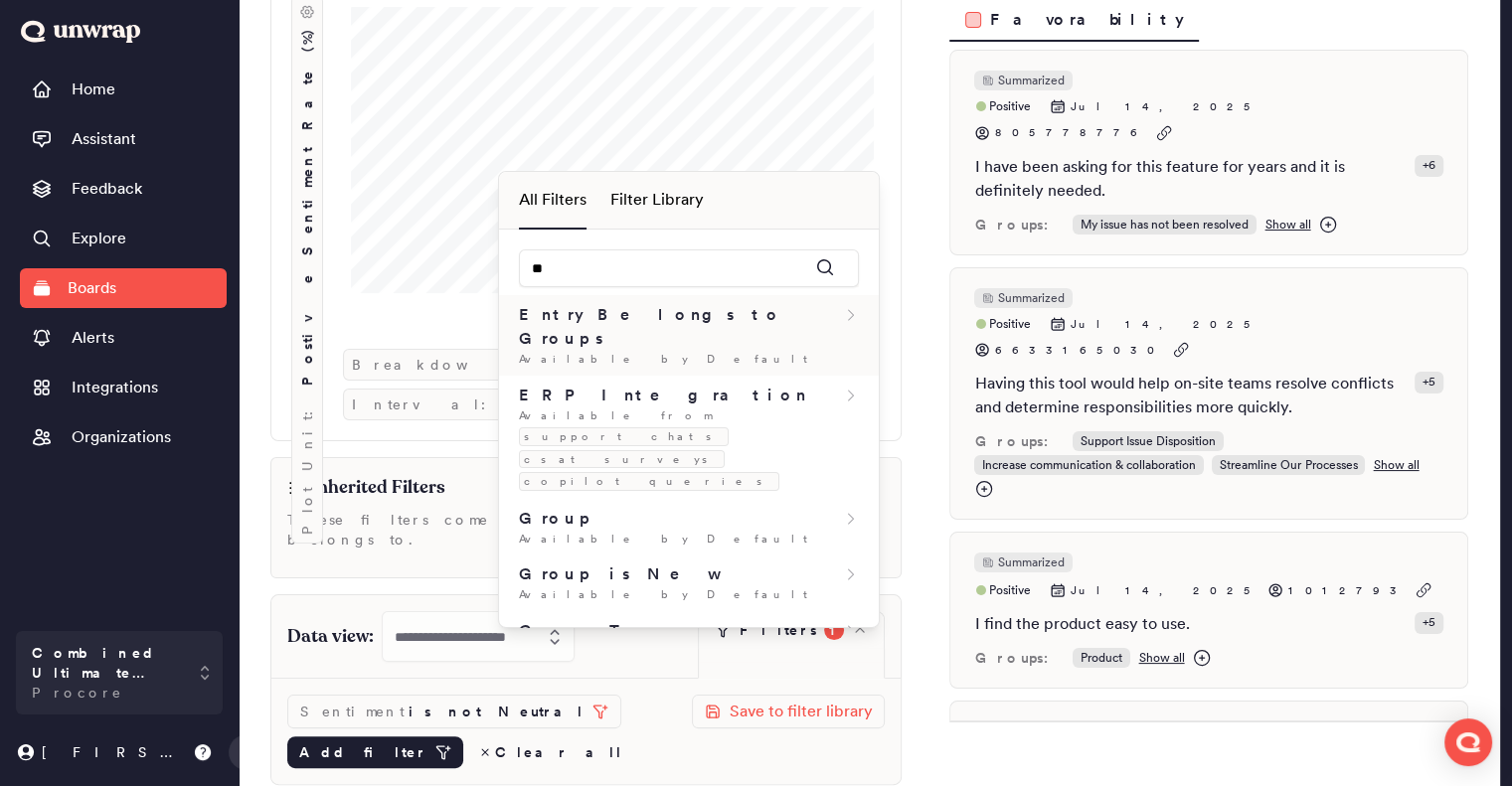 click on "Entry Belongs to Groups Available by Default" at bounding box center (689, 335) 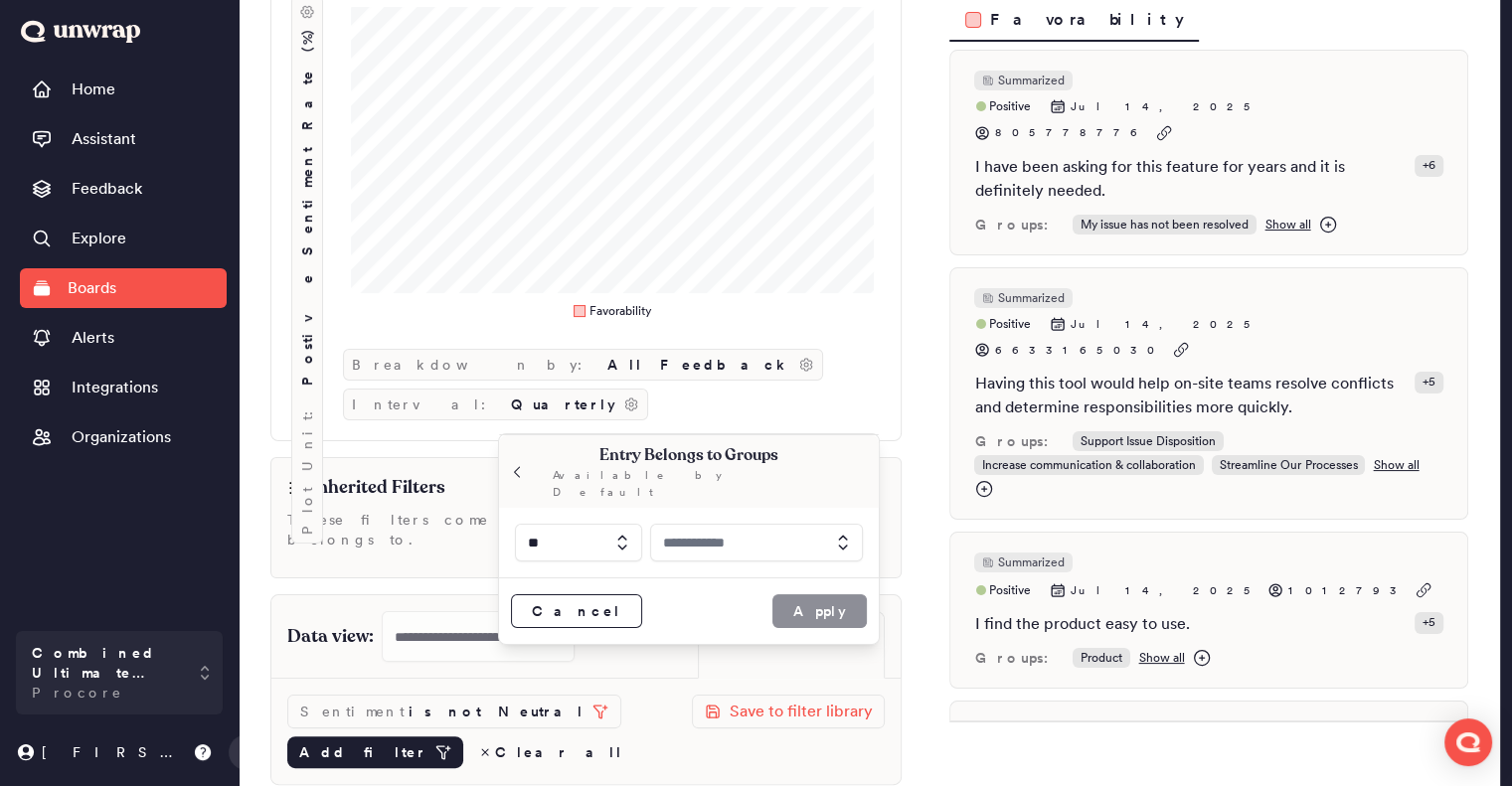 click at bounding box center [756, 543] 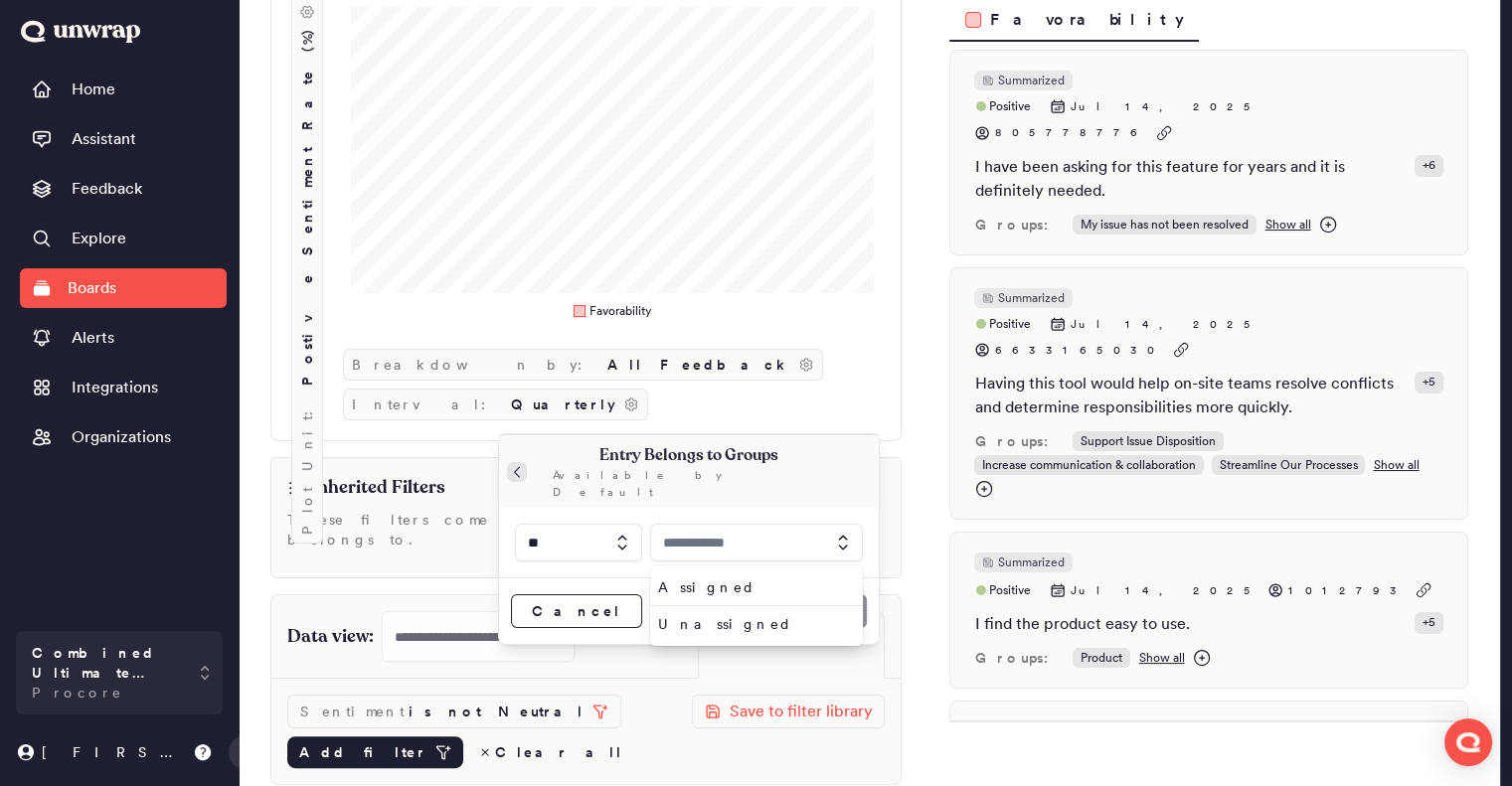 click 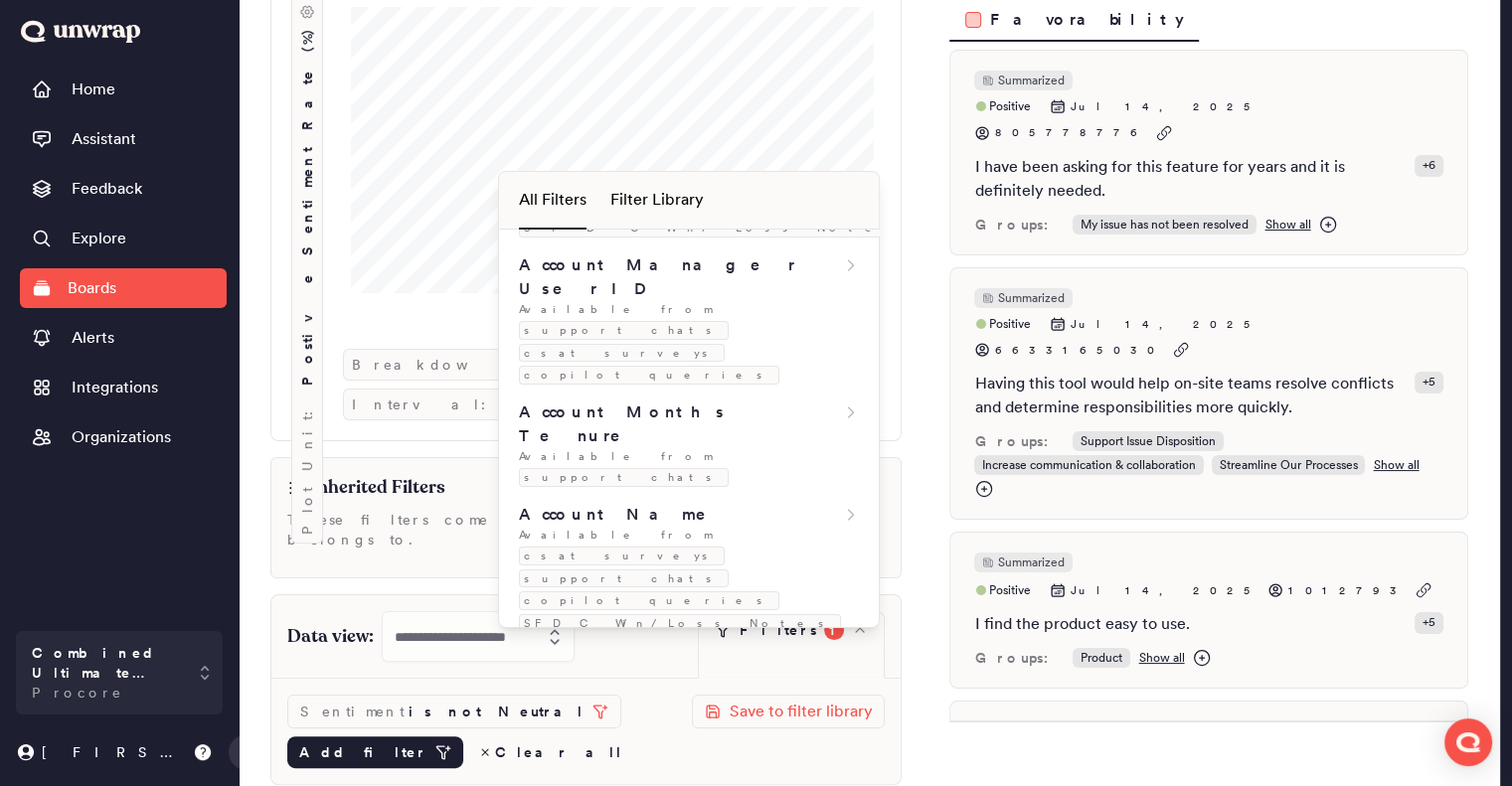 scroll, scrollTop: 0, scrollLeft: 0, axis: both 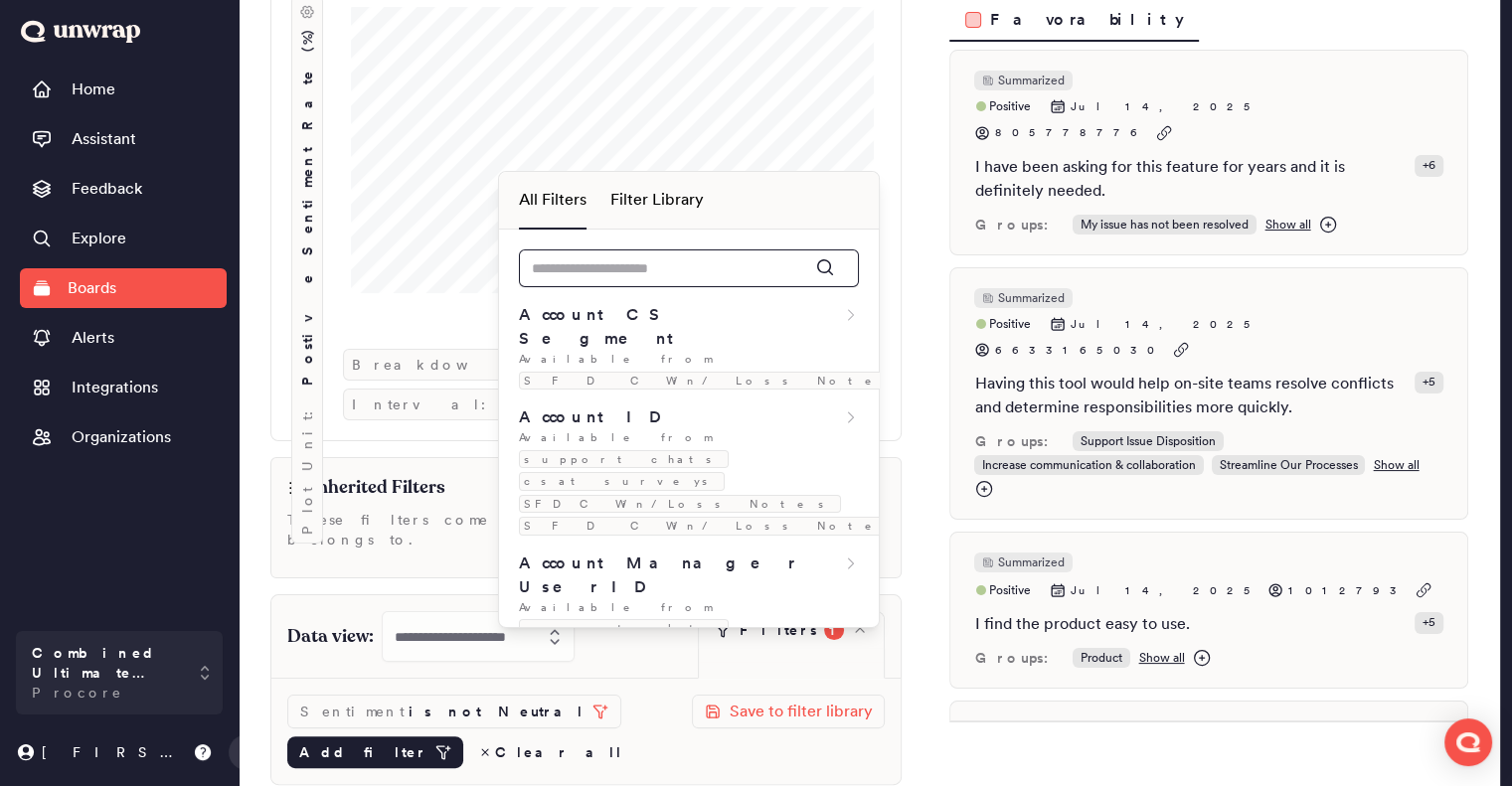 click at bounding box center (689, 268) 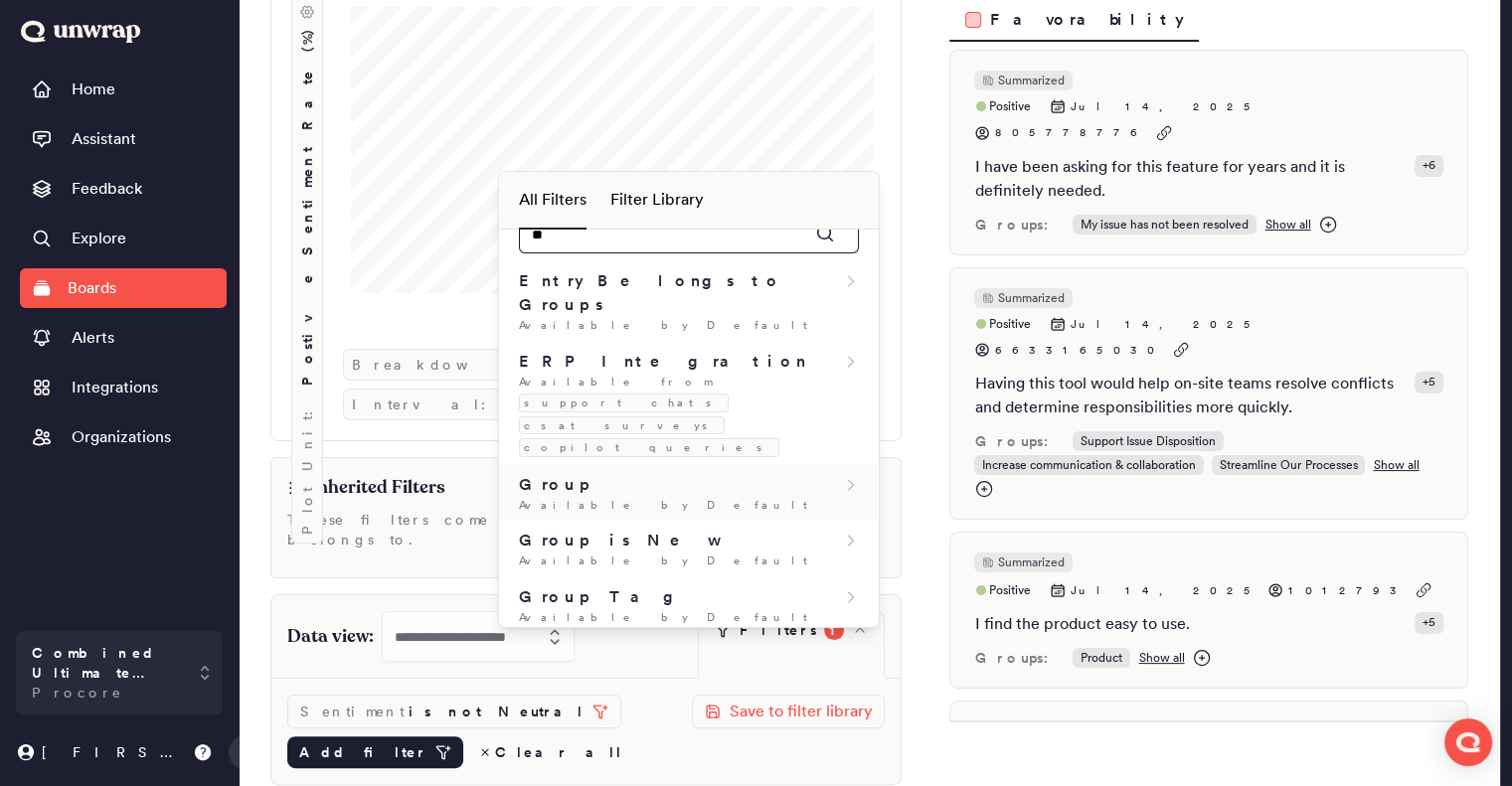 scroll, scrollTop: 62, scrollLeft: 0, axis: vertical 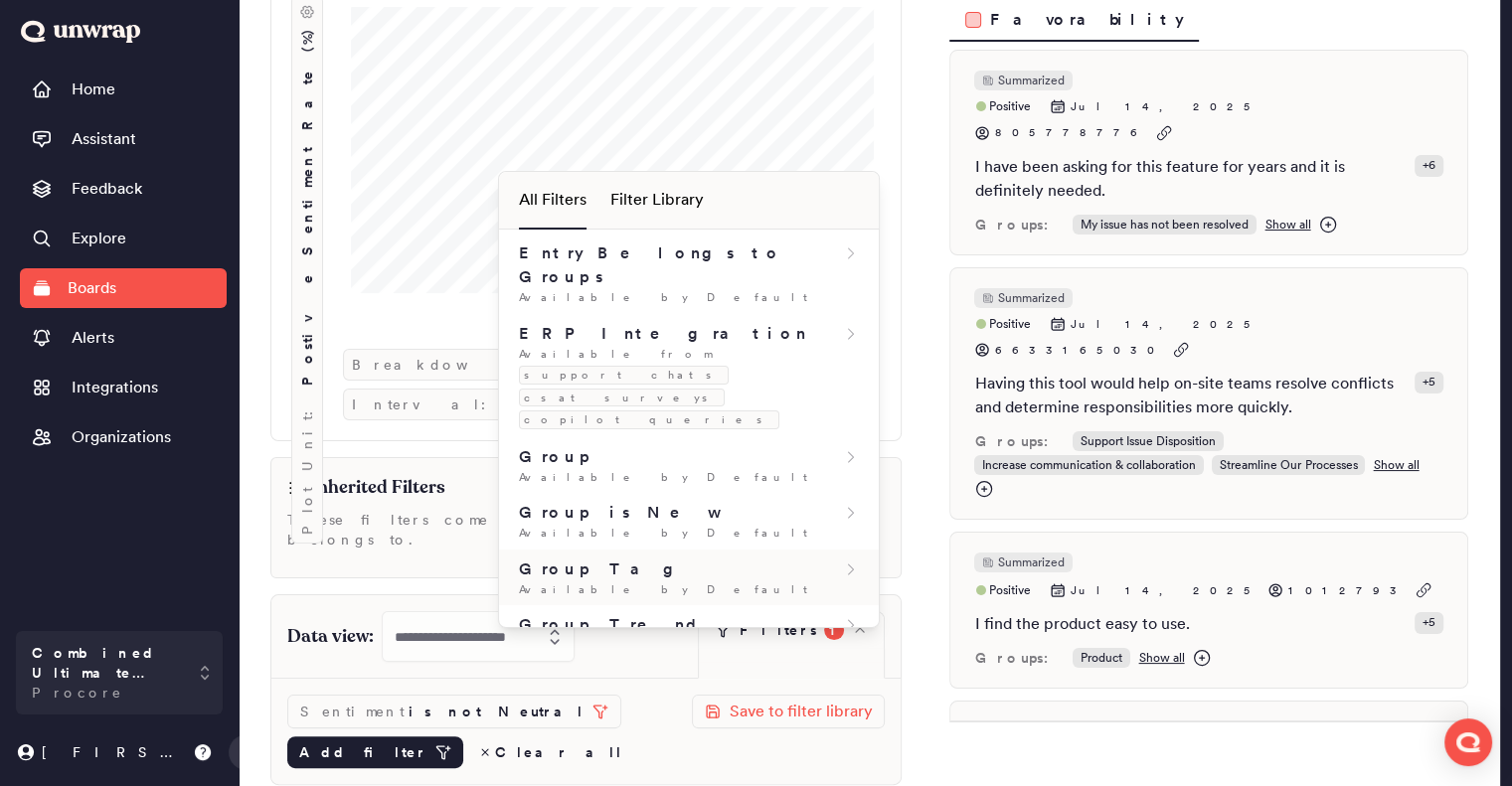 type on "**" 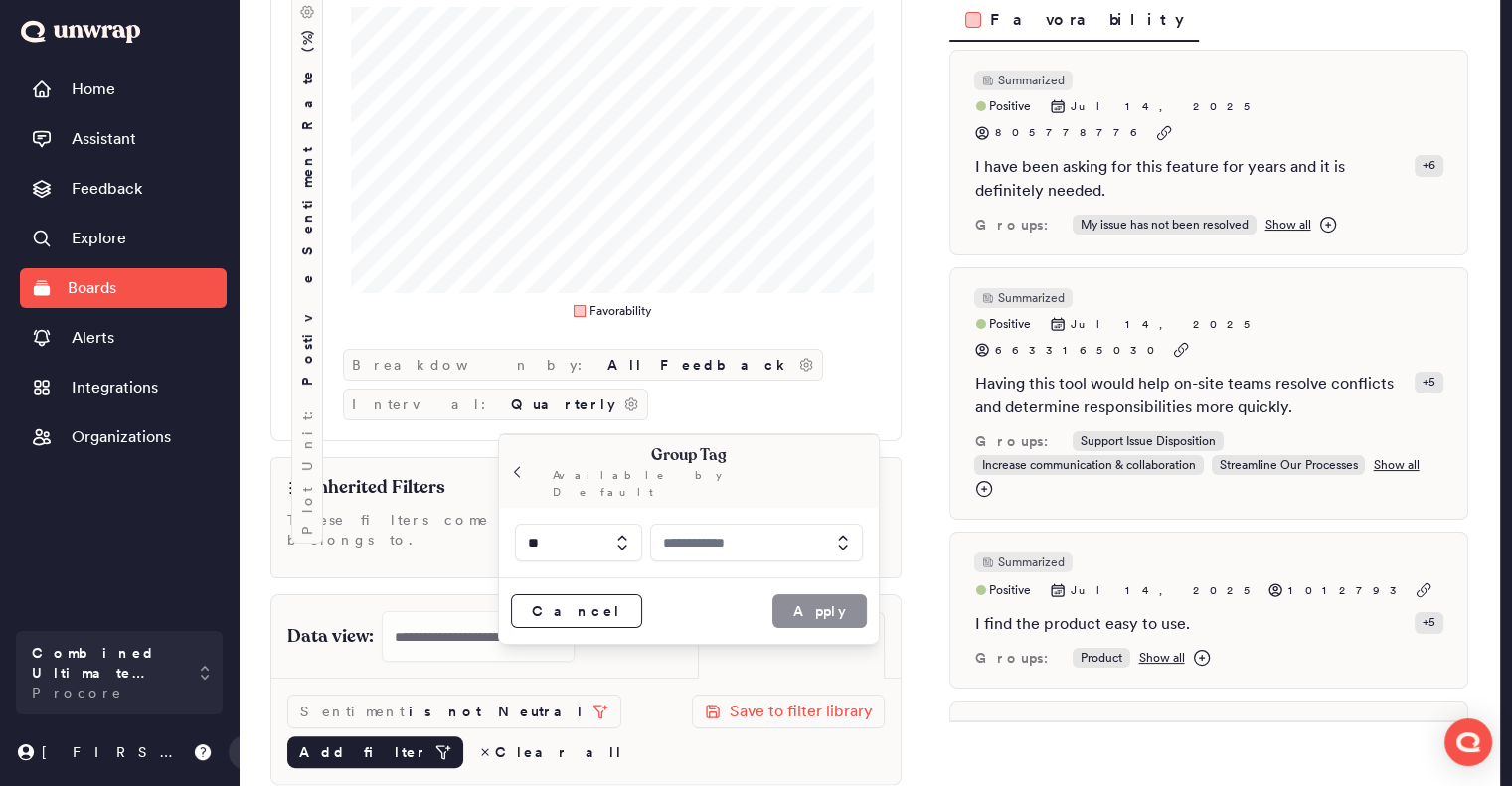click at bounding box center (756, 543) 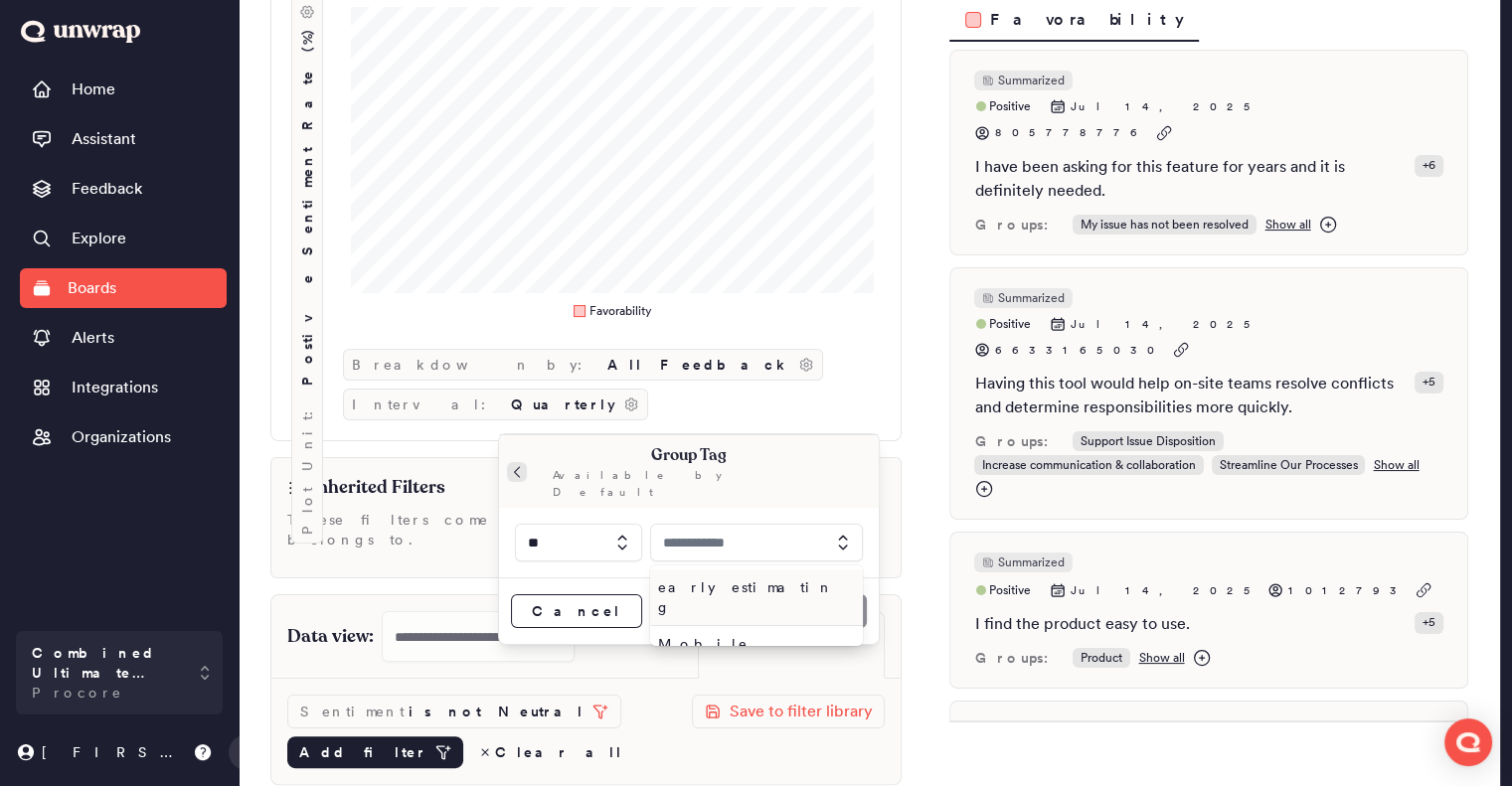 click 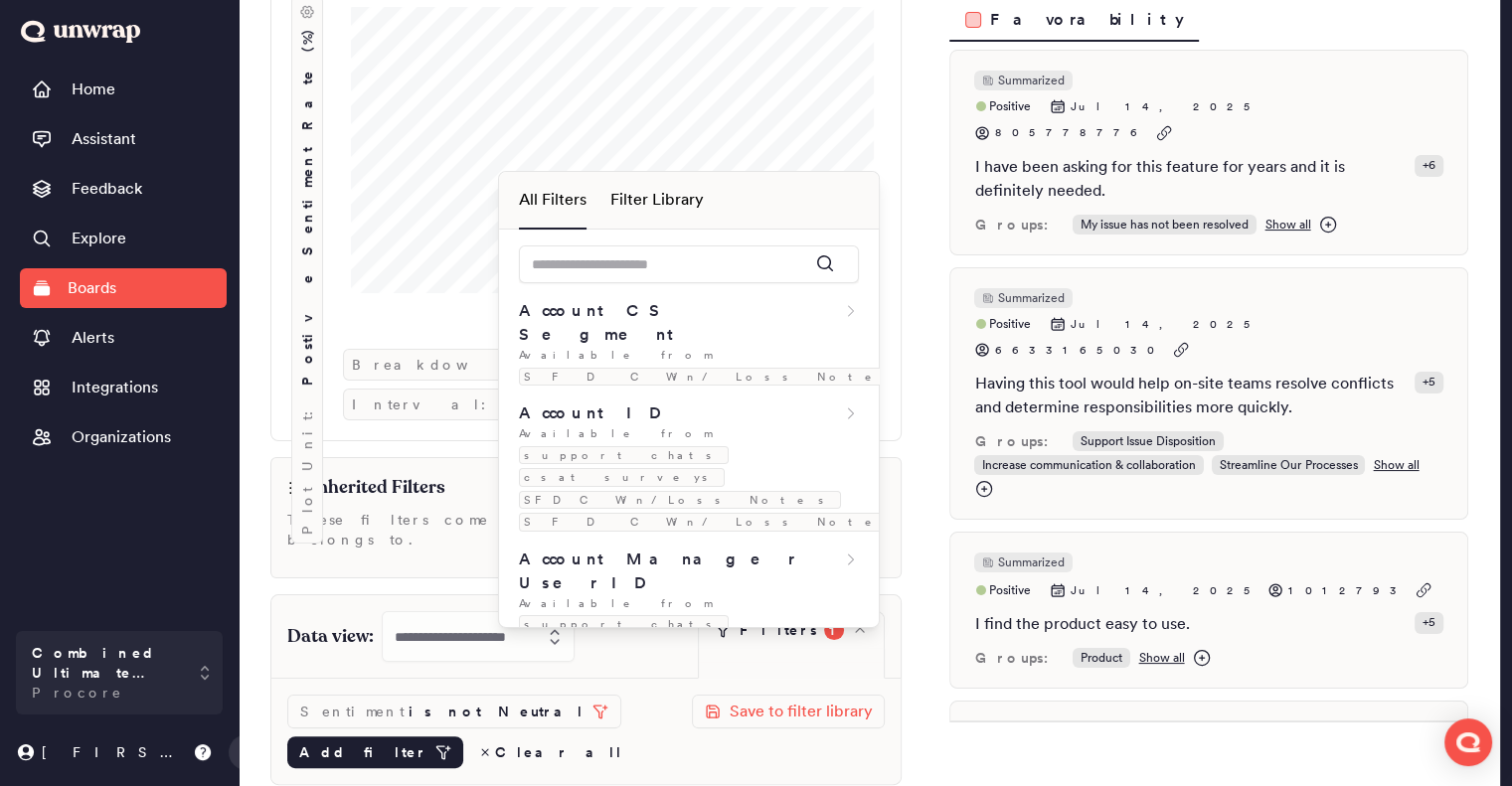 scroll, scrollTop: 0, scrollLeft: 0, axis: both 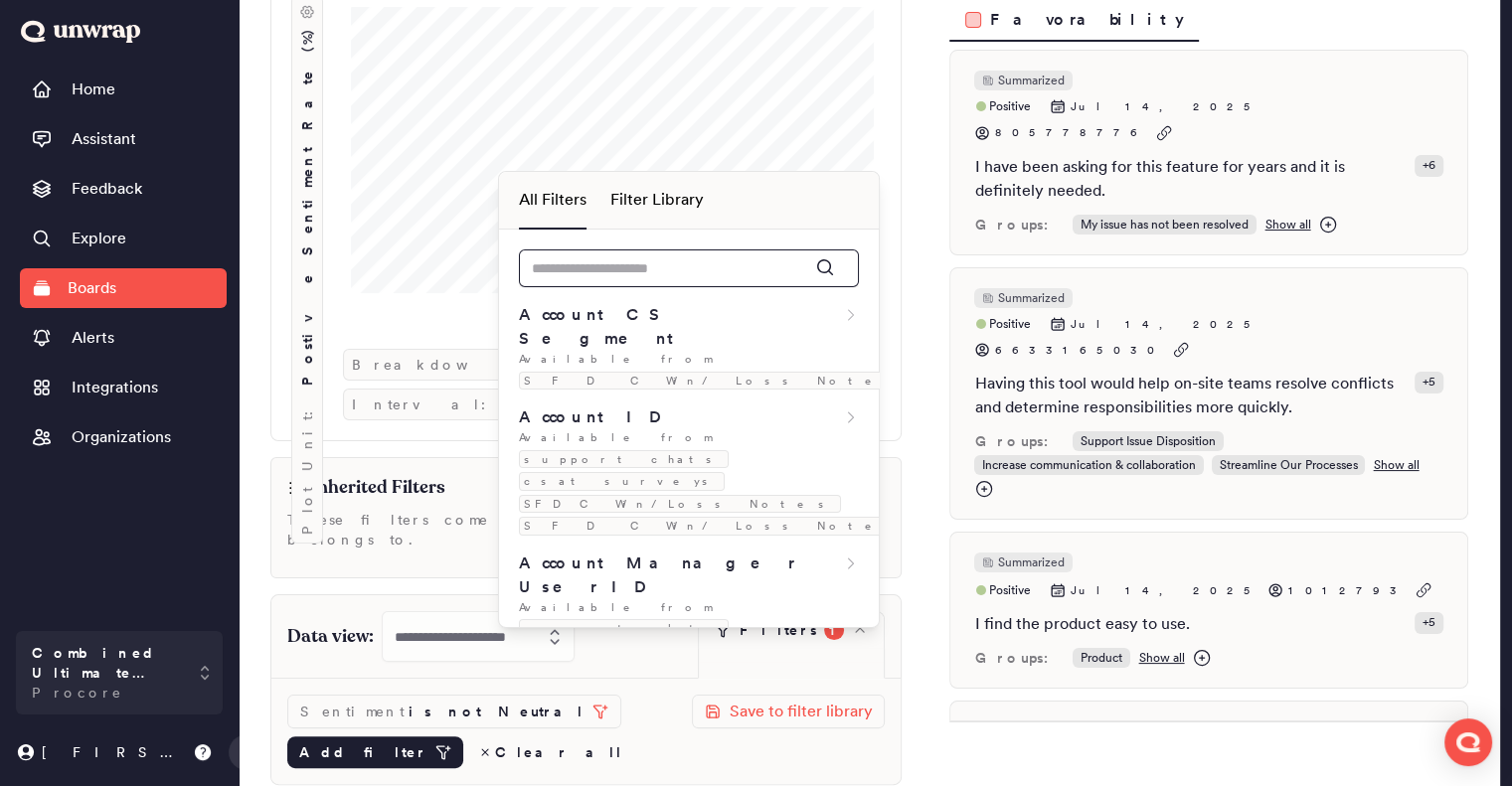 click at bounding box center (689, 268) 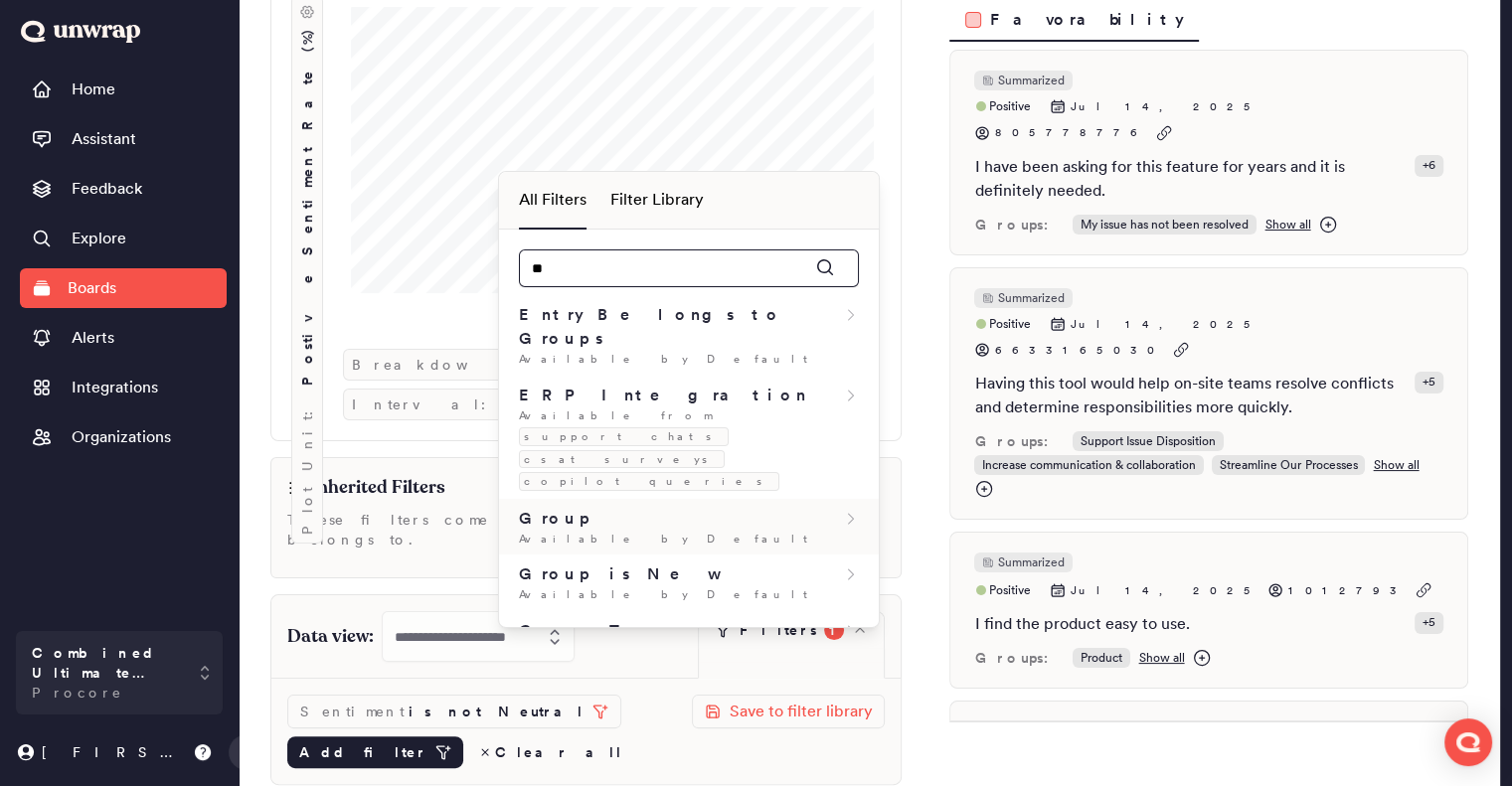 type on "**" 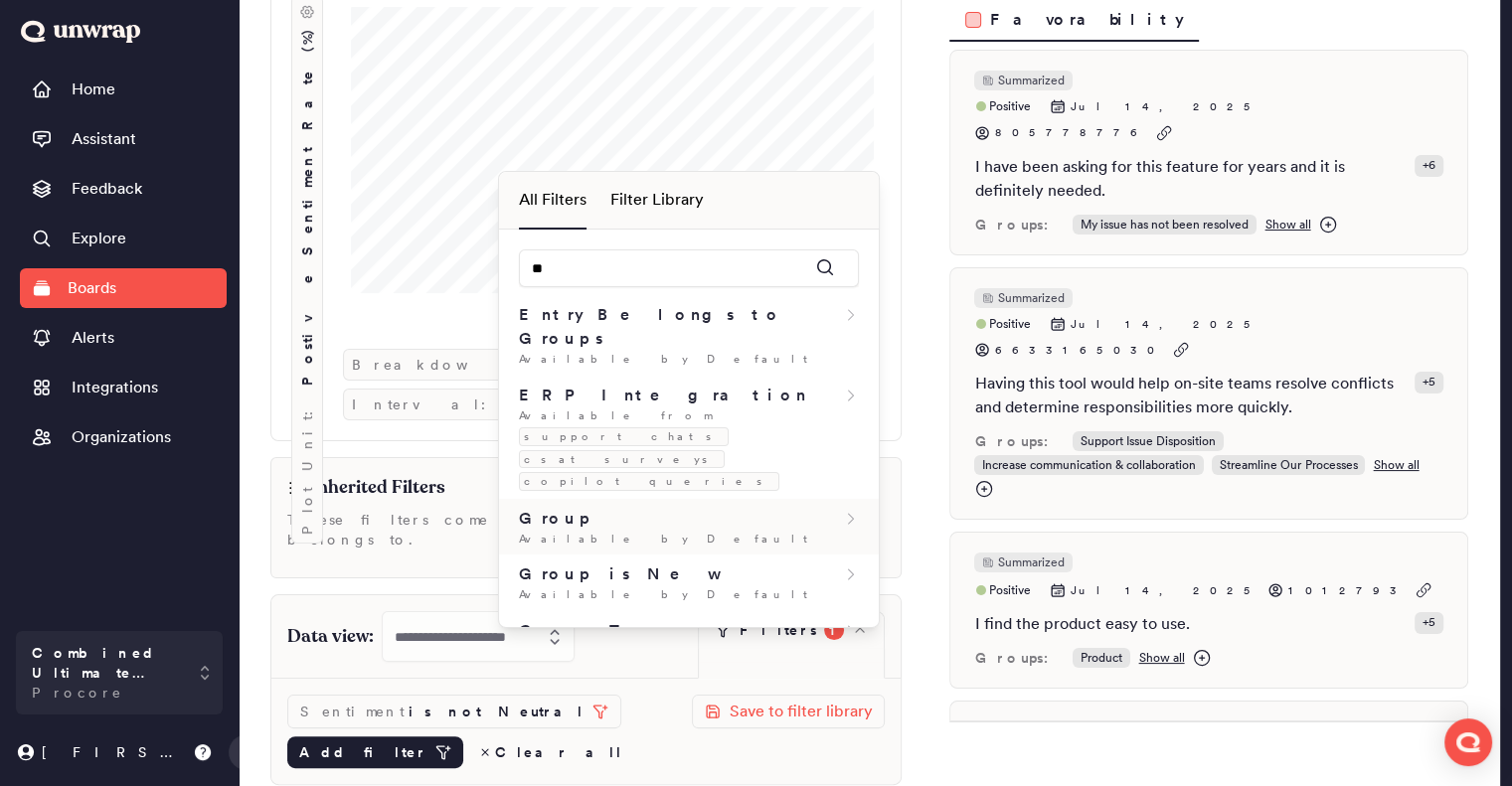 click on "Group" at bounding box center (689, 519) 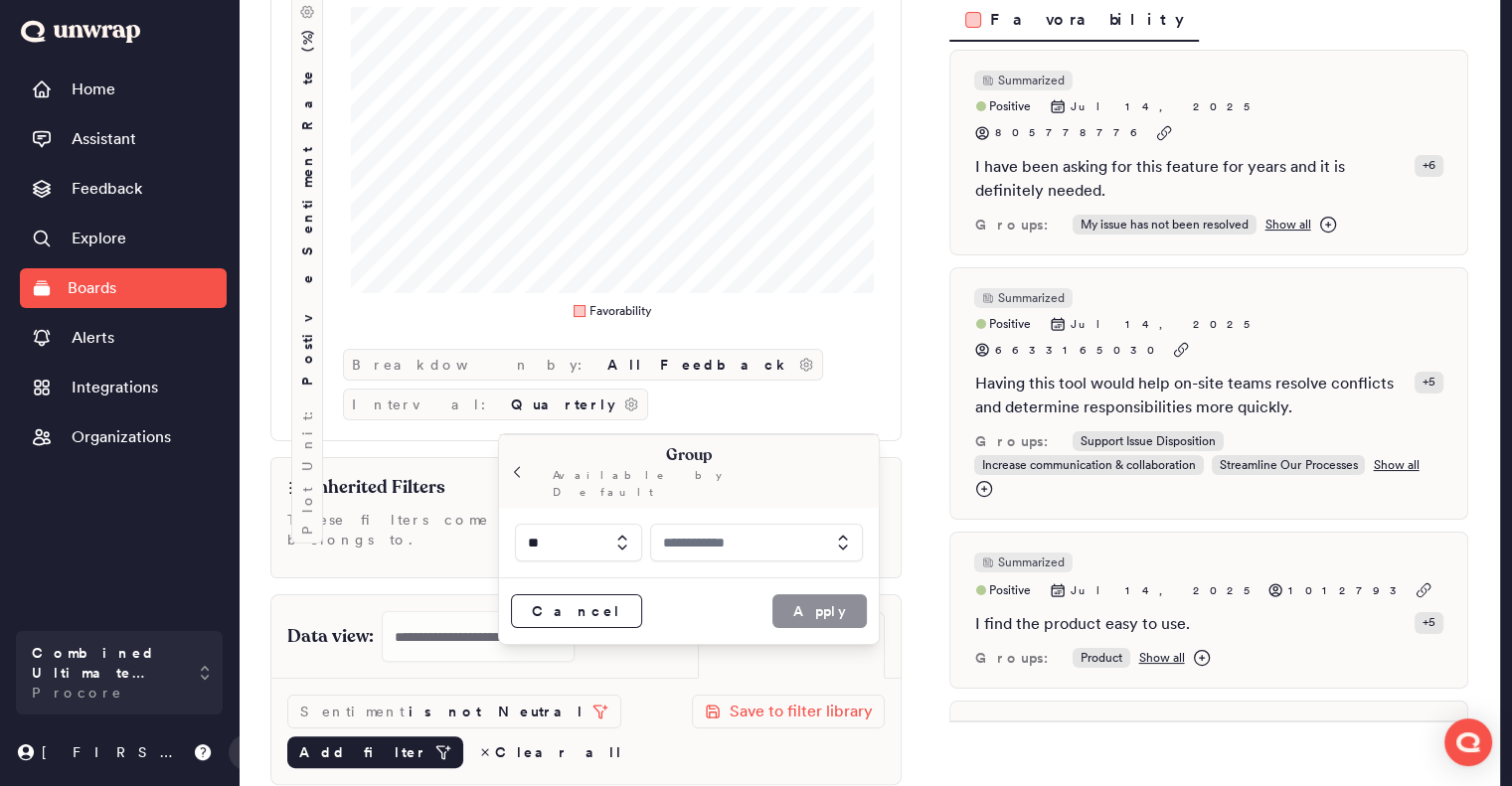 click at bounding box center [579, 543] 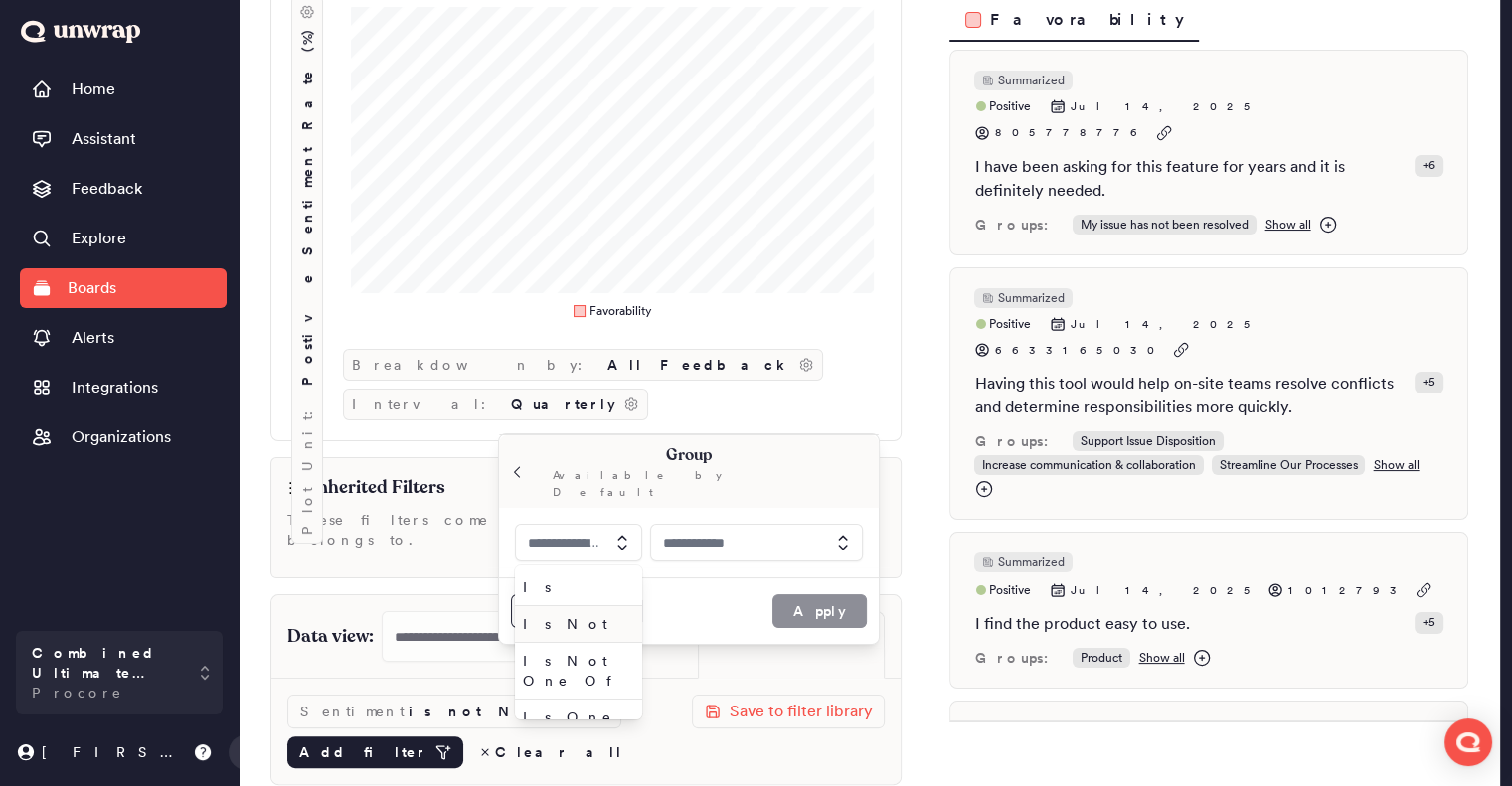 type on "**" 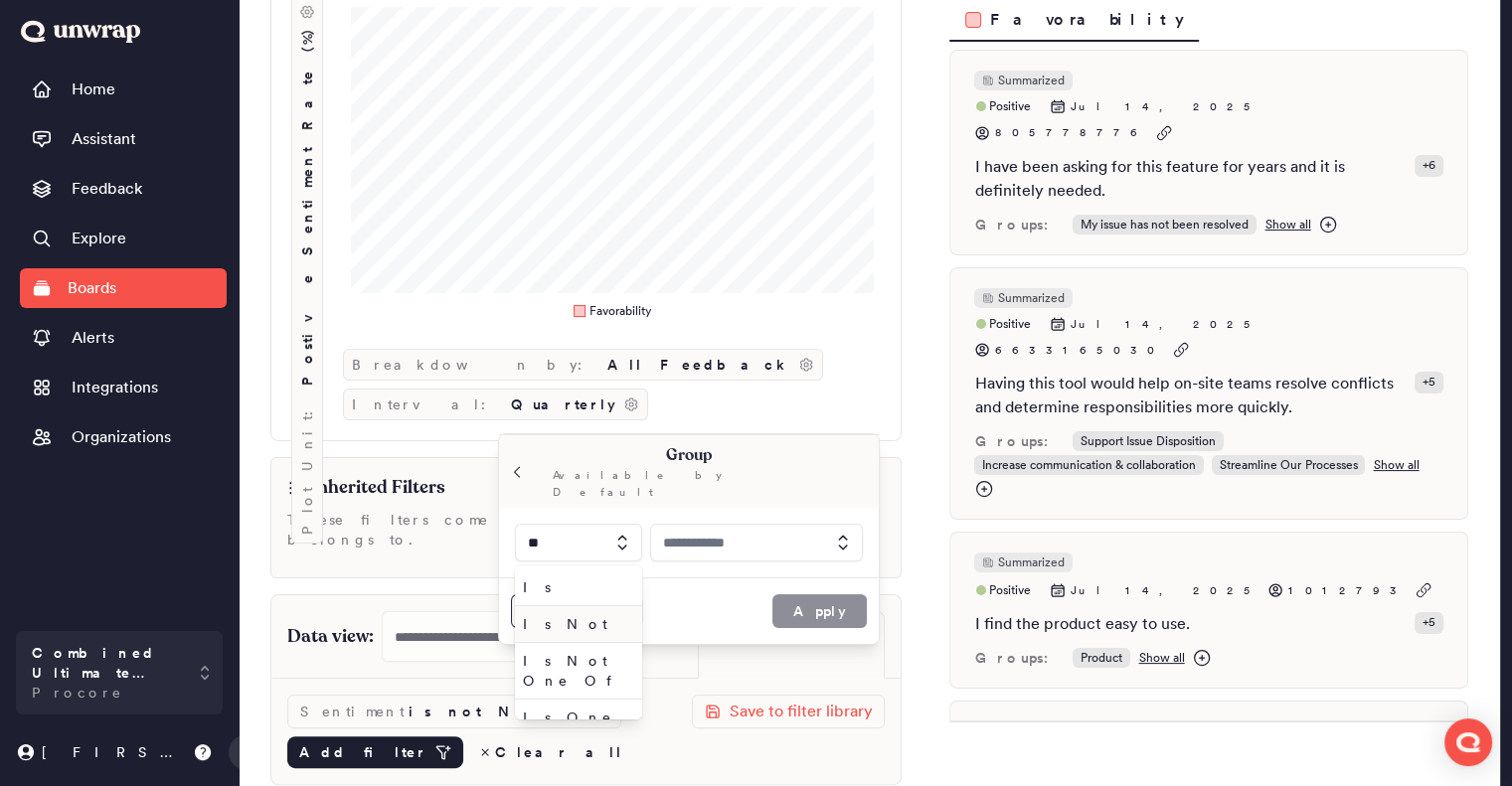 click on "Is Not" at bounding box center (575, 624) 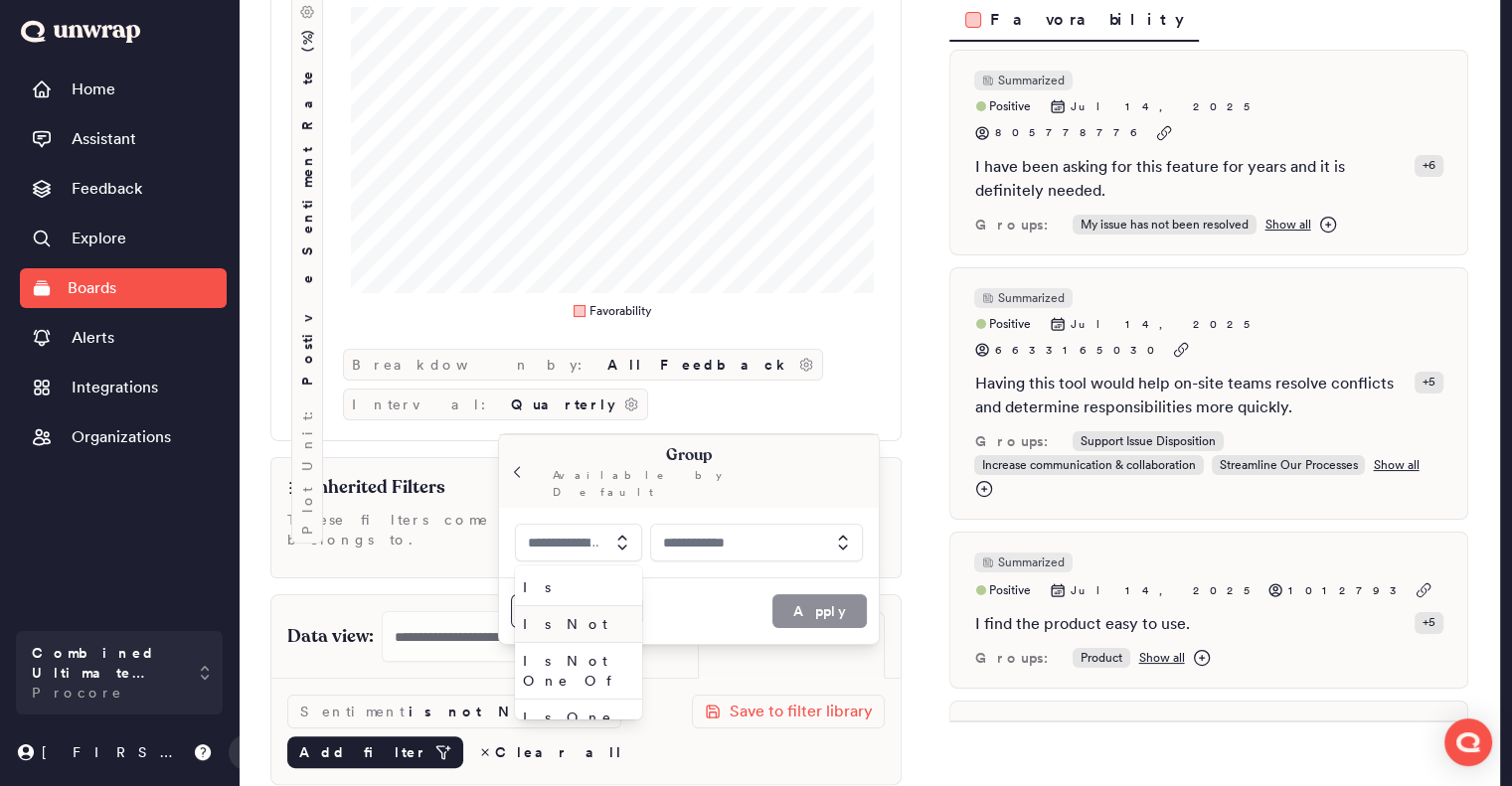 type on "******" 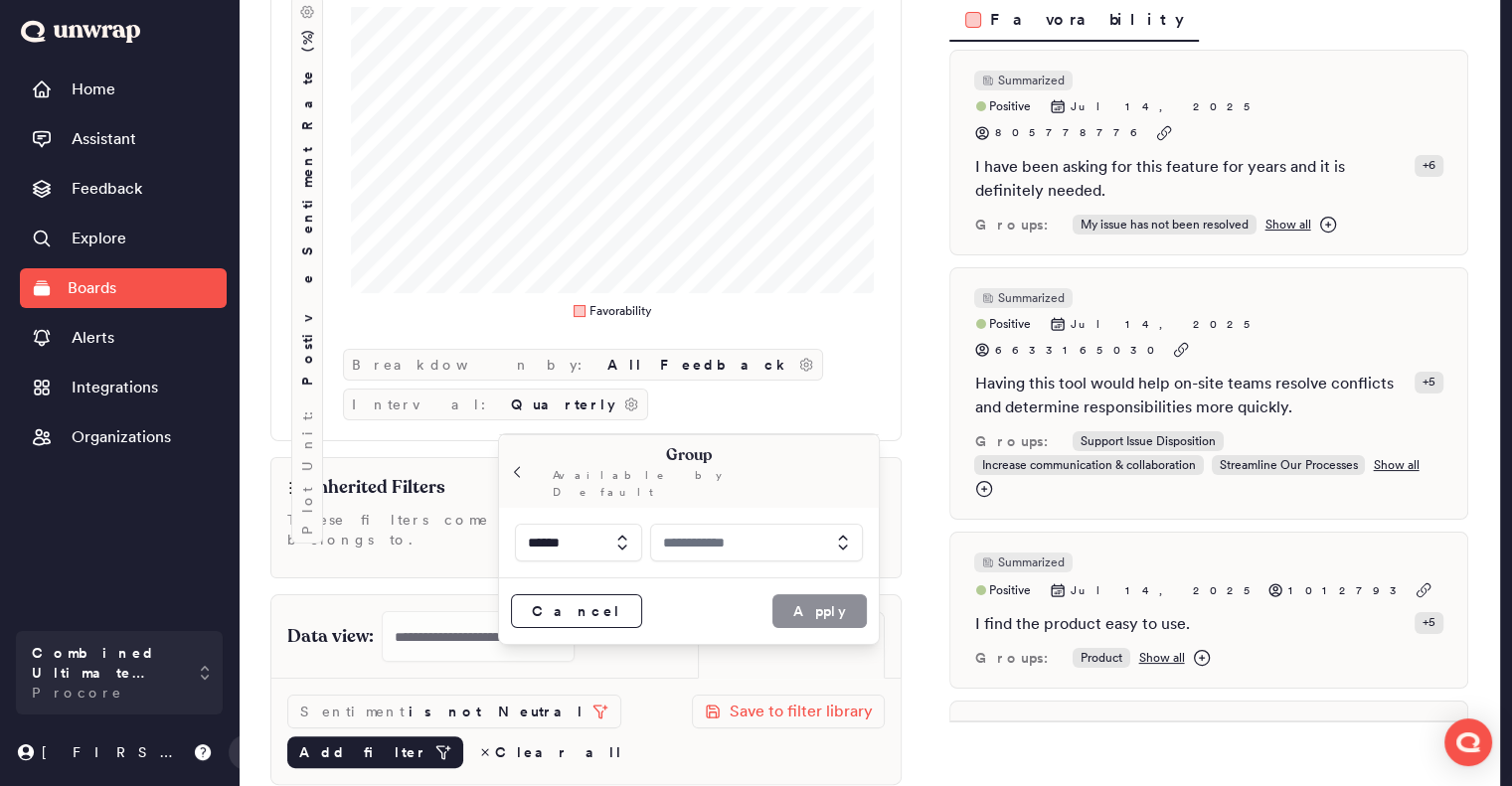 click at bounding box center (756, 543) 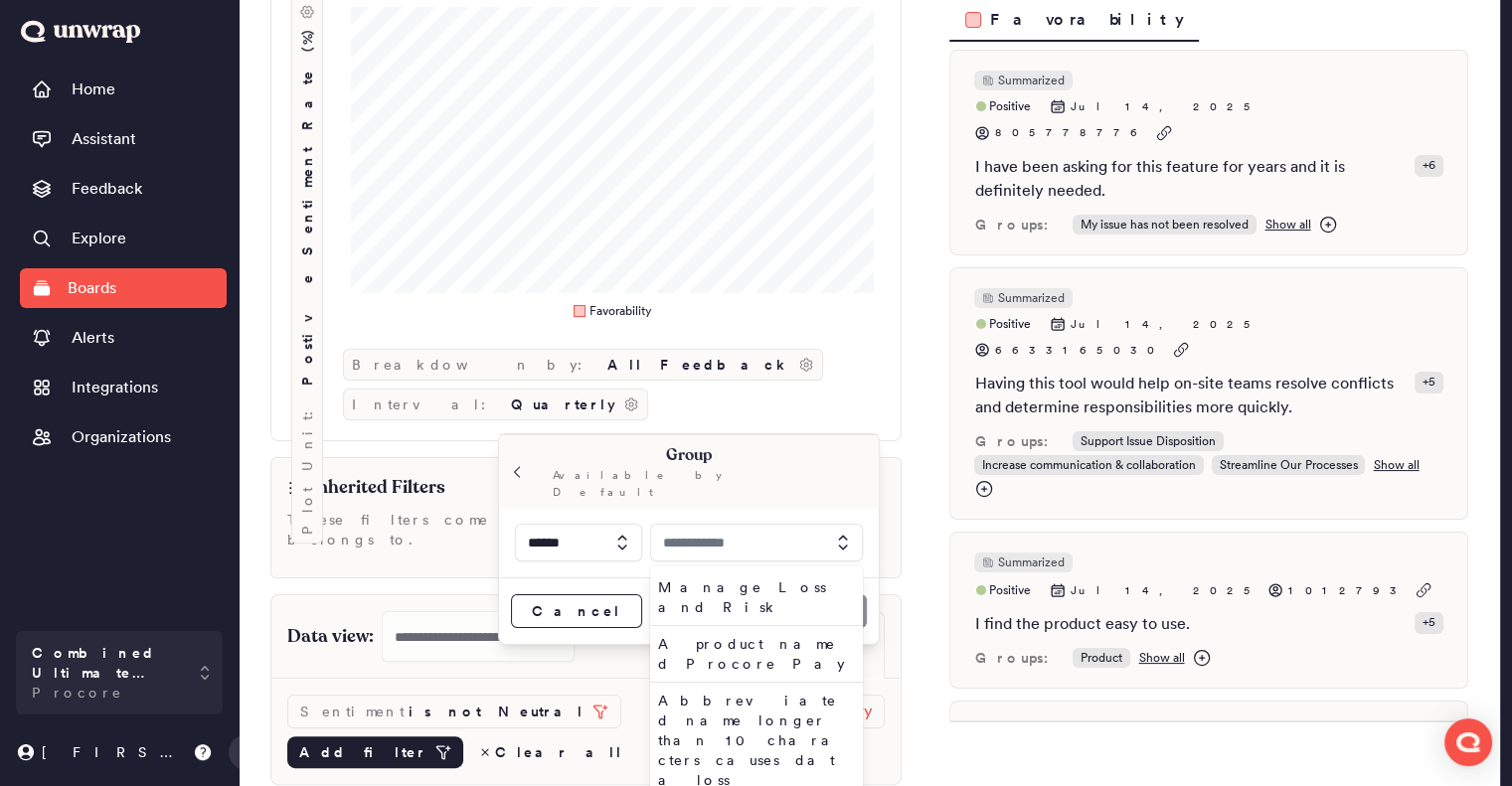 click at bounding box center [756, 543] 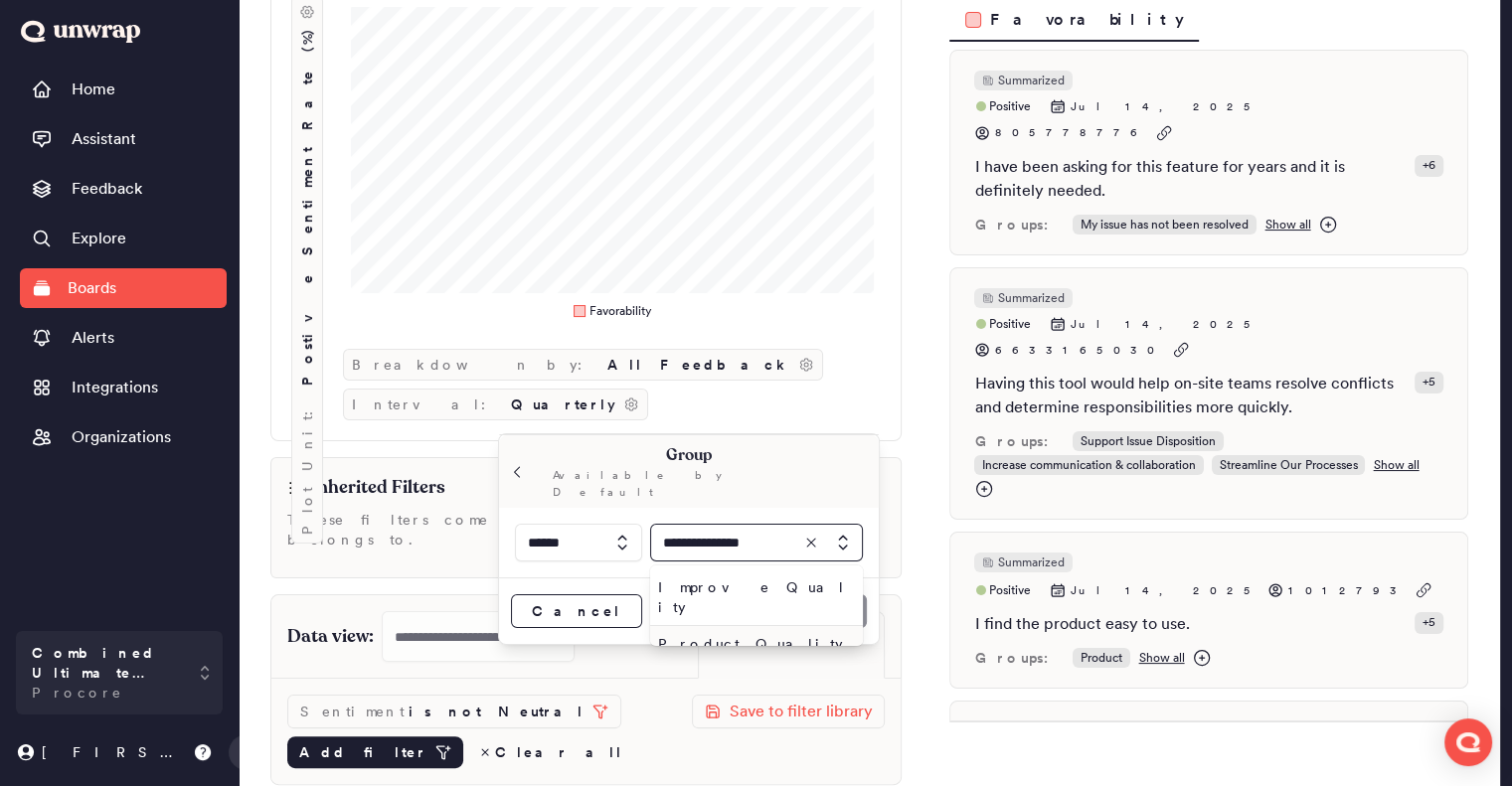 type on "**********" 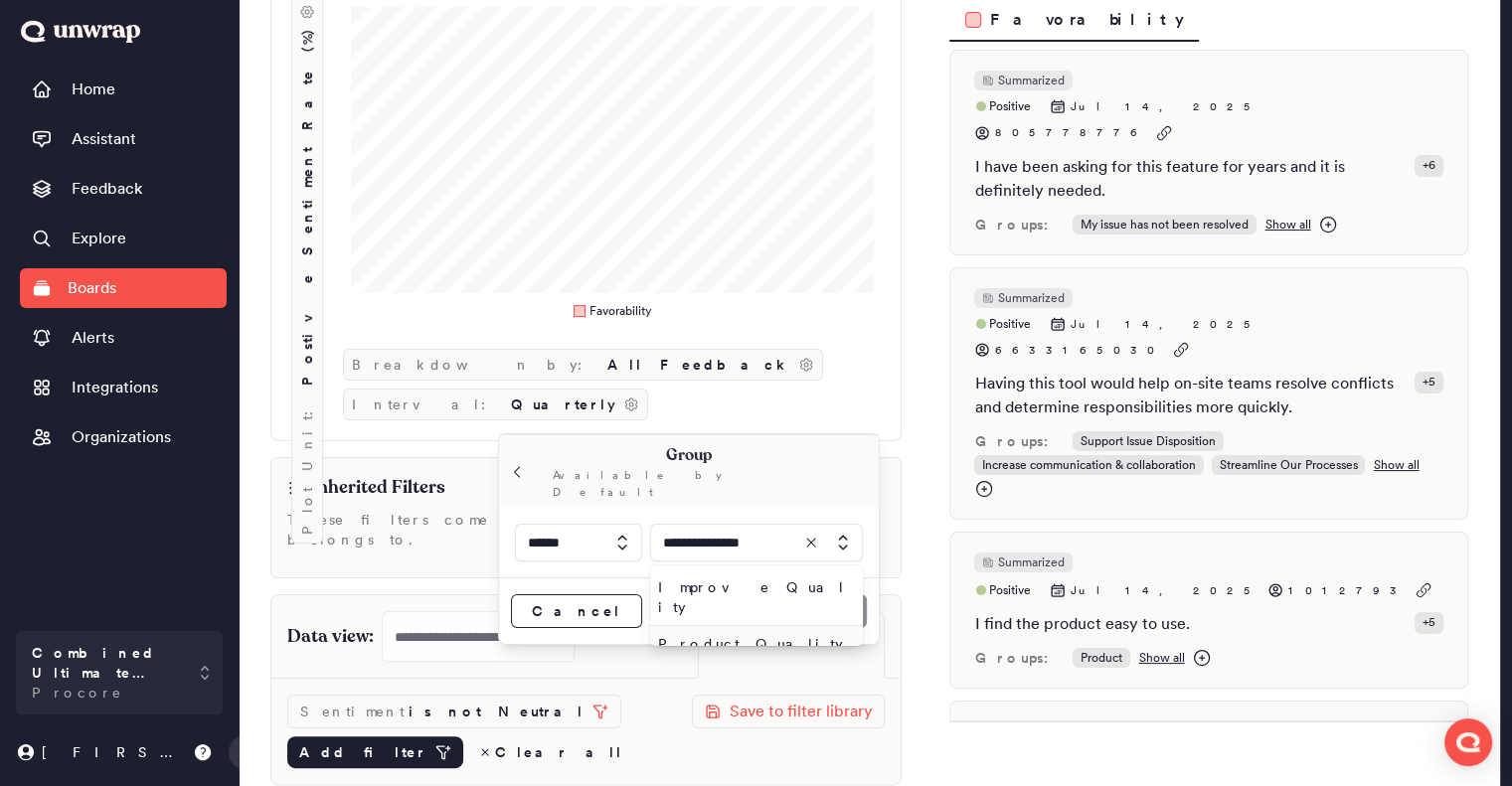 click on "Product Quality" at bounding box center [753, 644] 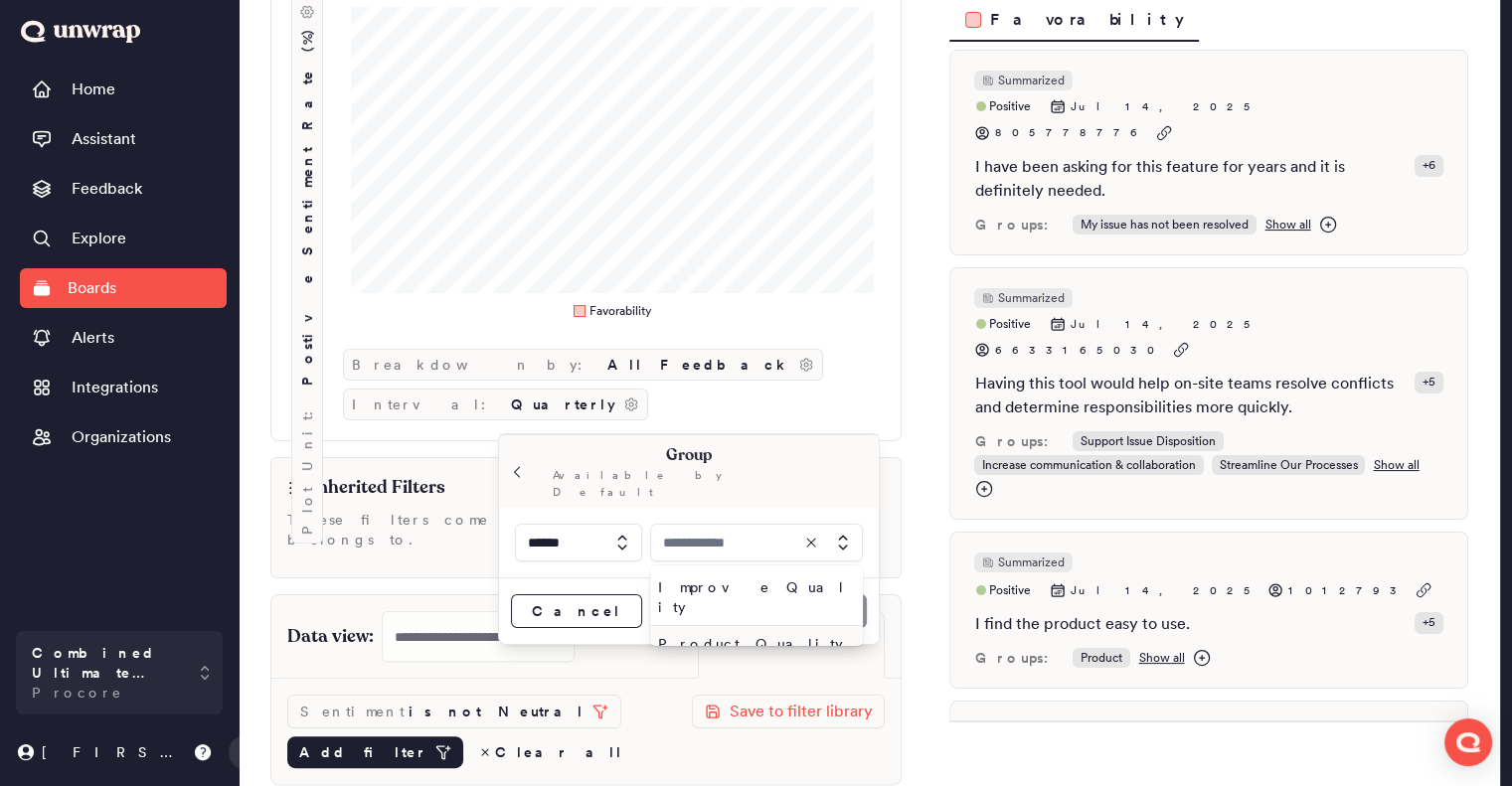 type on "**********" 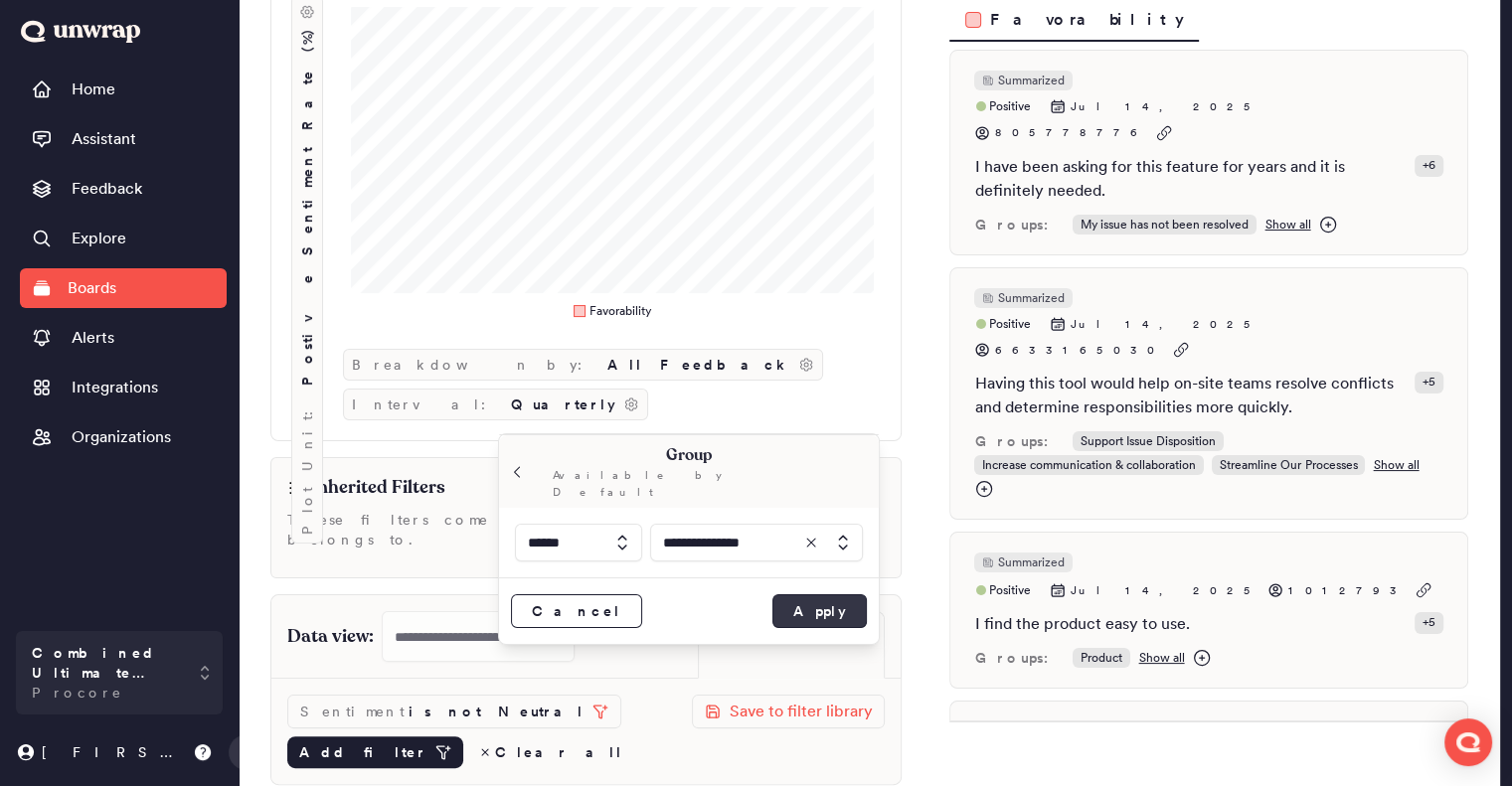 click on "Apply" at bounding box center (819, 611) 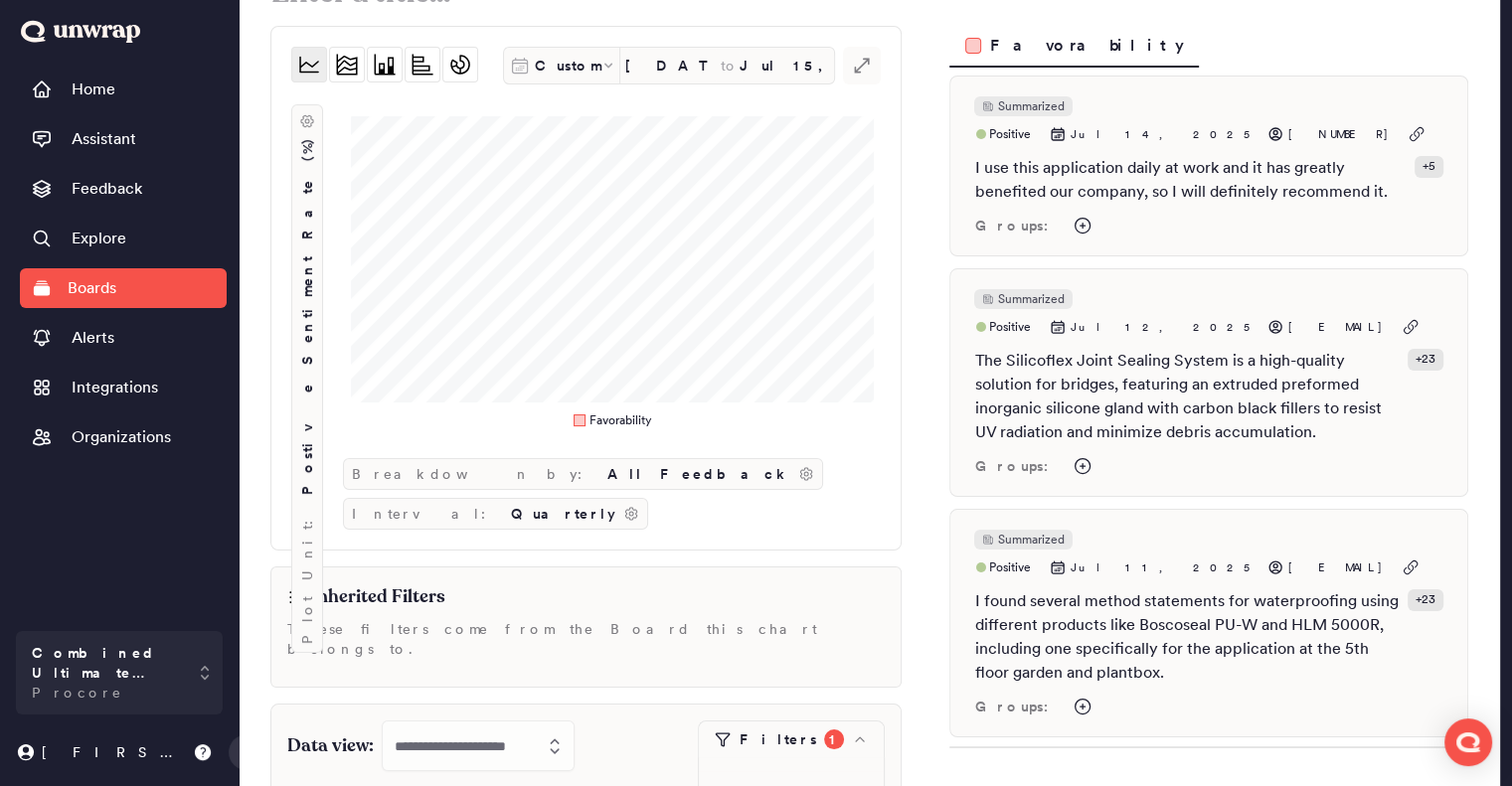 scroll, scrollTop: 263, scrollLeft: 0, axis: vertical 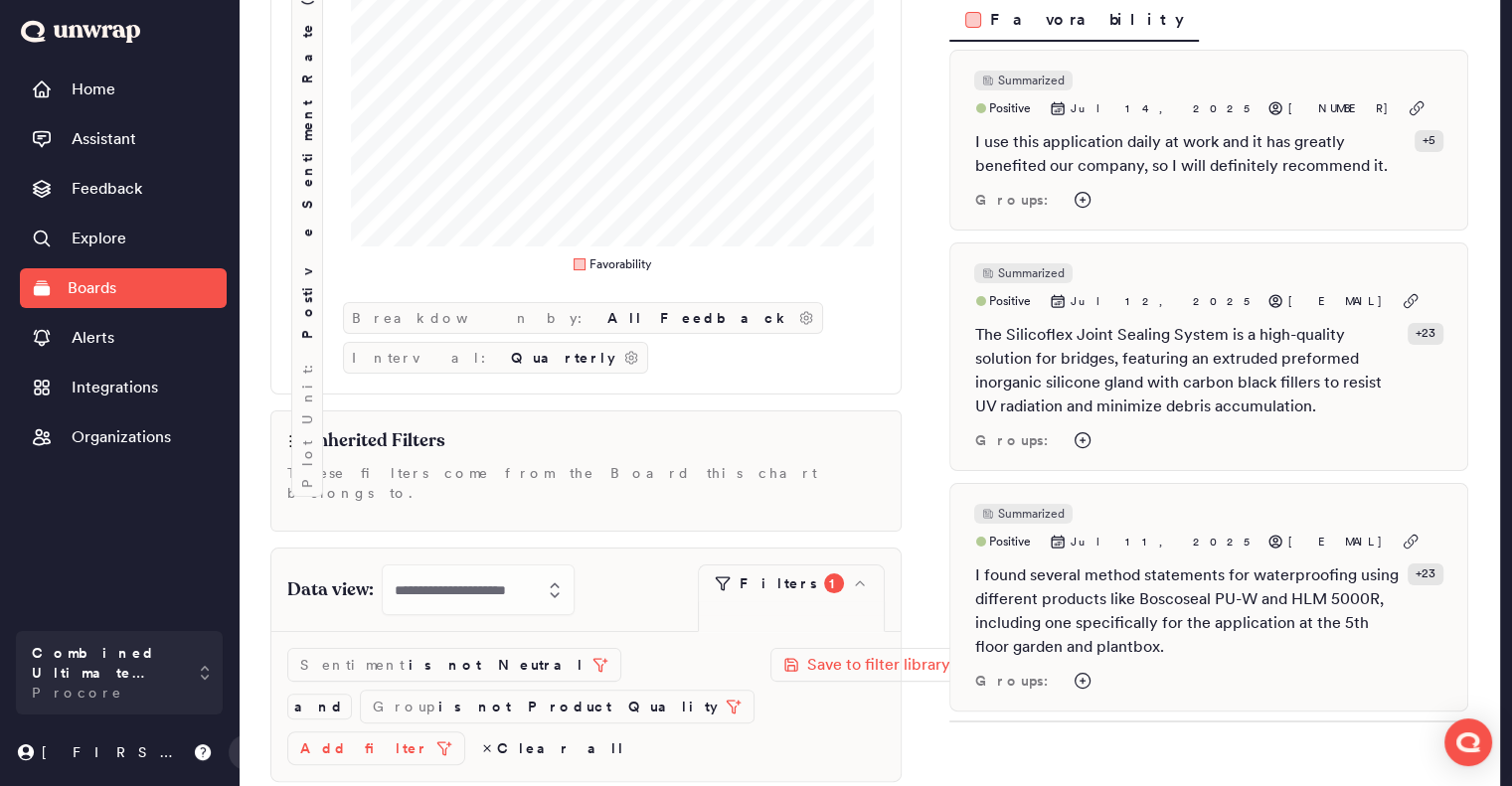 click on "+ Add data view" at bounding box center [440, 812] 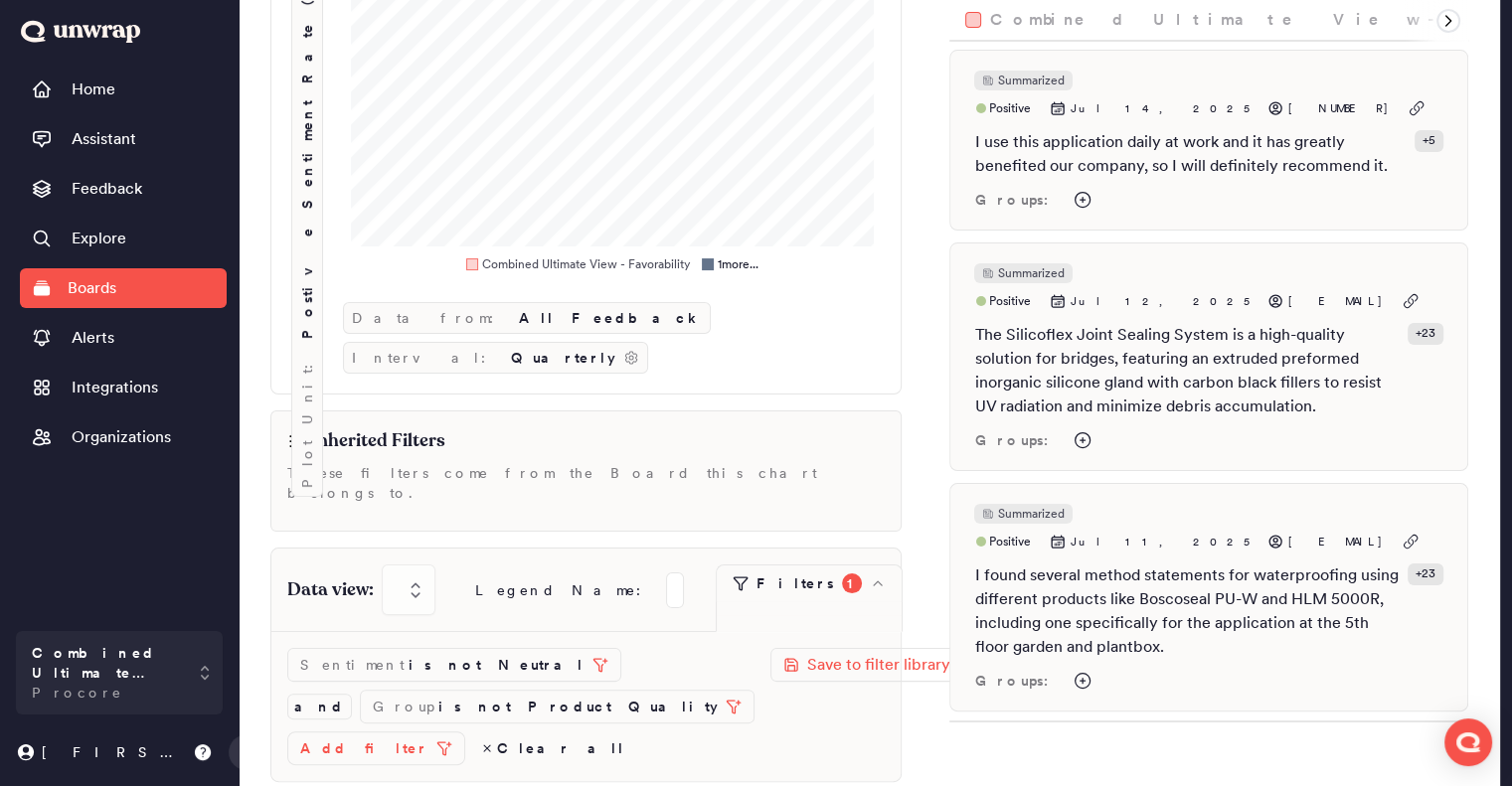 click on "Combined Ultimate View - Favorability" at bounding box center (586, 264) 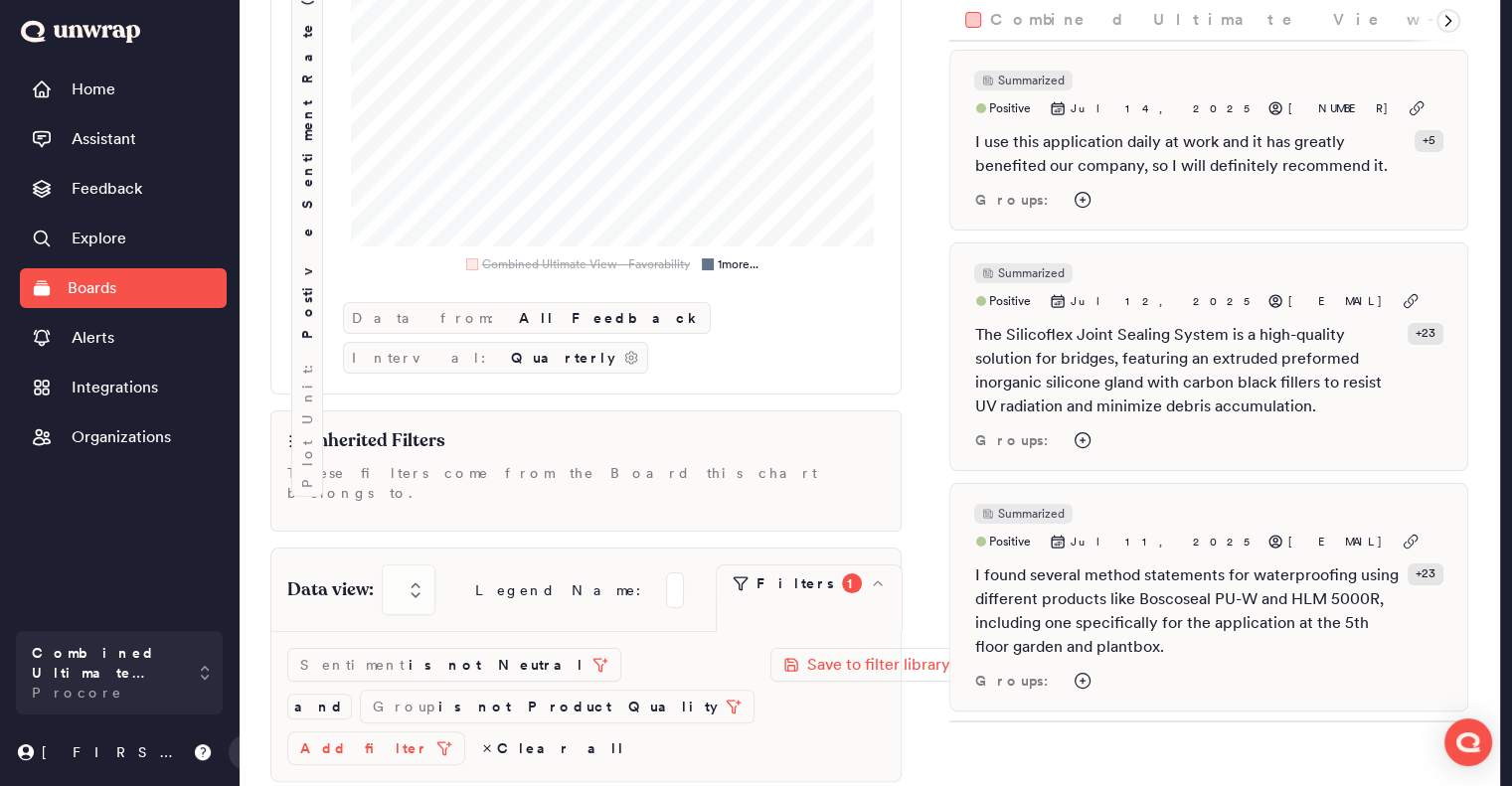 click on "Combined Ultimate View - Favorability" at bounding box center [586, 264] 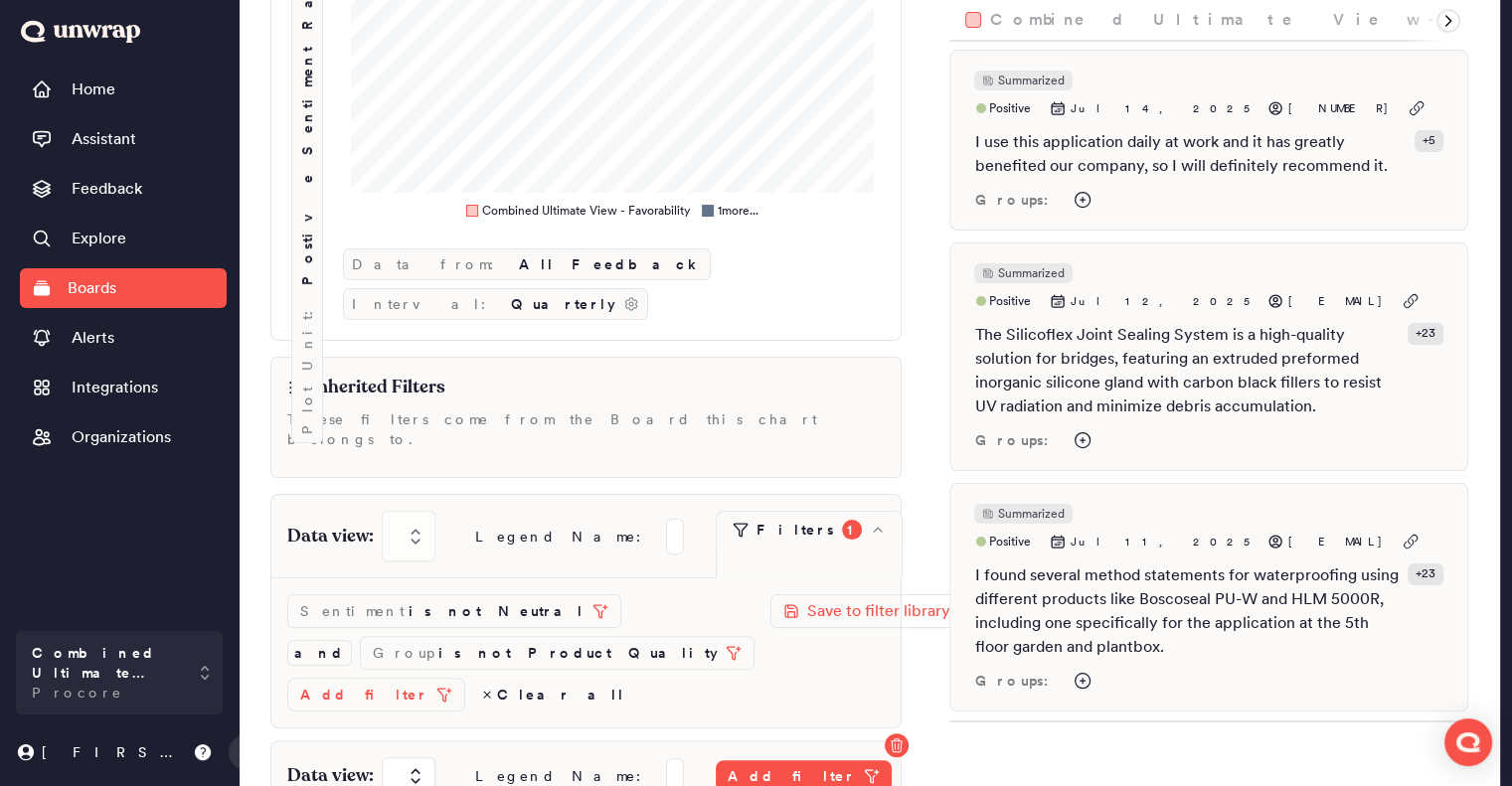 scroll, scrollTop: 346, scrollLeft: 0, axis: vertical 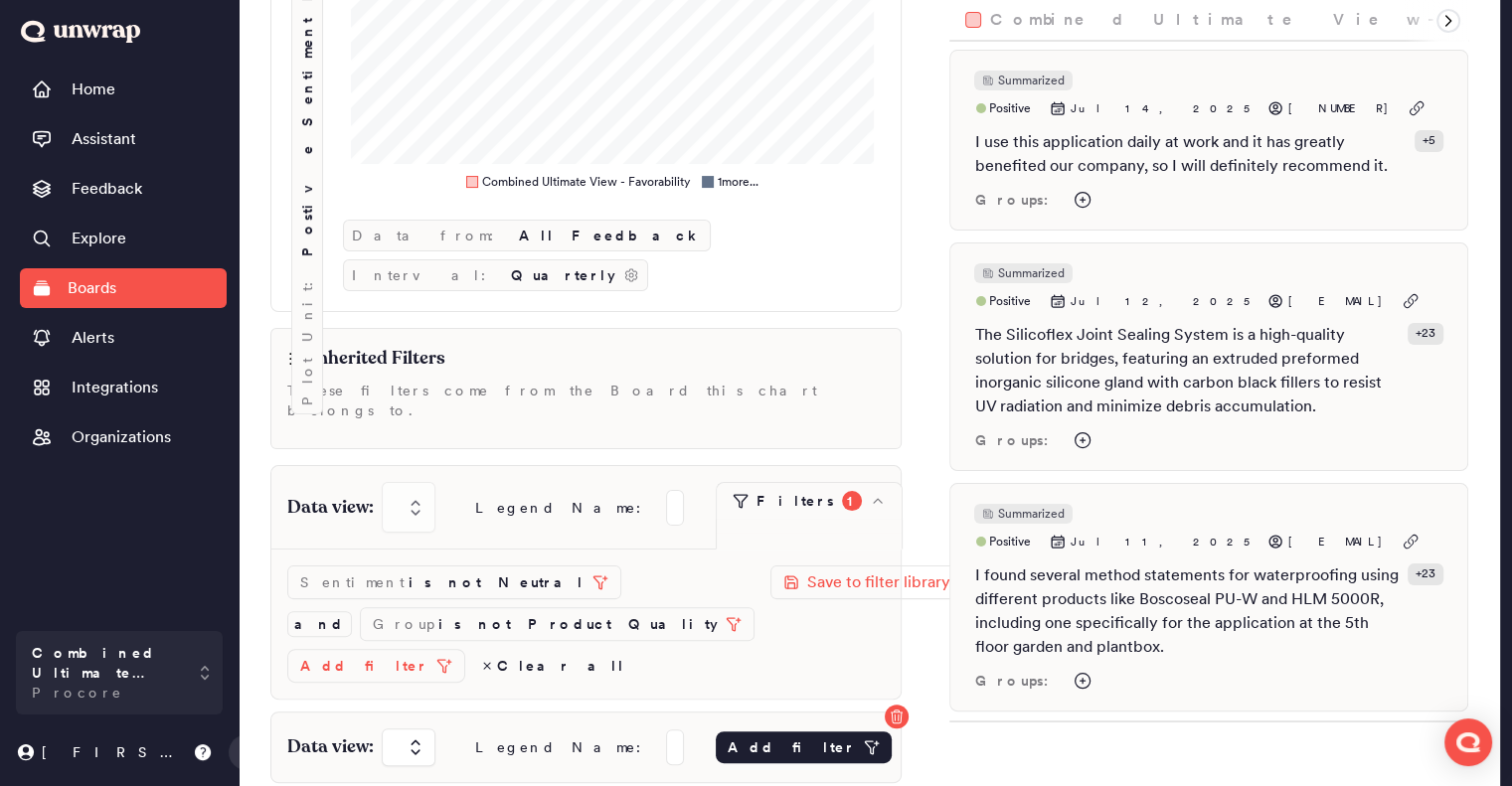 click on "Add filter" at bounding box center (791, 747) 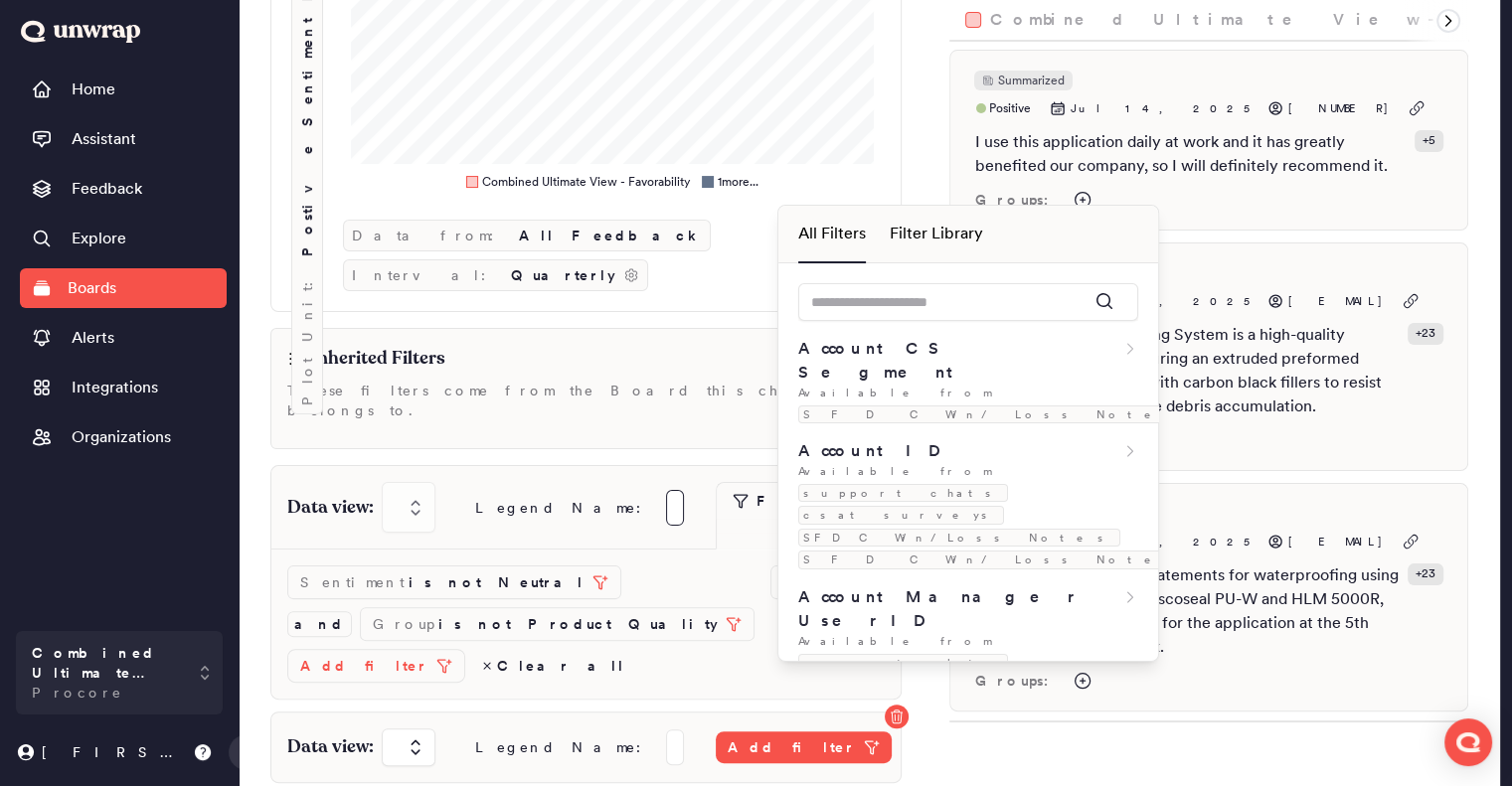 click at bounding box center [675, 508] 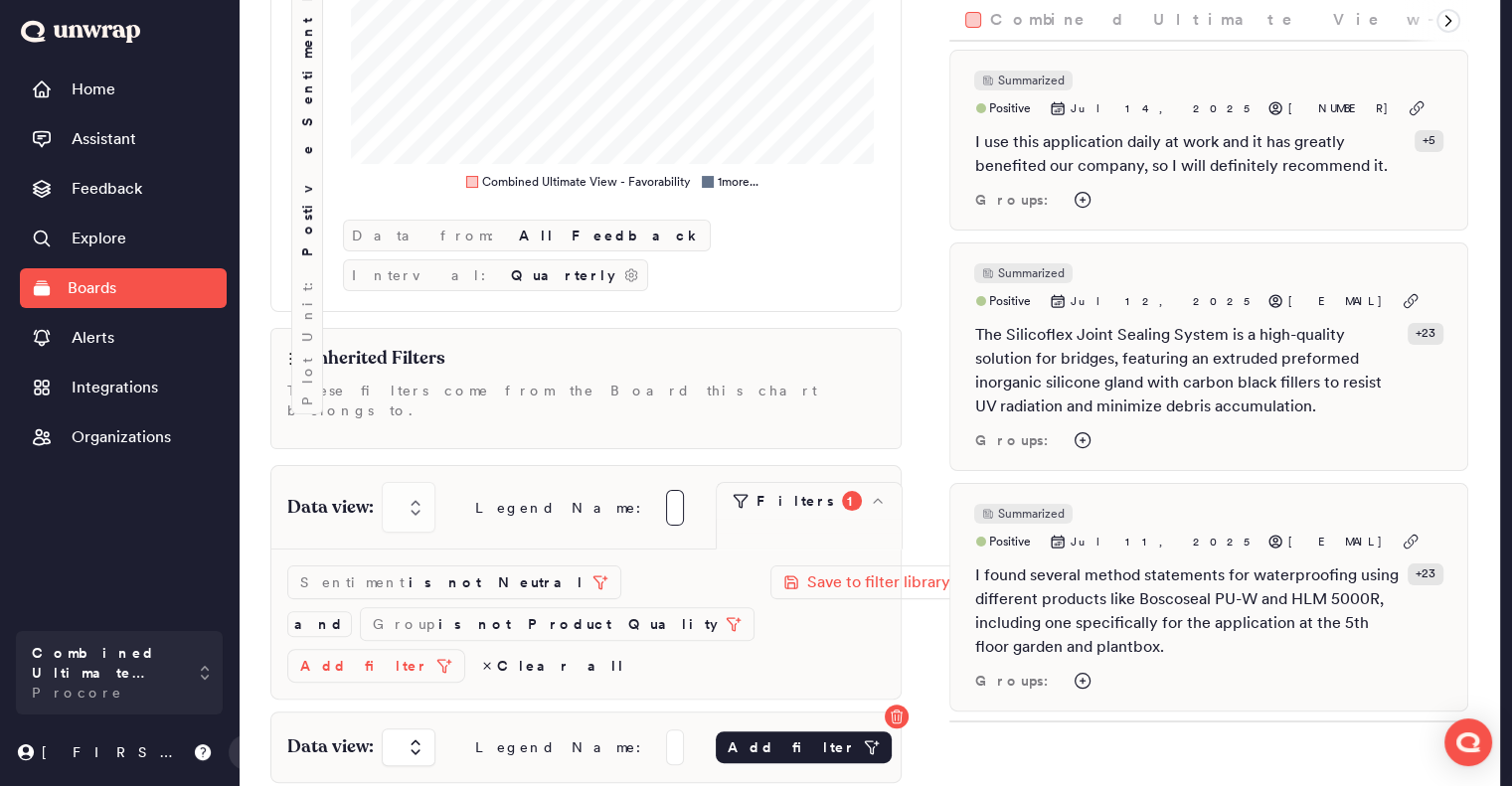 click on "Add filter" at bounding box center [791, 747] 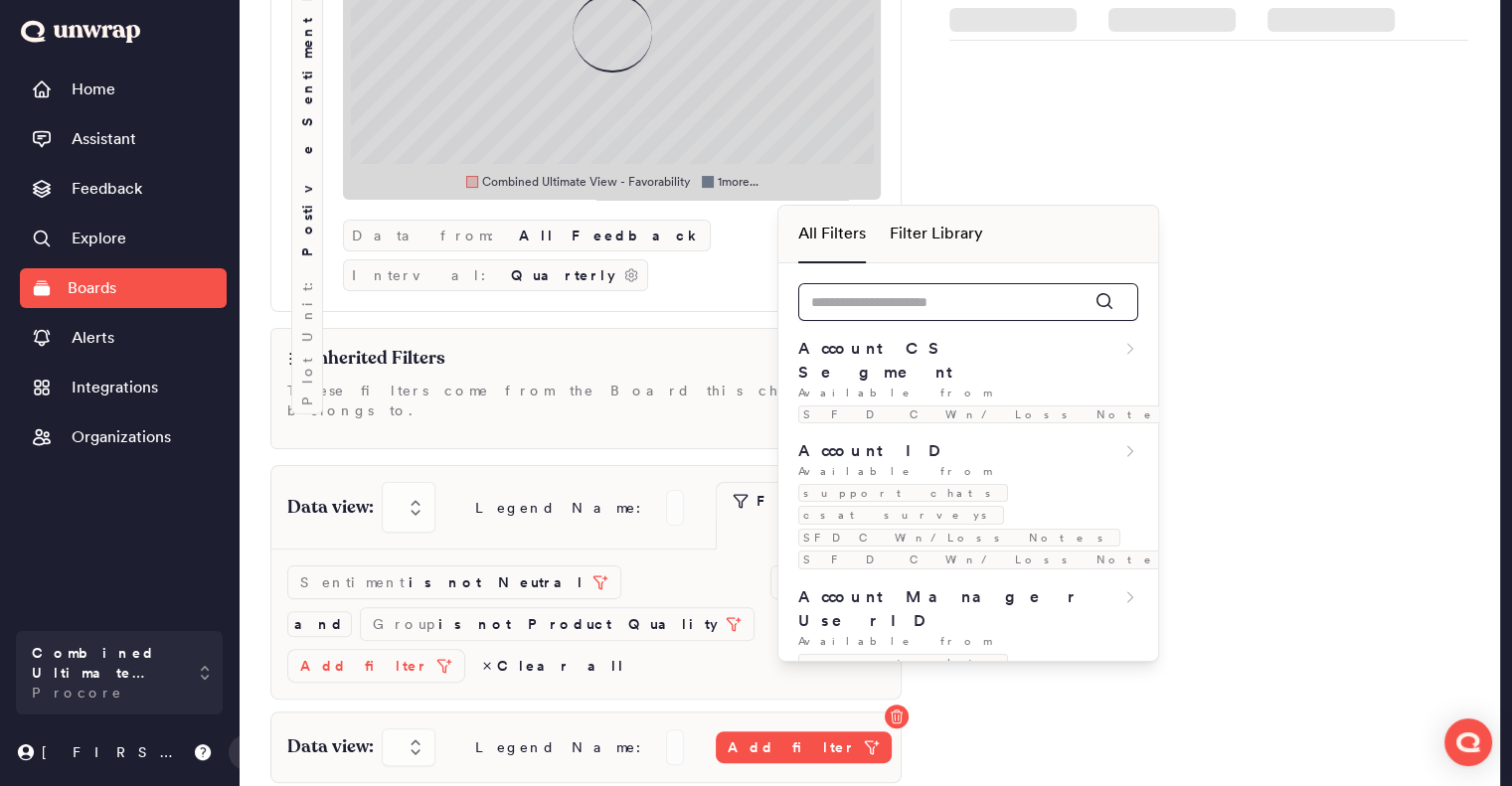click at bounding box center (968, 302) 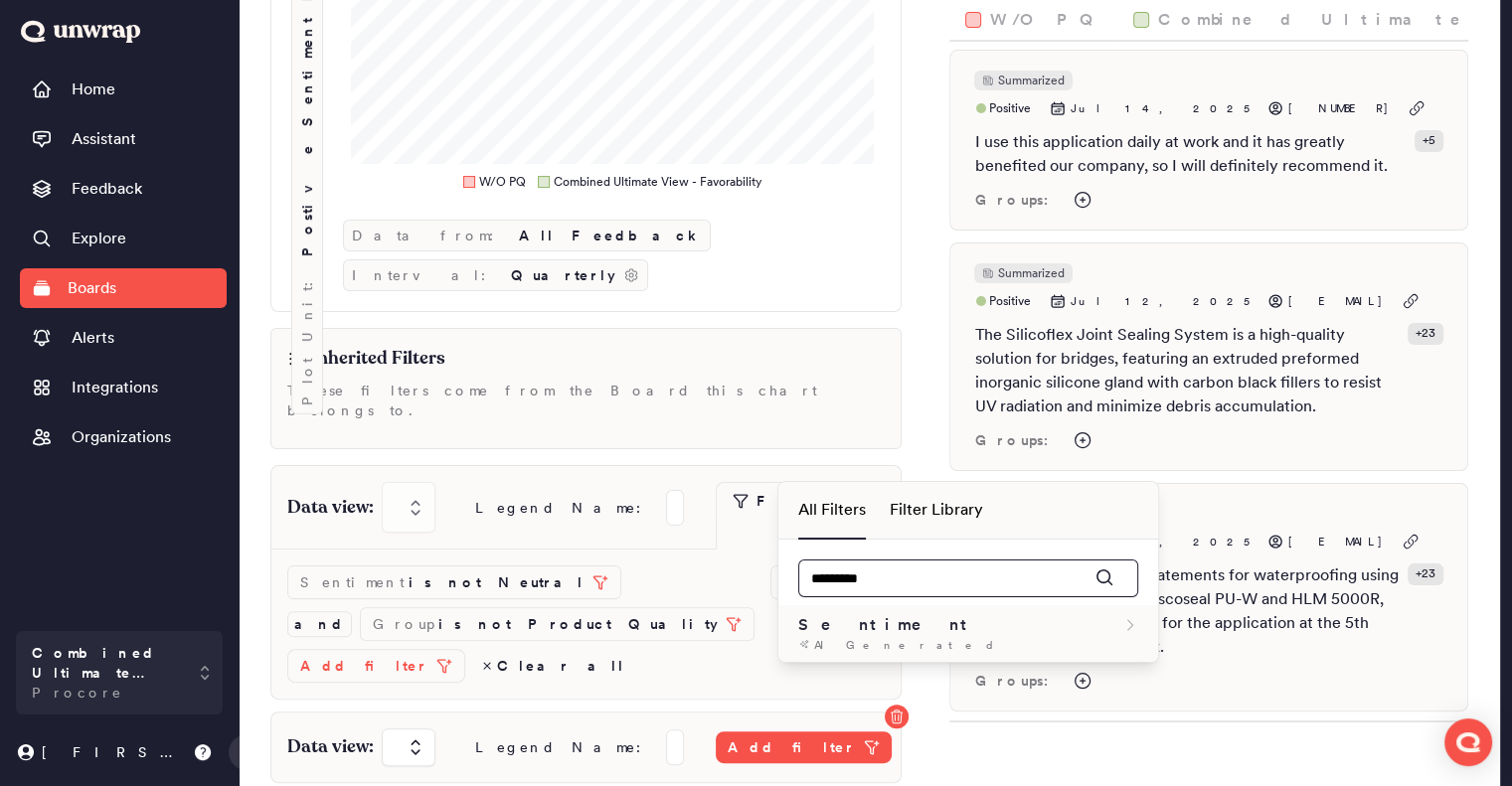 type on "*********" 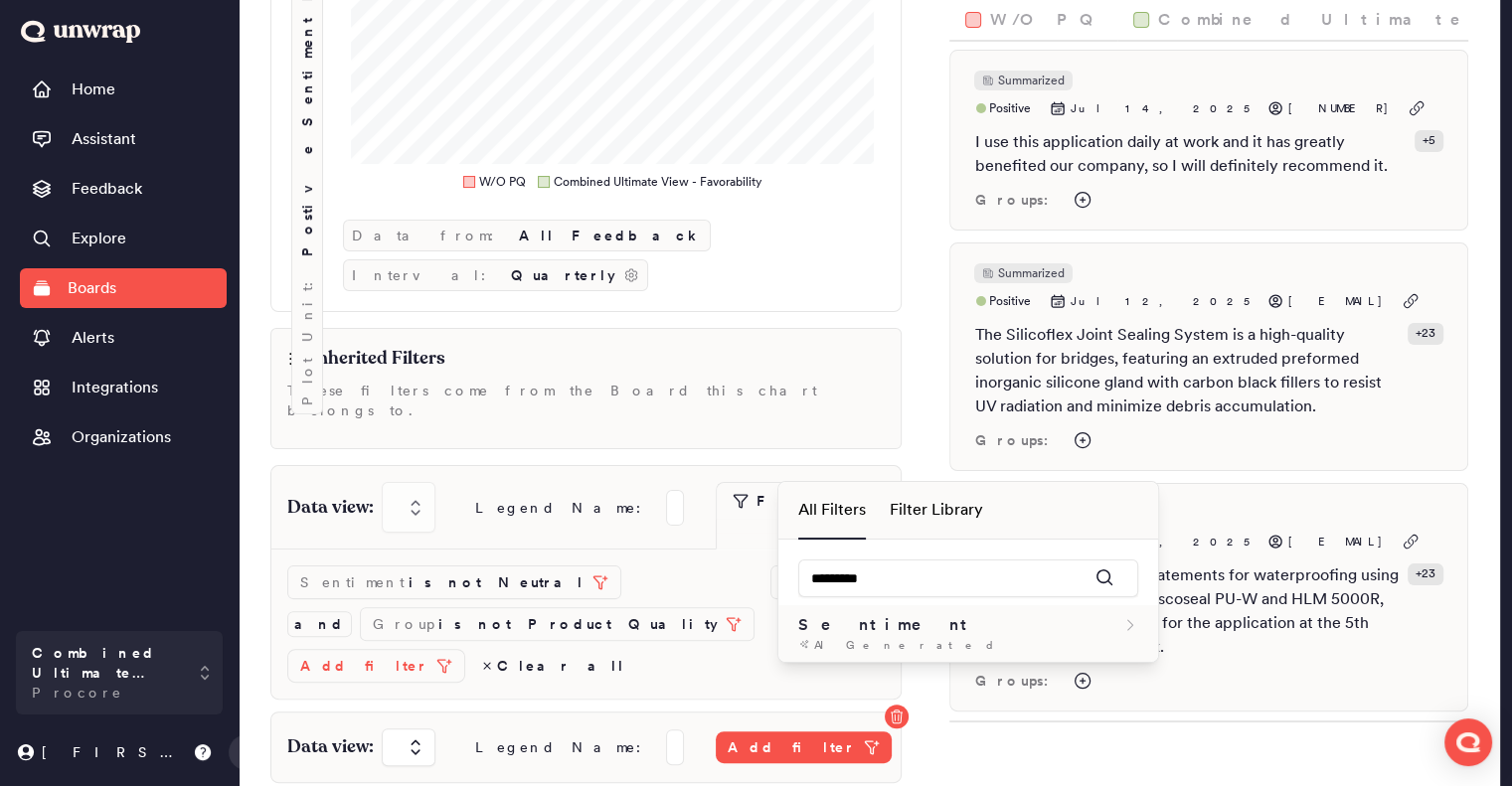 click on "Sentiment" at bounding box center (968, 625) 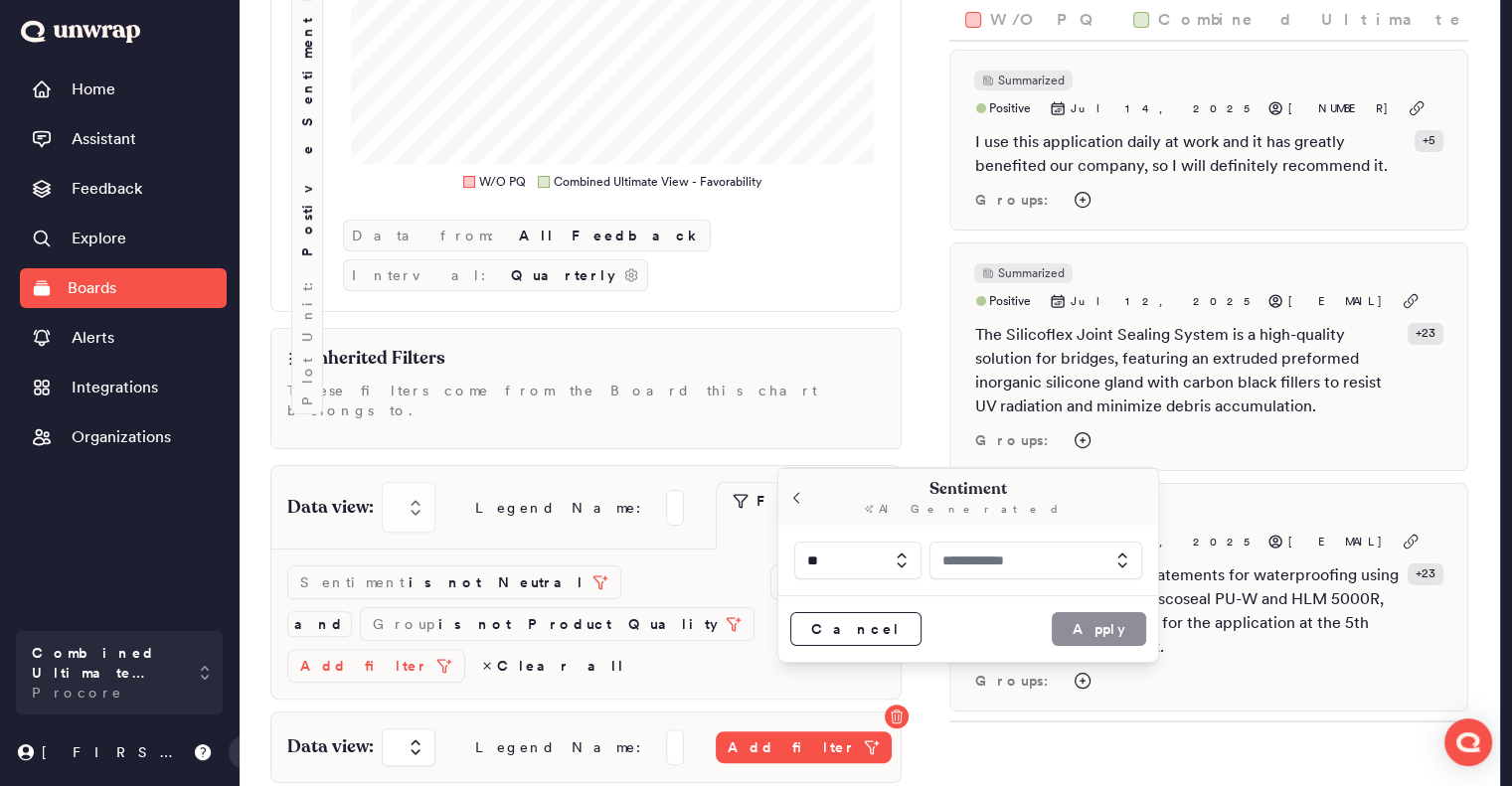 click at bounding box center (858, 560) 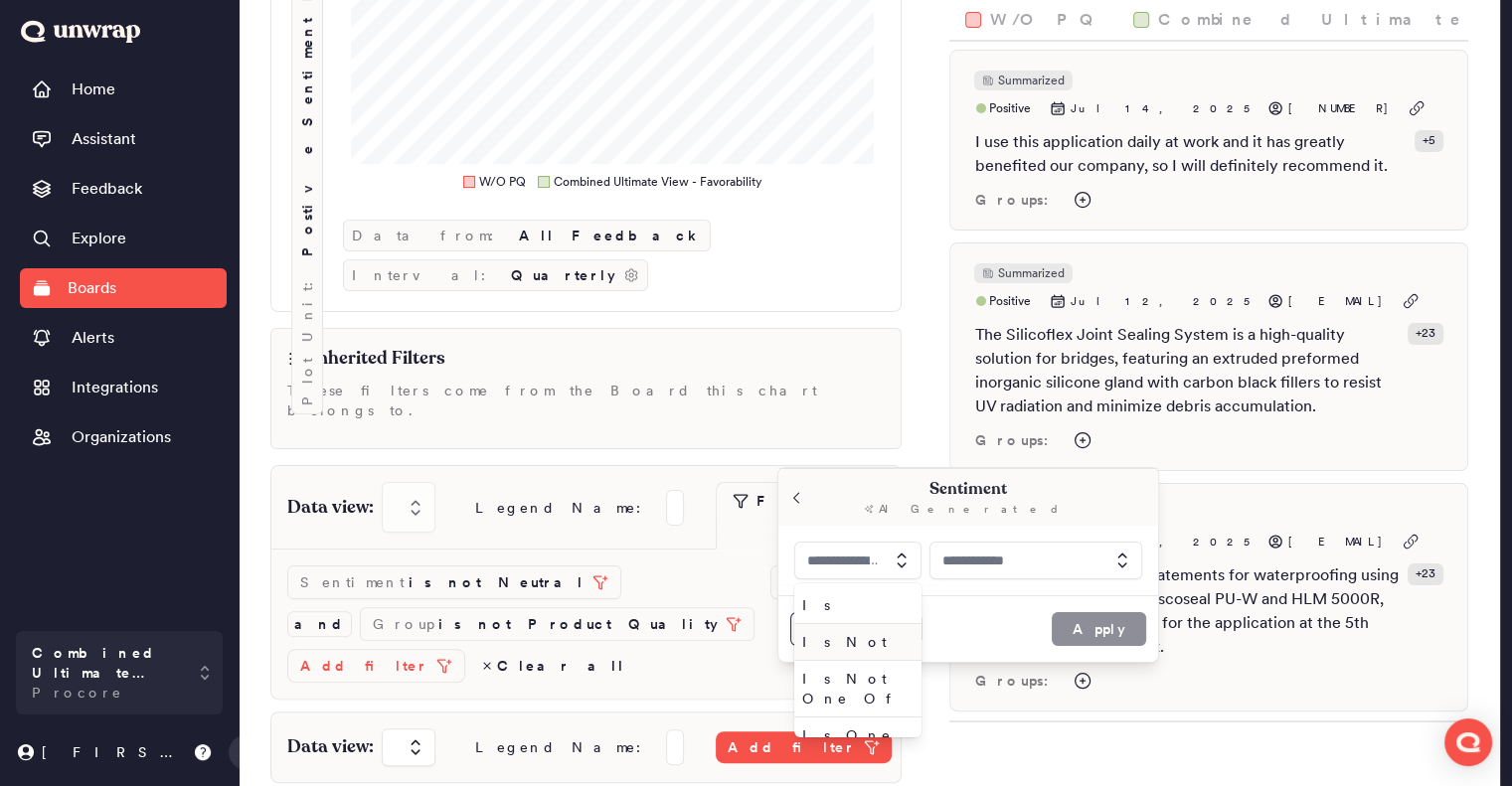 type on "**" 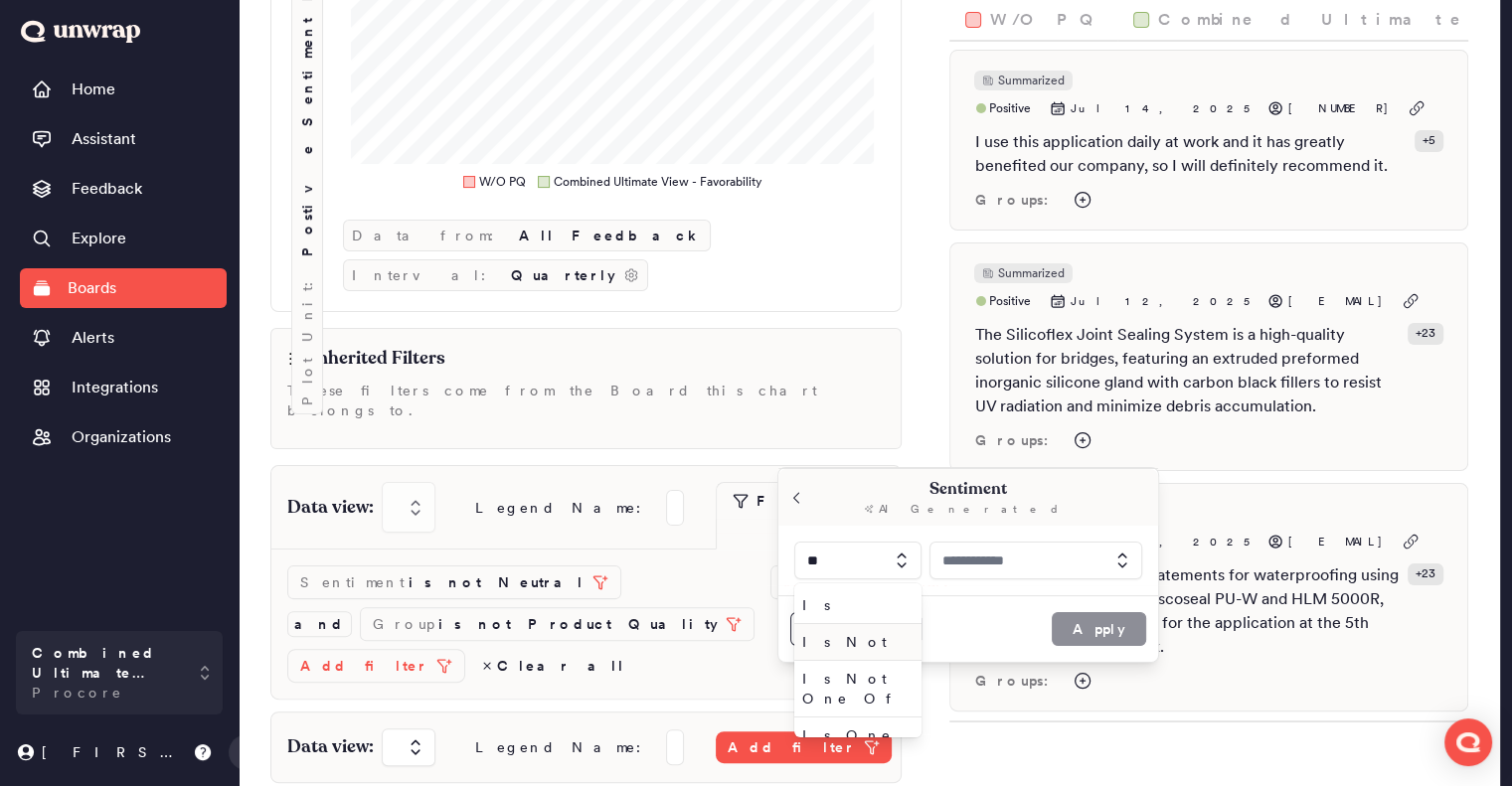click on "Is Not" at bounding box center [854, 642] 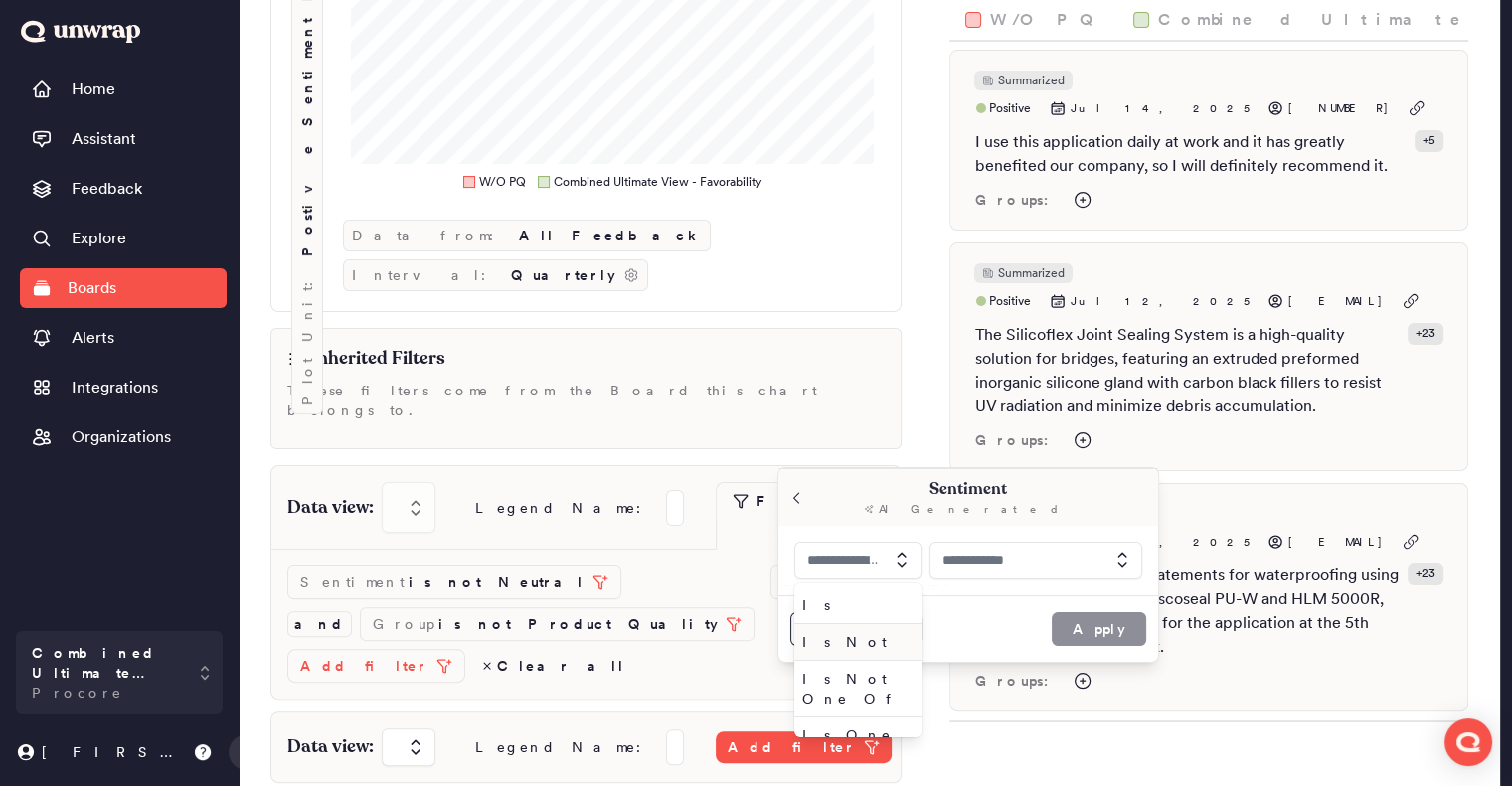 type on "******" 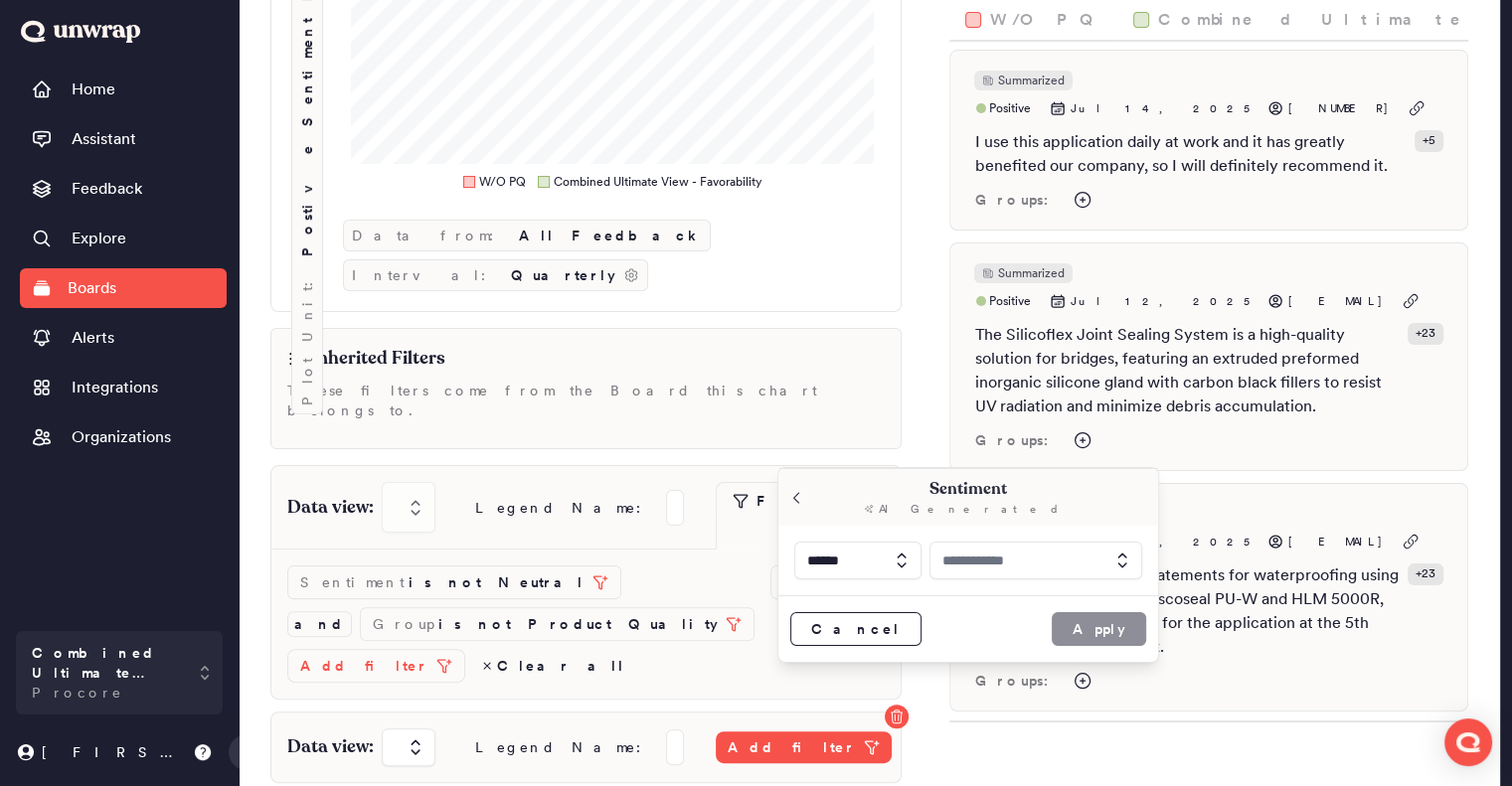 click at bounding box center [1036, 560] 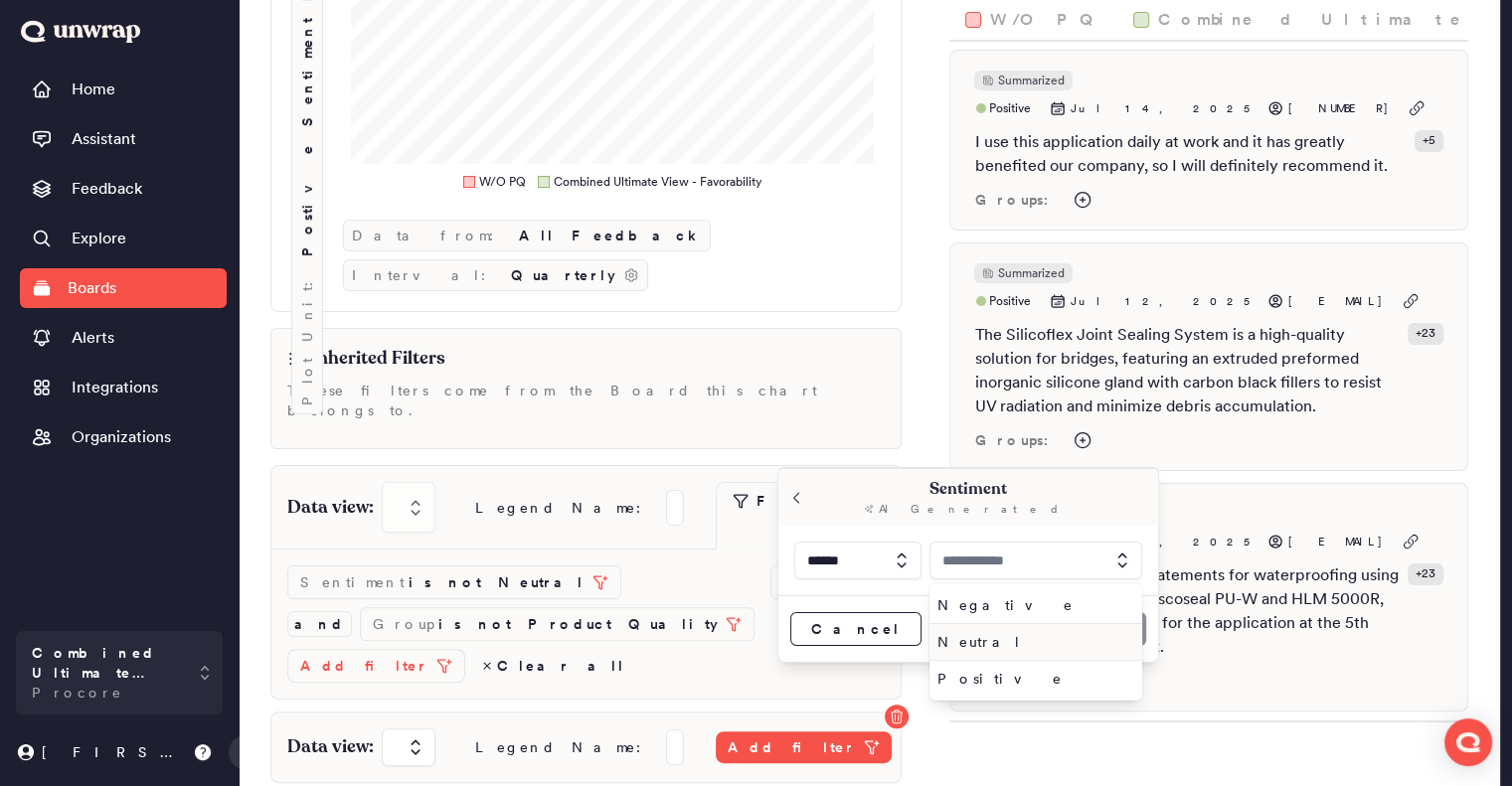 click on "Neutral" at bounding box center (1032, 642) 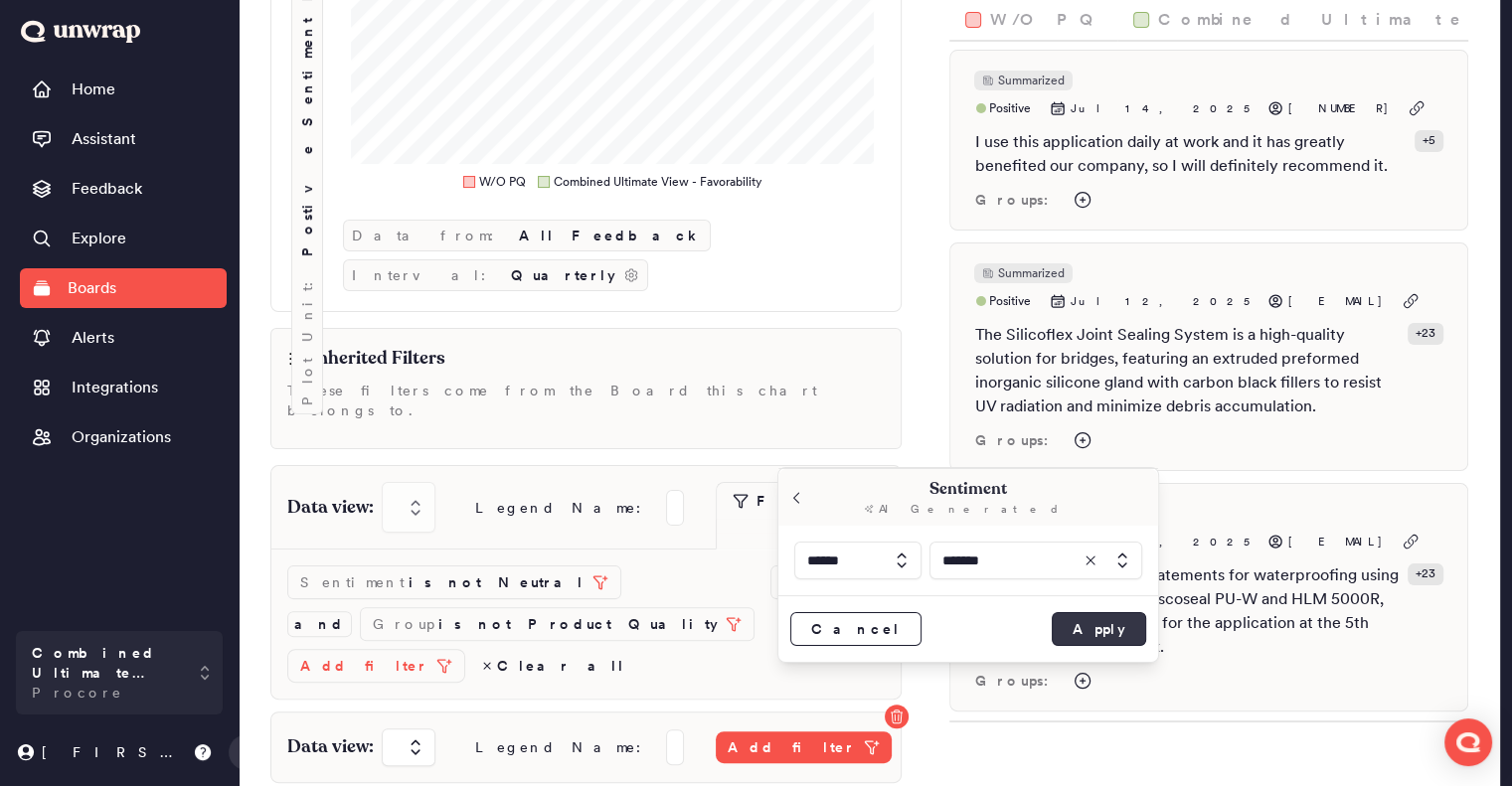 click on "Apply" at bounding box center (1098, 629) 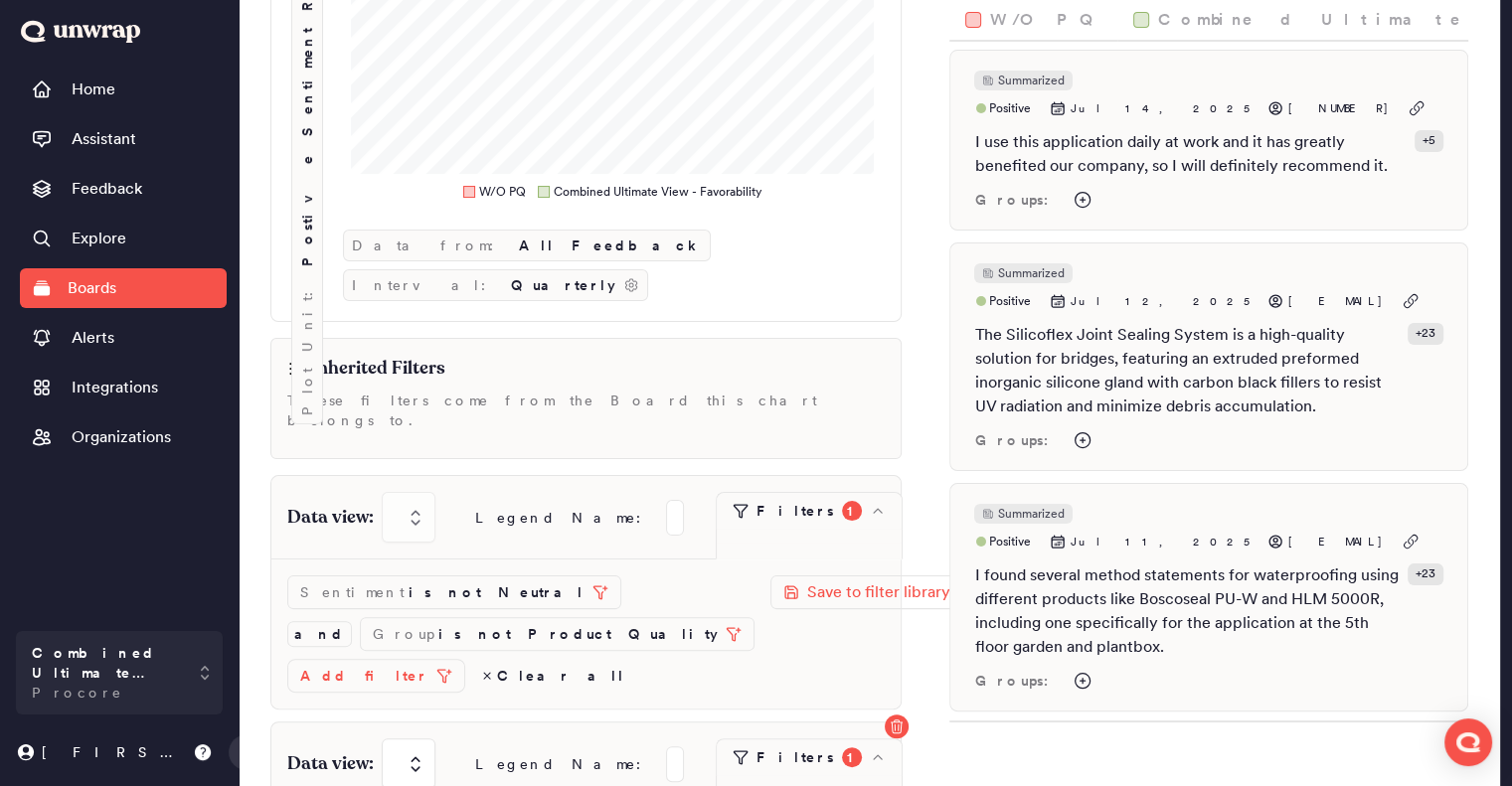 scroll, scrollTop: 445, scrollLeft: 0, axis: vertical 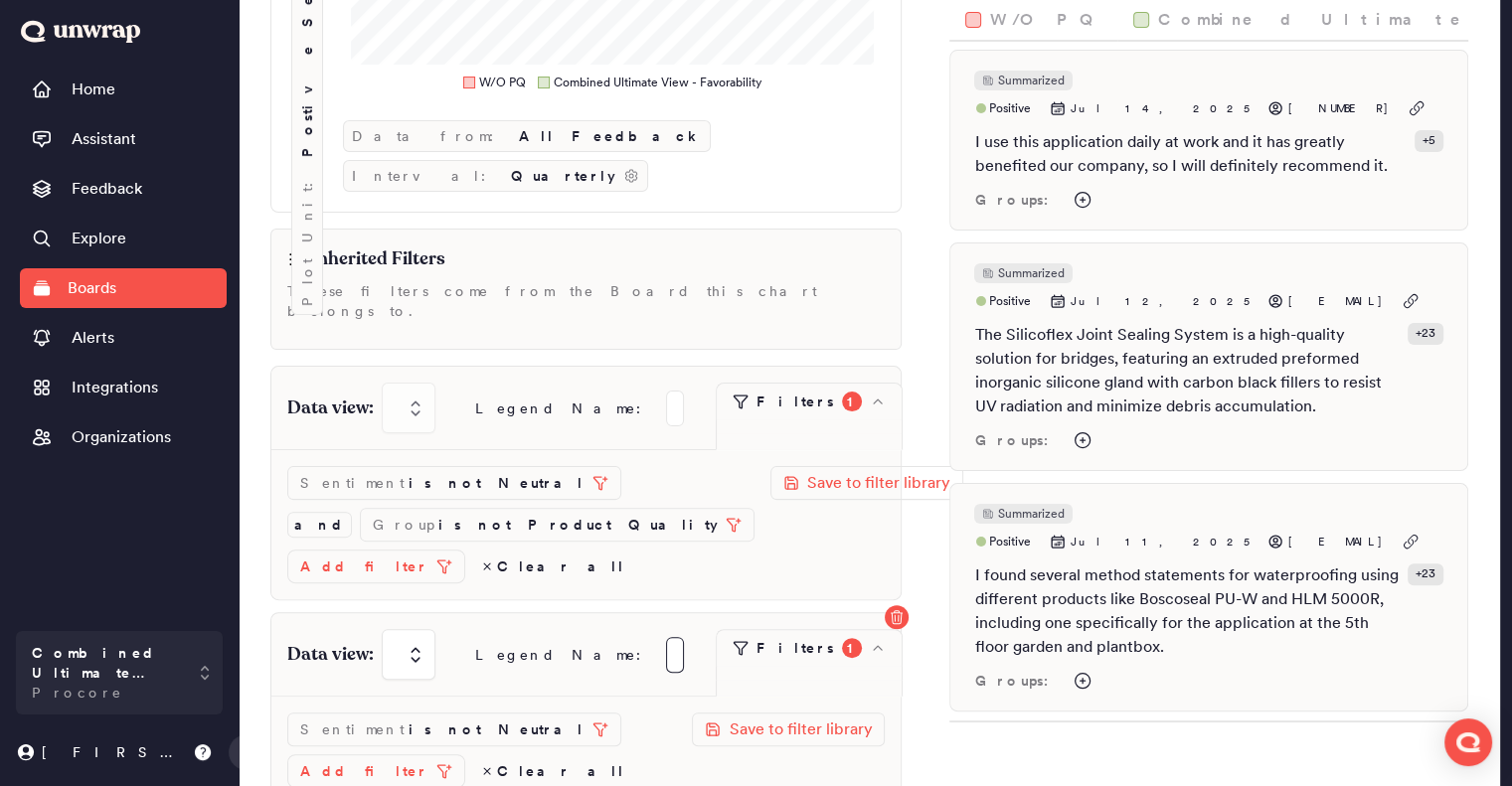 click at bounding box center (675, 655) 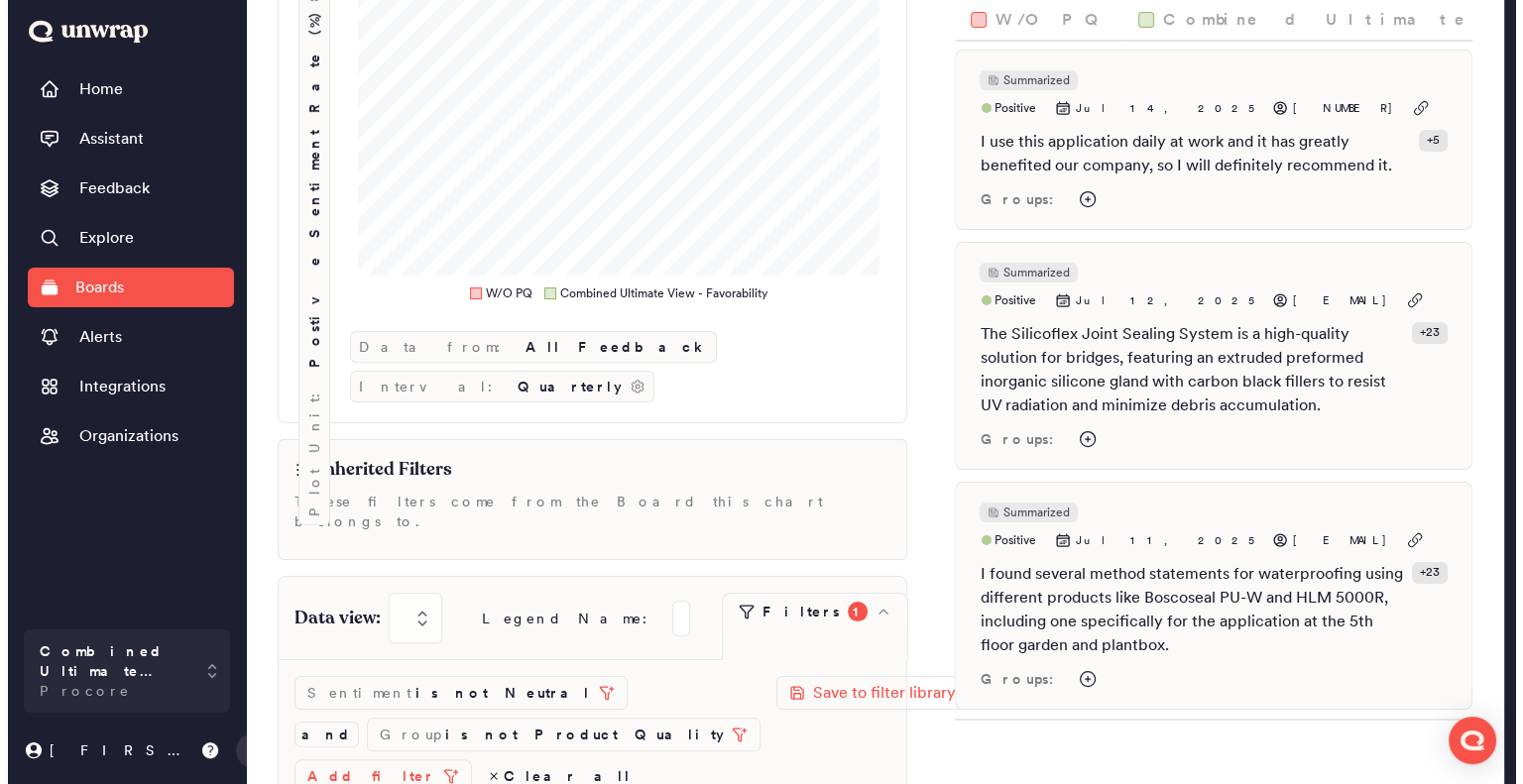 scroll, scrollTop: 0, scrollLeft: 0, axis: both 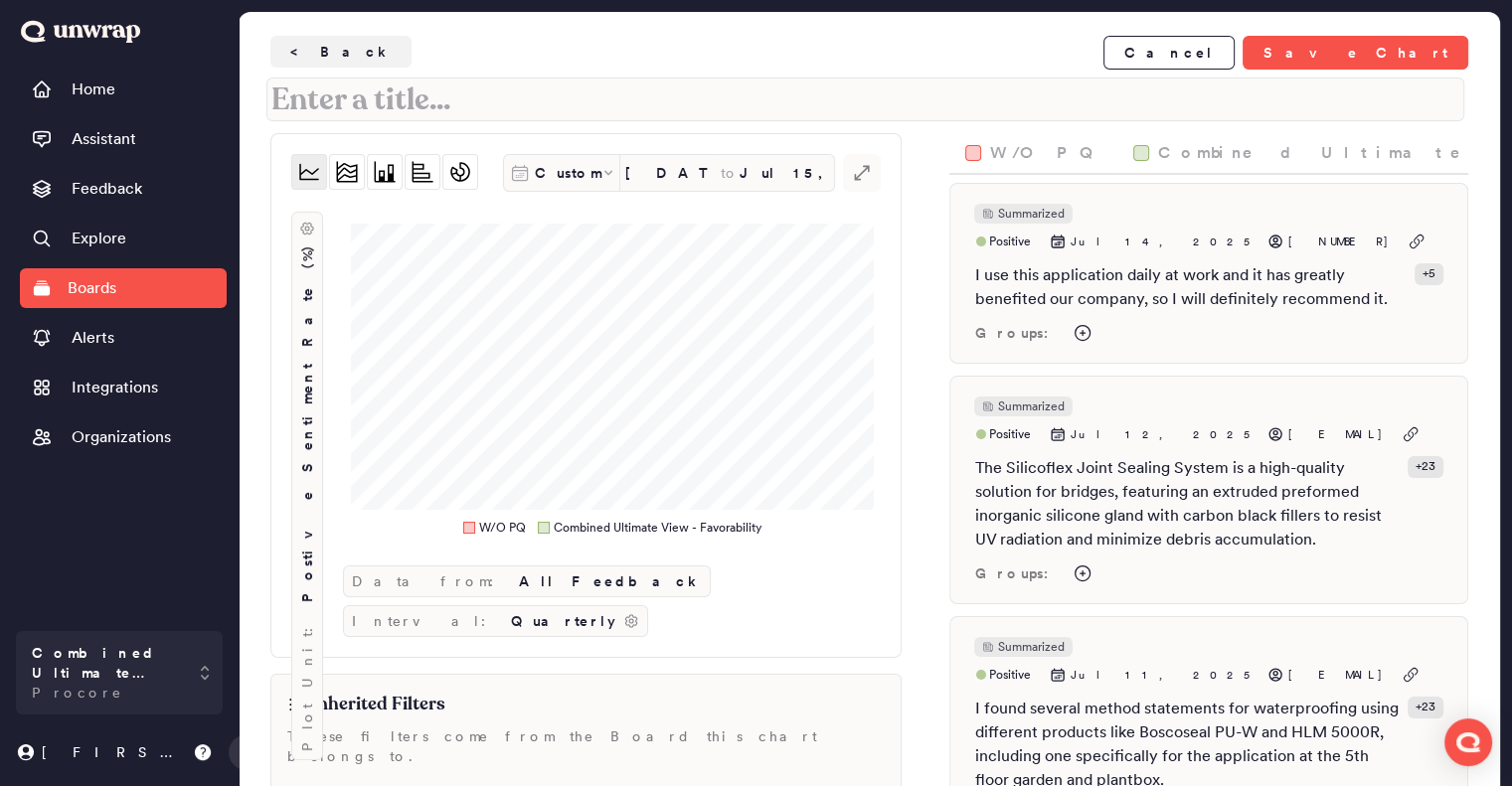 type on "****" 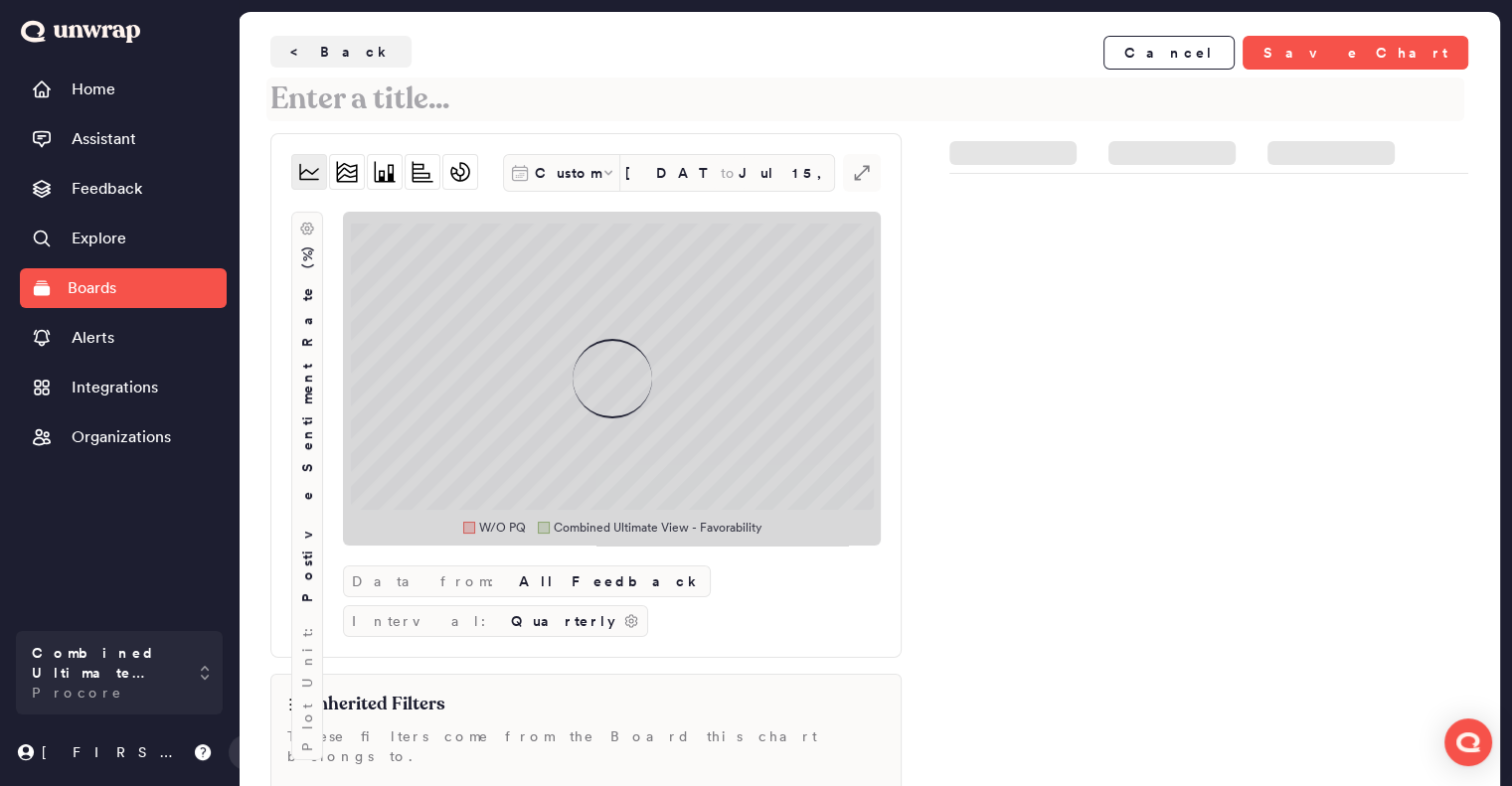 click at bounding box center (865, 99) 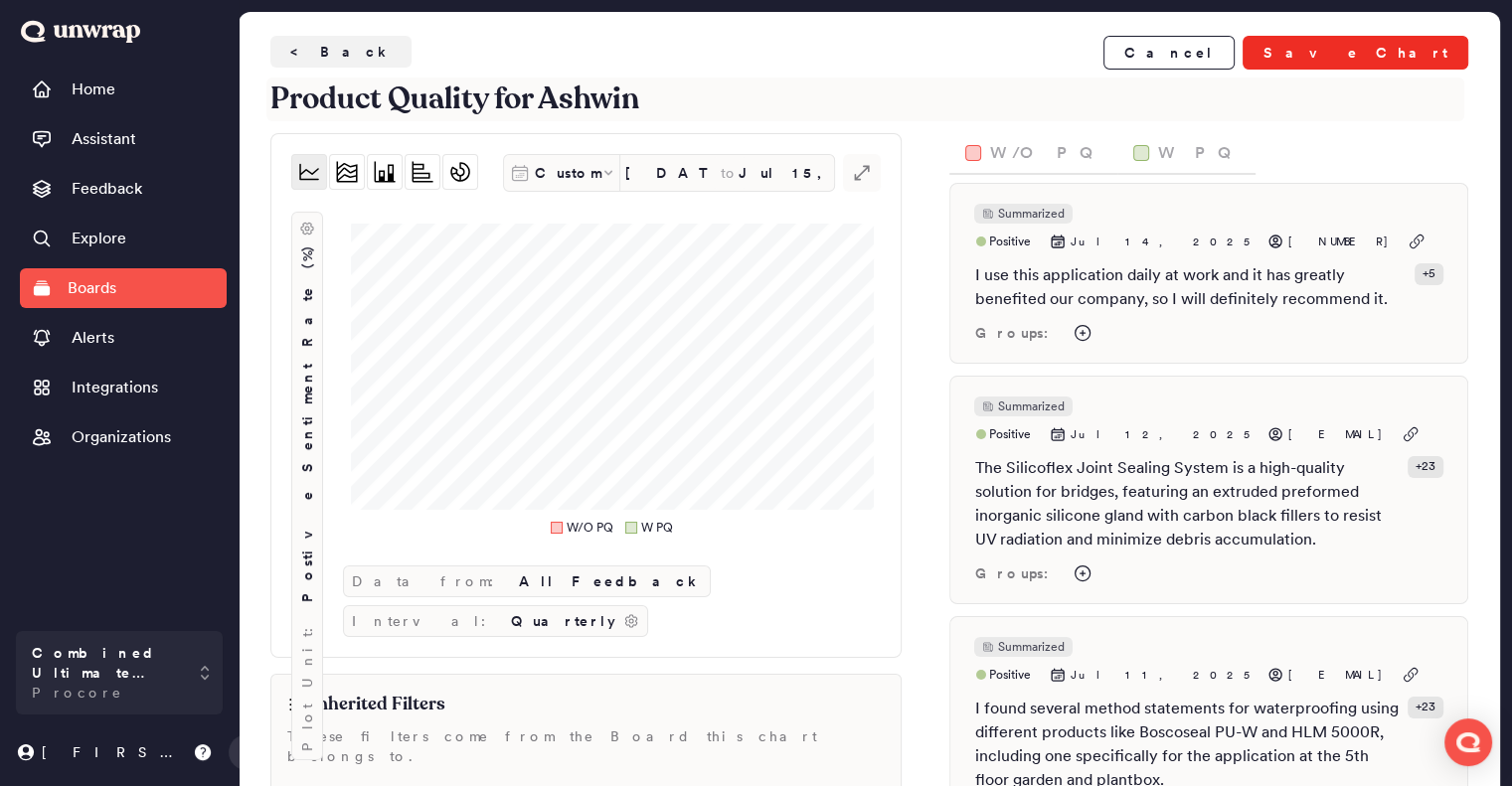 type on "Product Quality for Ashwin" 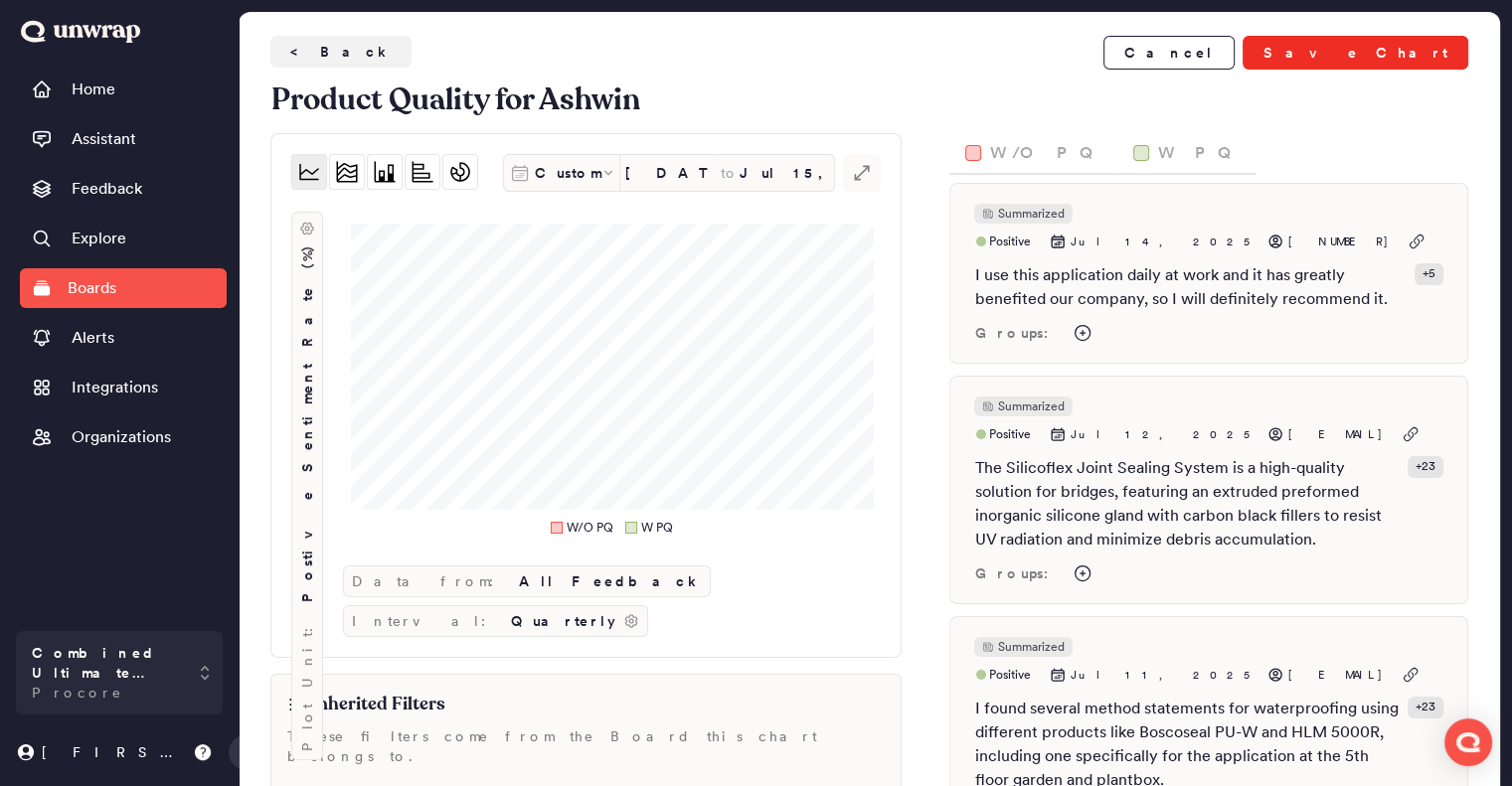 click on "Save Chart" at bounding box center [1355, 53] 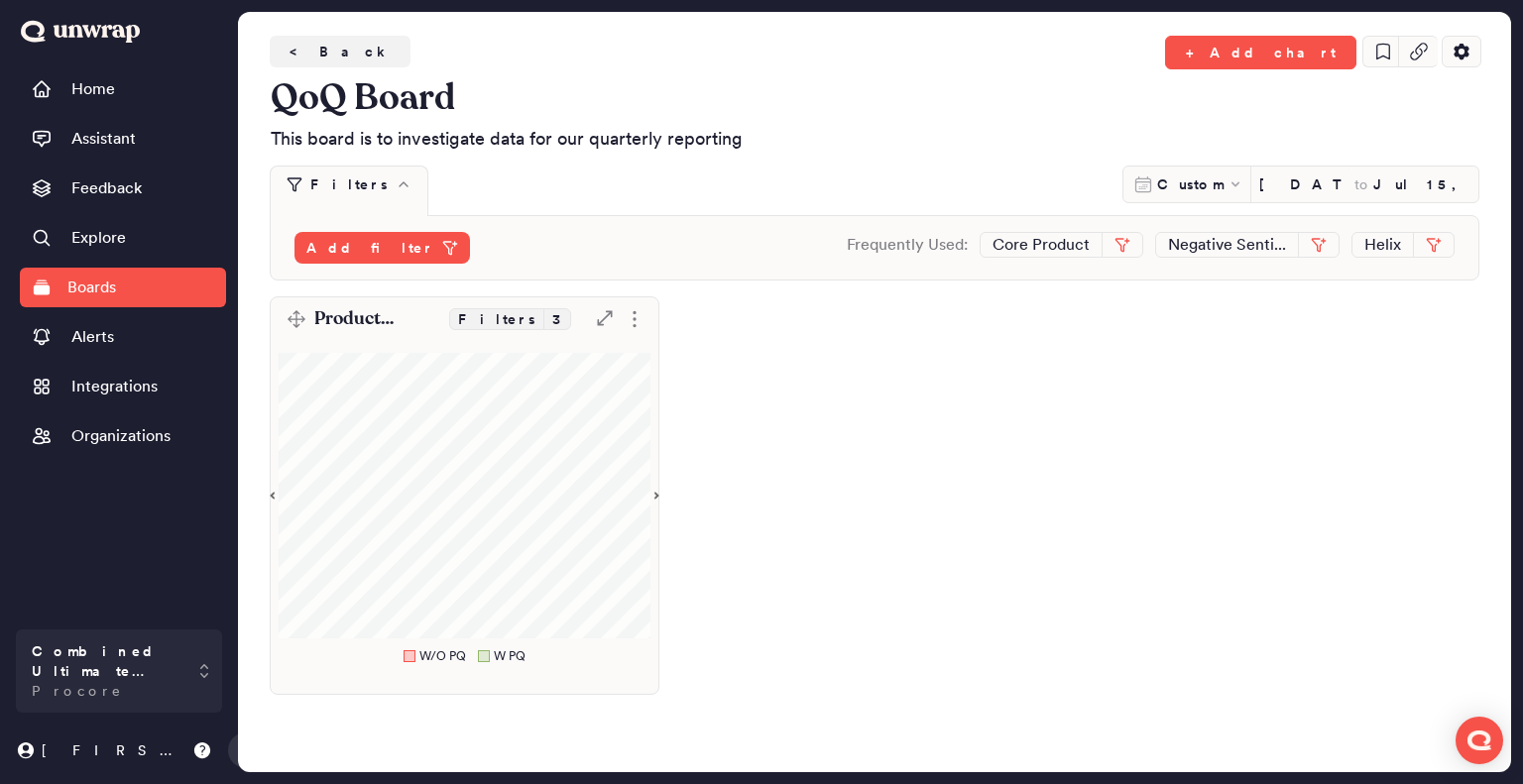 click 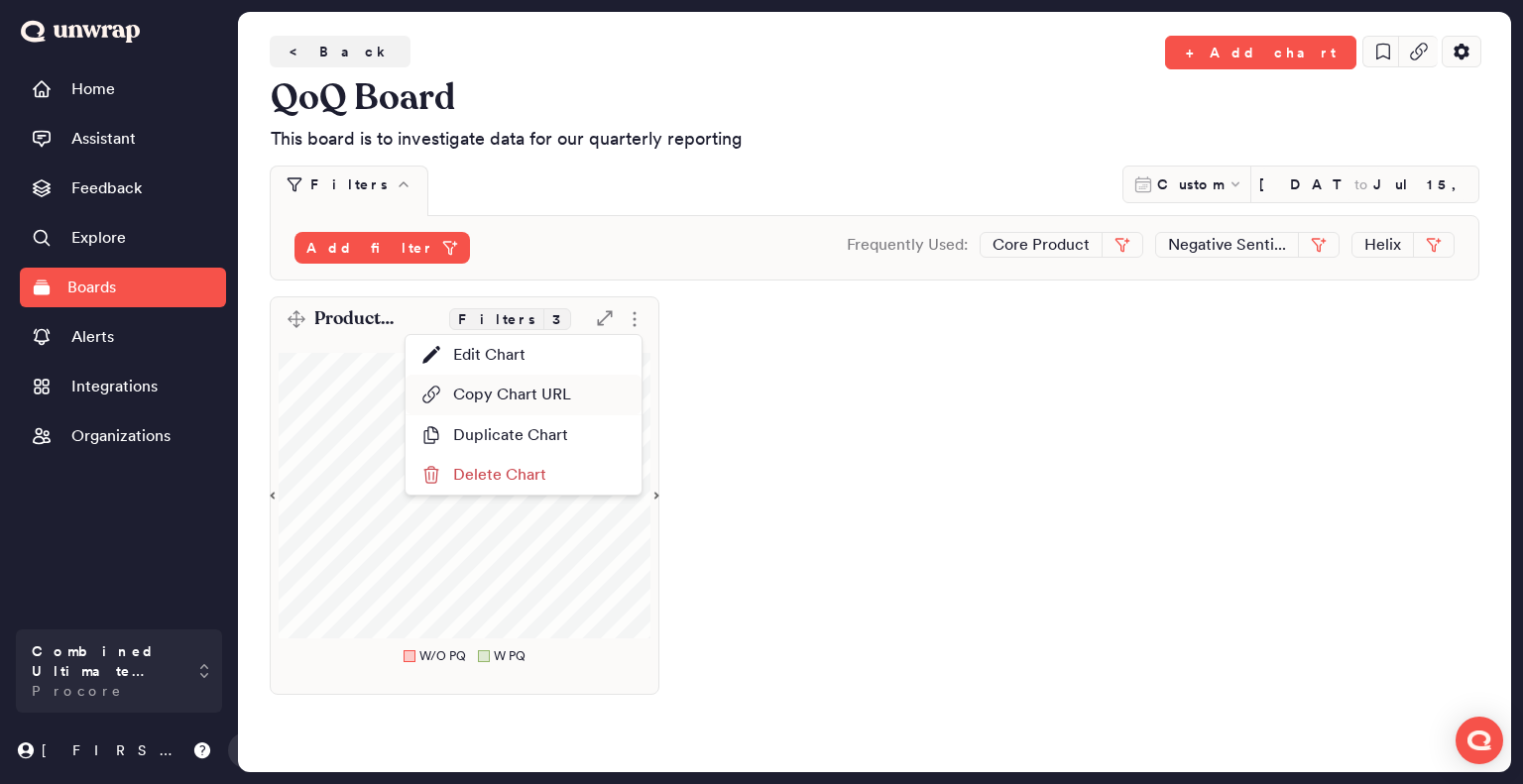 click on "Copy Chart URL" at bounding box center [496, 394] 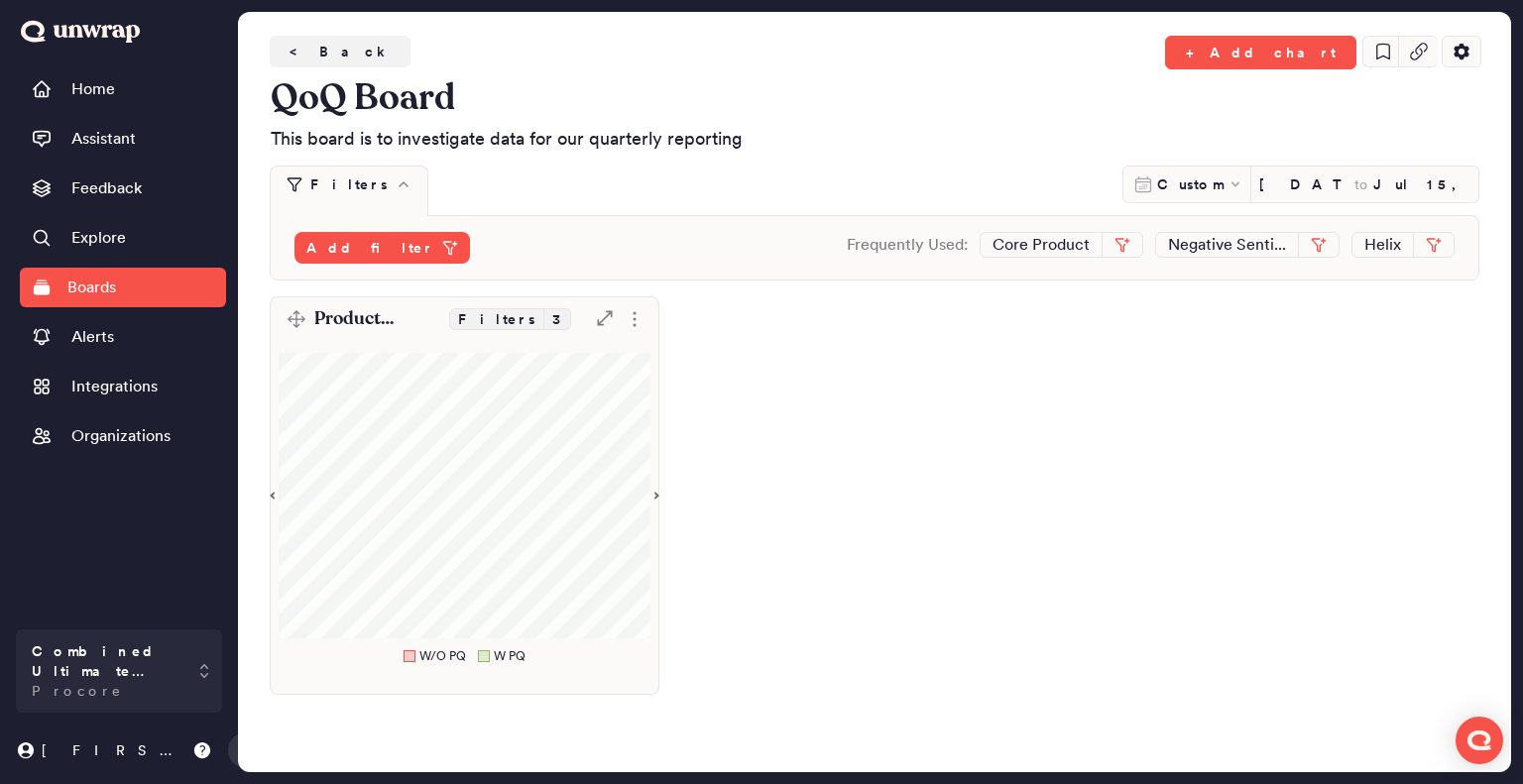 click on "Product Quality for [NAME] Filters 3
.st0 {
fill: #7e7d82;
}
W/O PQ W PQ" at bounding box center (875, 496) 